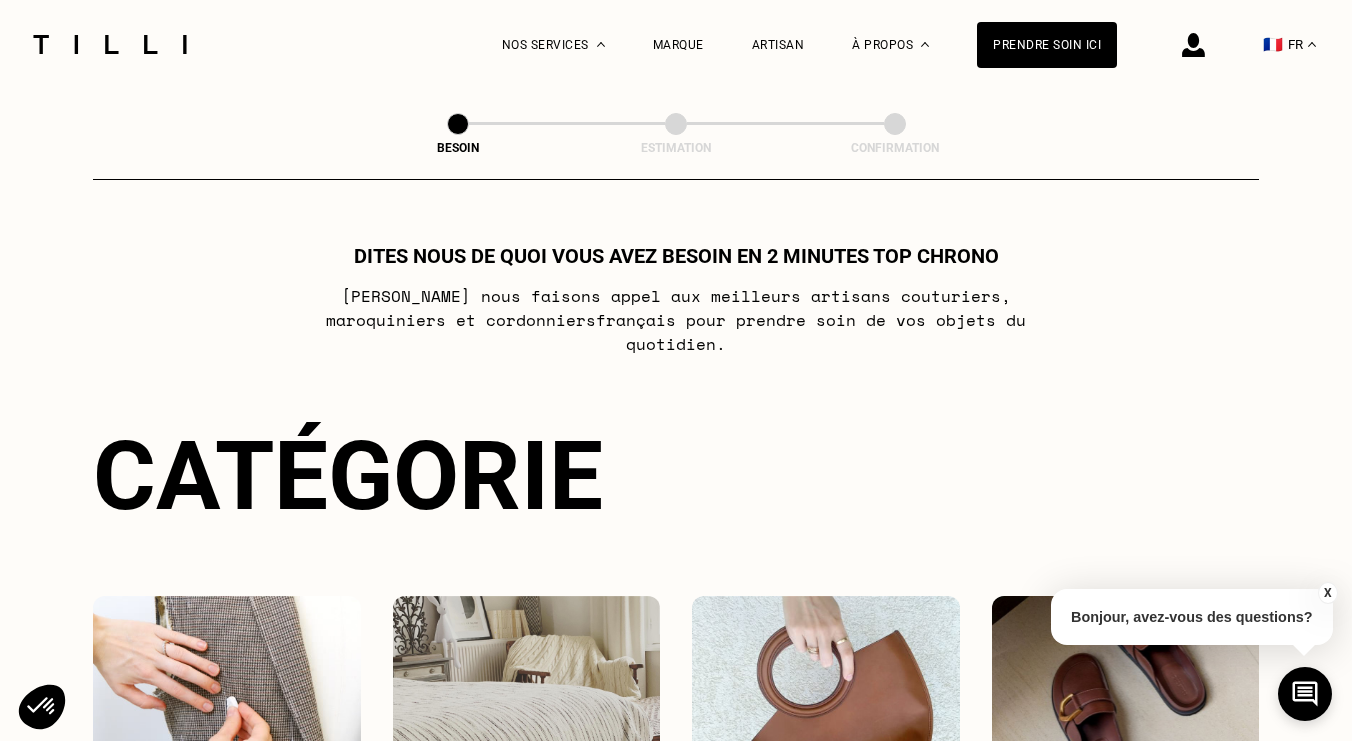 scroll, scrollTop: 0, scrollLeft: 0, axis: both 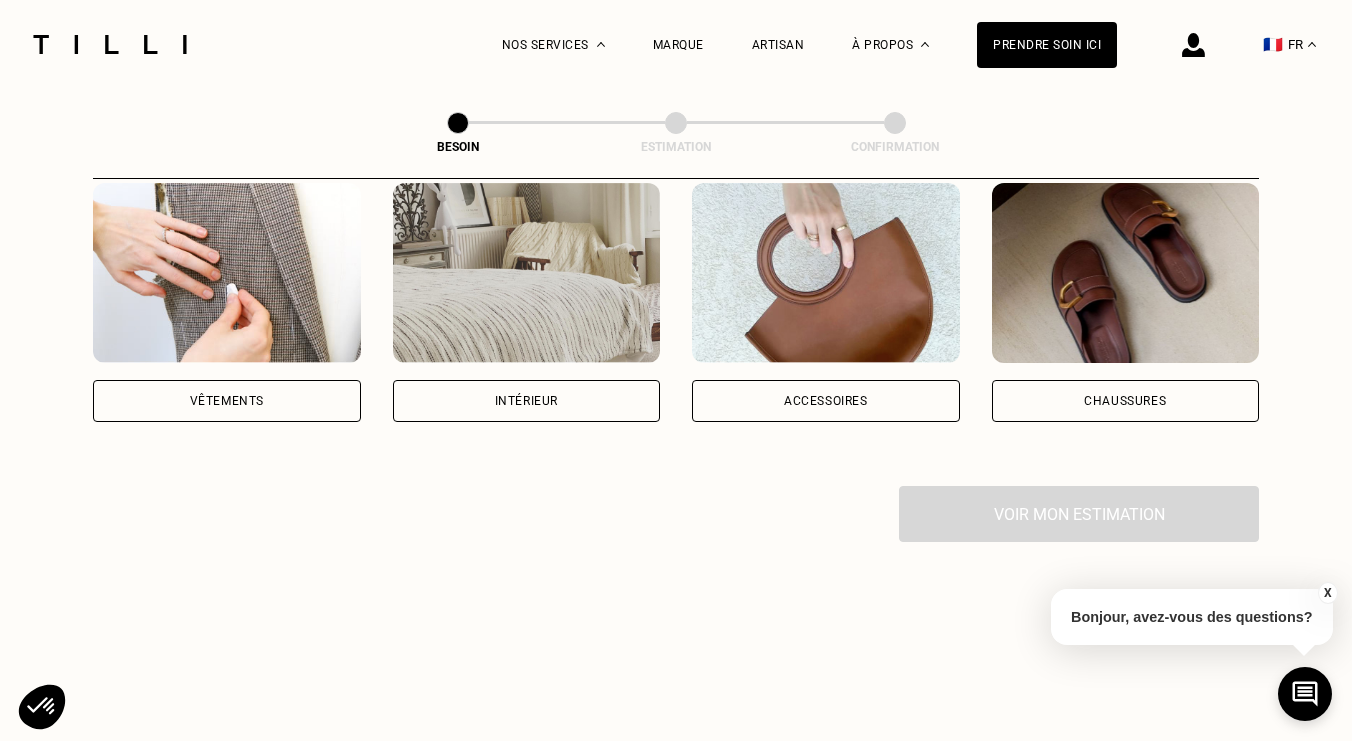 click on "Vêtements" at bounding box center [227, 302] 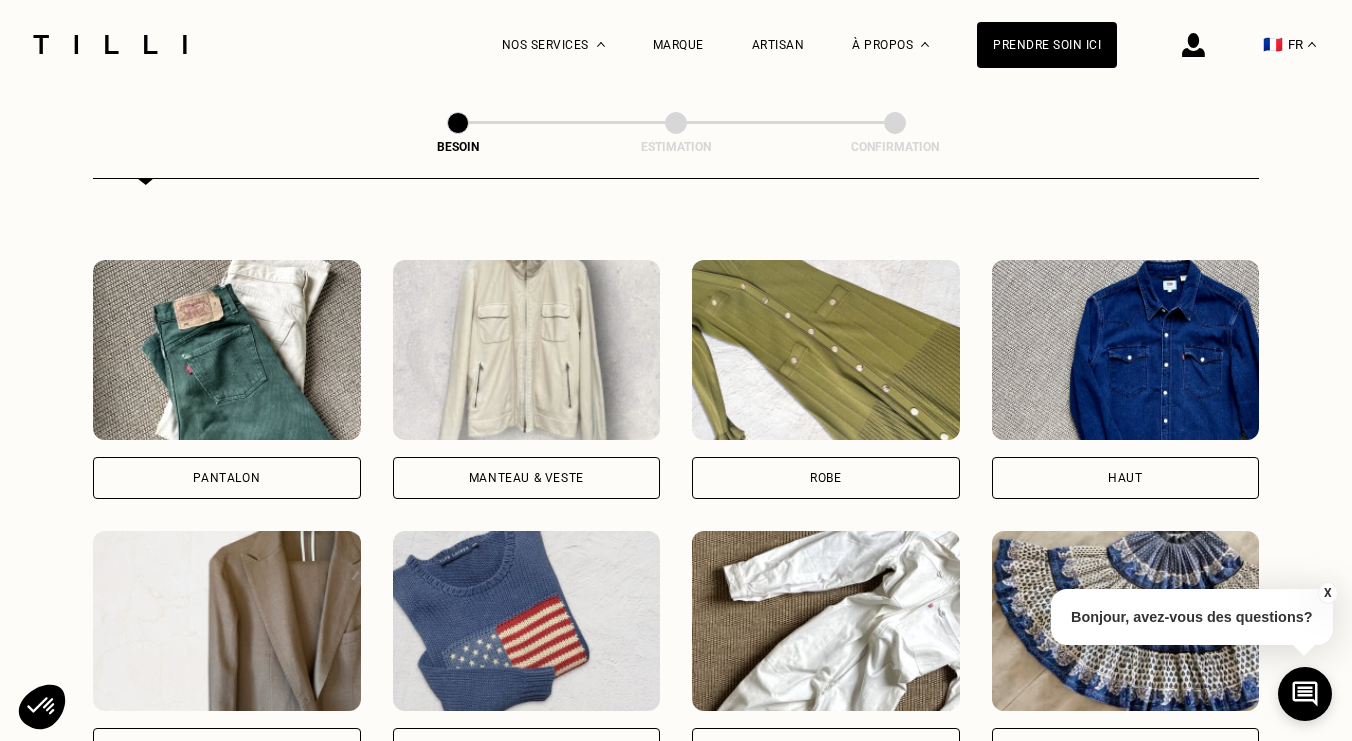scroll, scrollTop: 882, scrollLeft: 0, axis: vertical 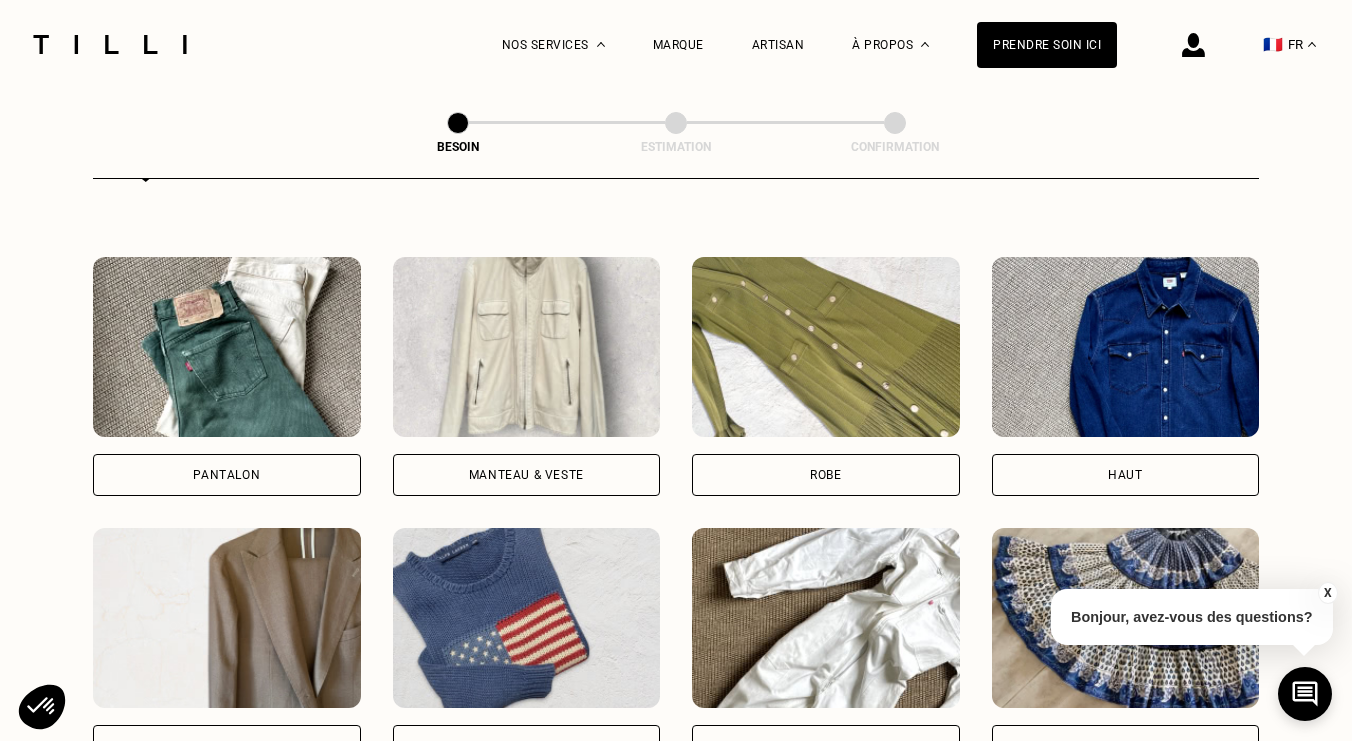 click on "Pantalon" at bounding box center [227, 475] 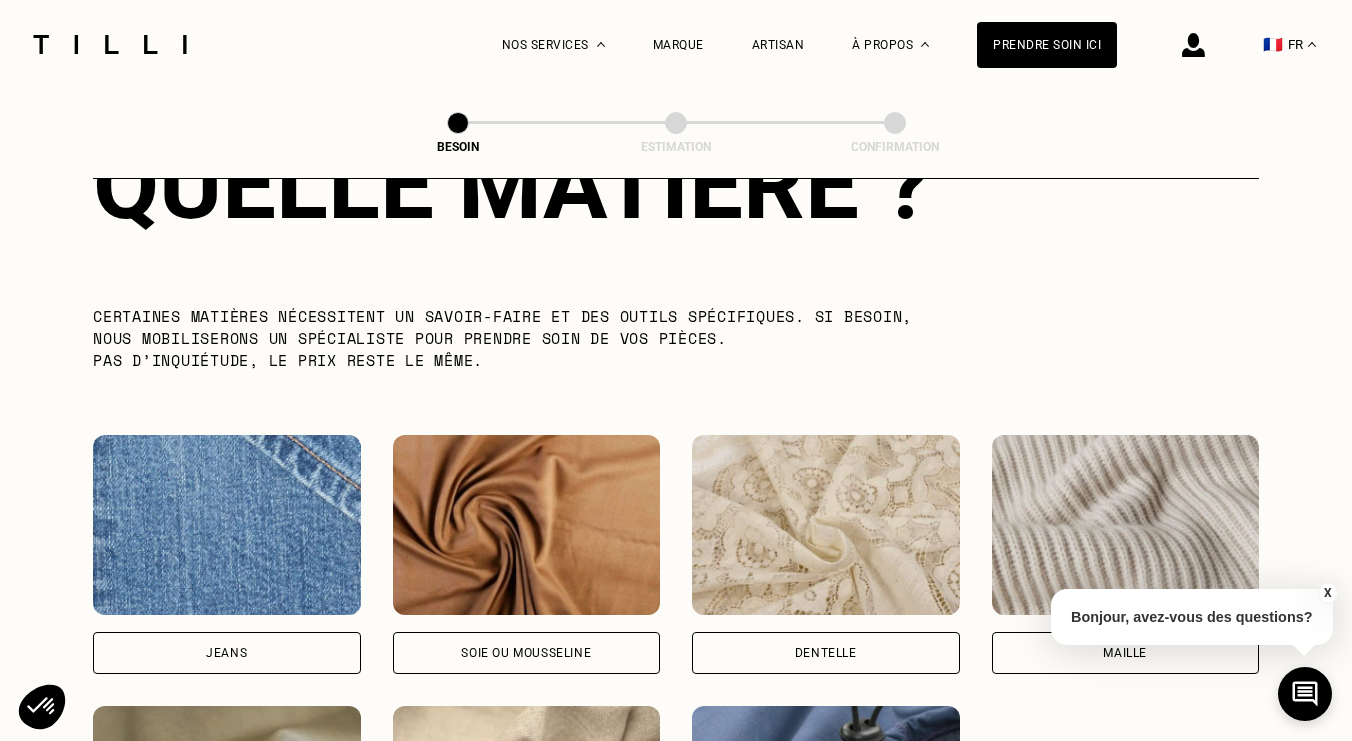 scroll, scrollTop: 2022, scrollLeft: 1, axis: both 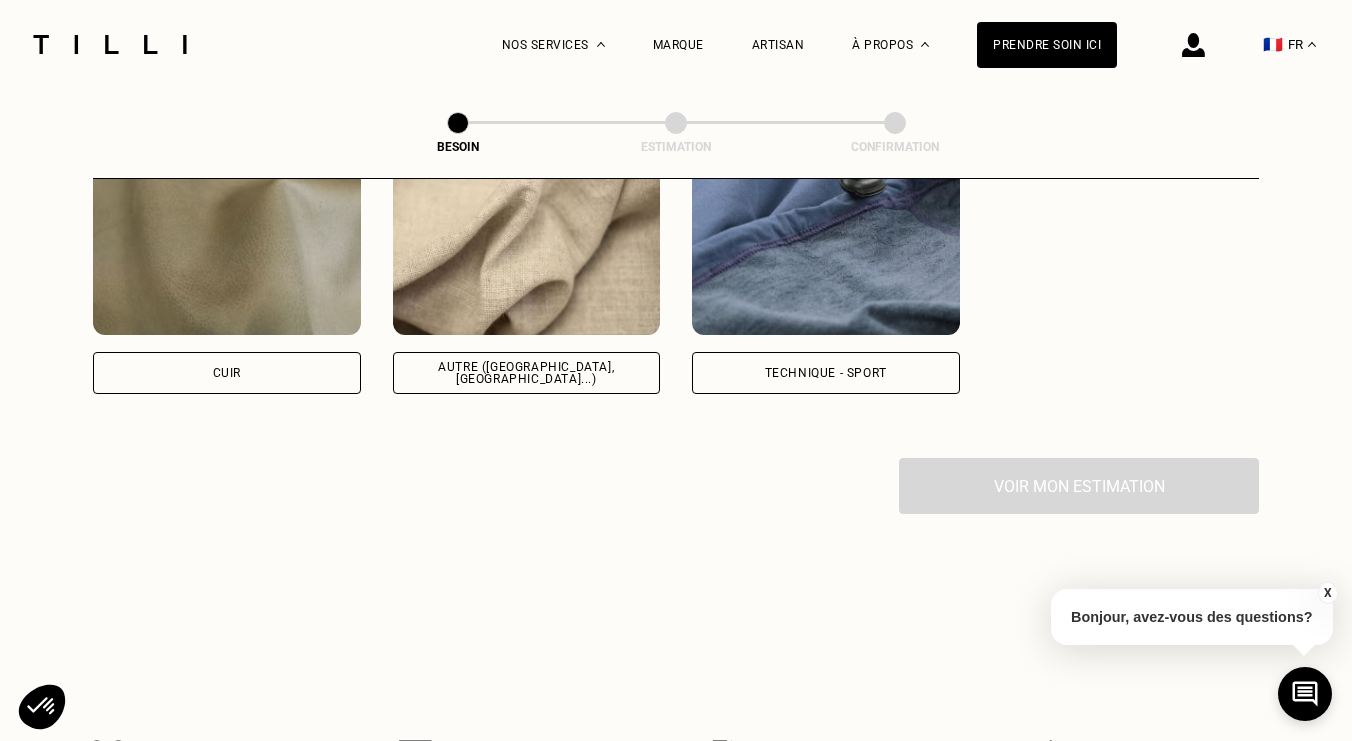 click at bounding box center (527, 245) 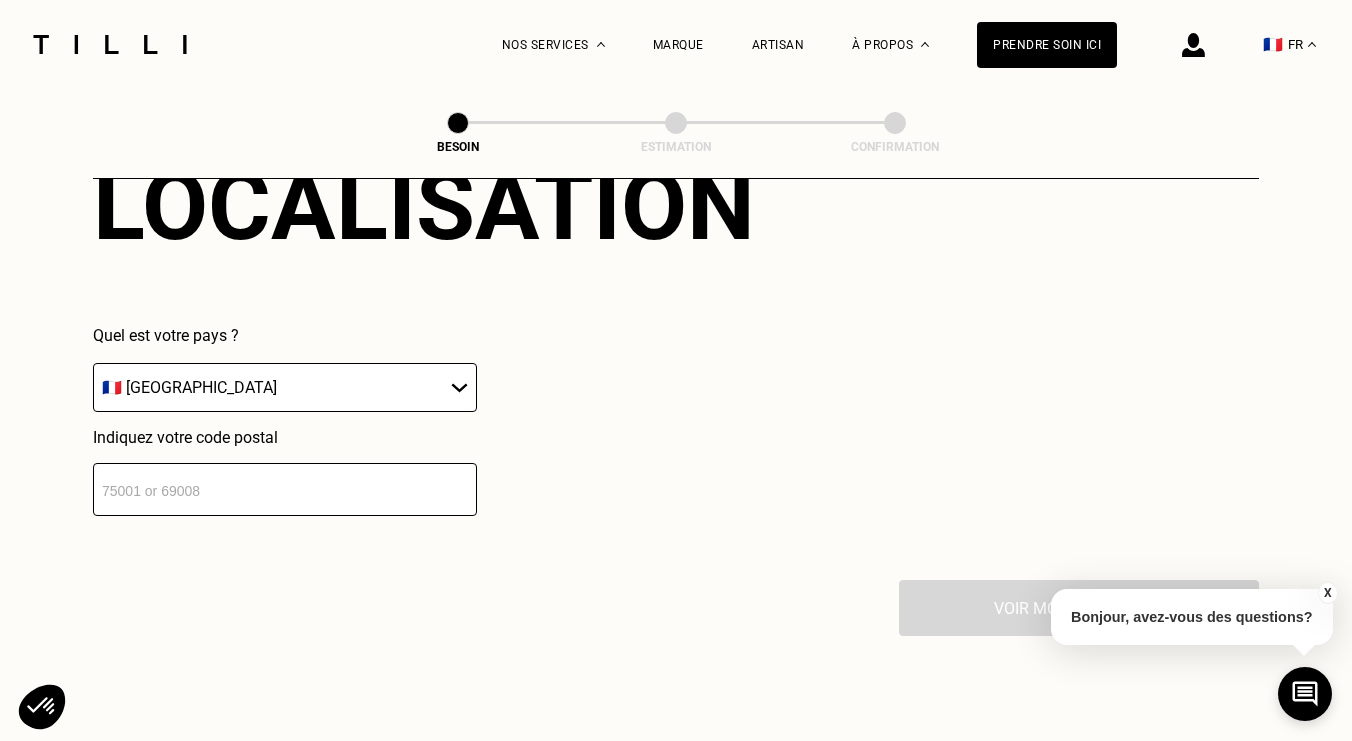 scroll, scrollTop: 2858, scrollLeft: 0, axis: vertical 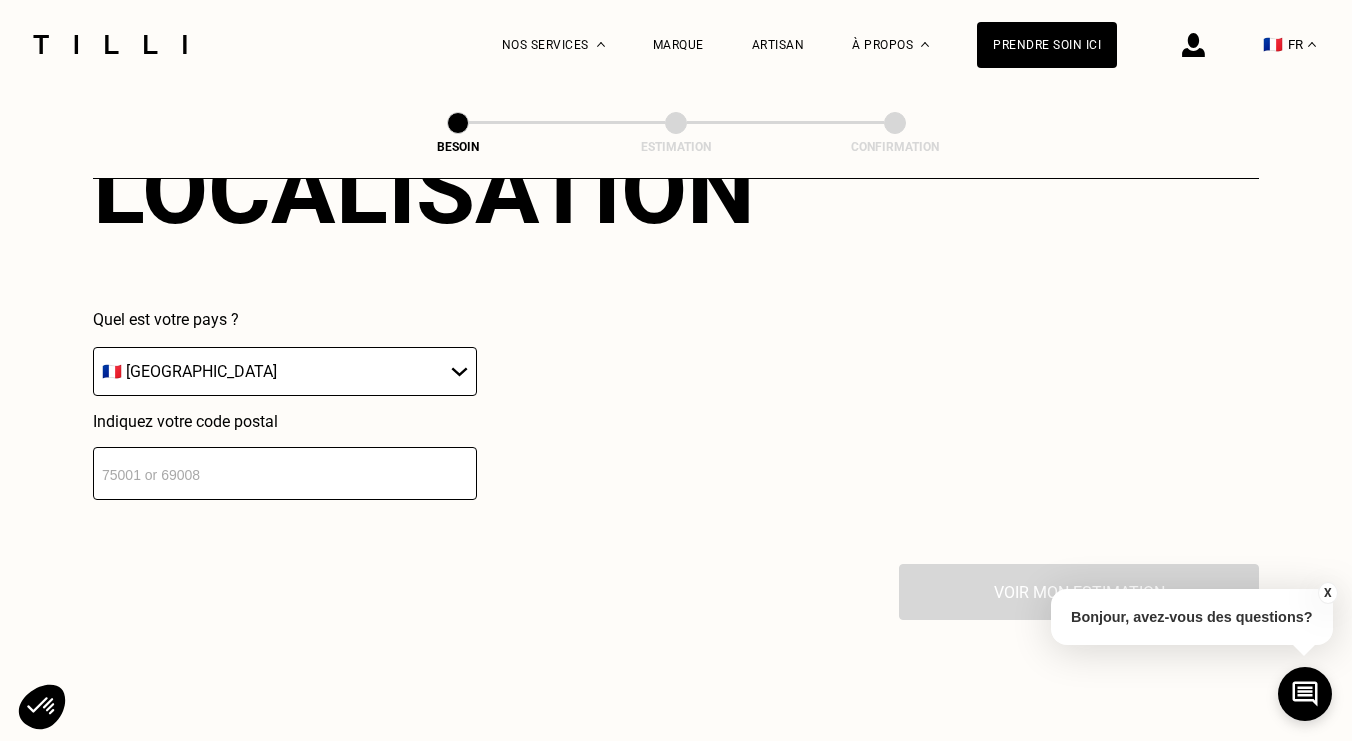 click at bounding box center (285, 473) 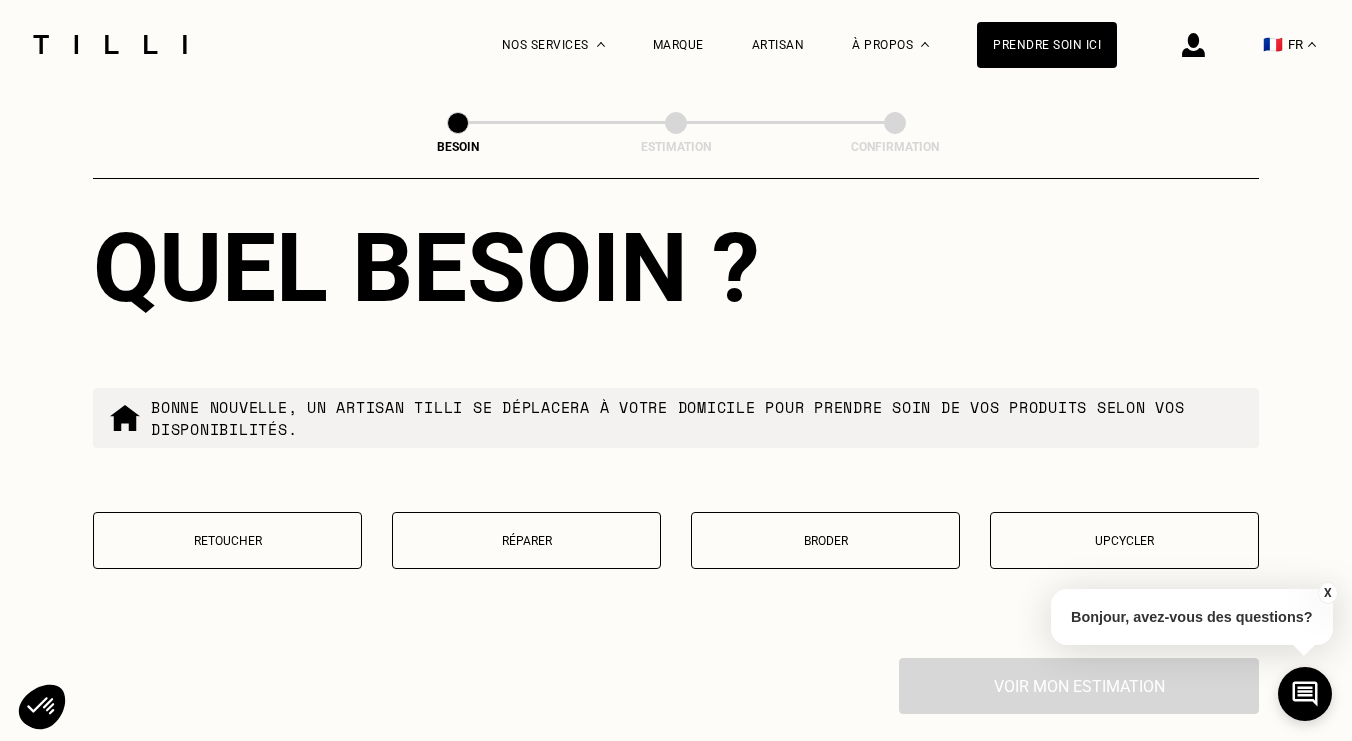 scroll, scrollTop: 3300, scrollLeft: 0, axis: vertical 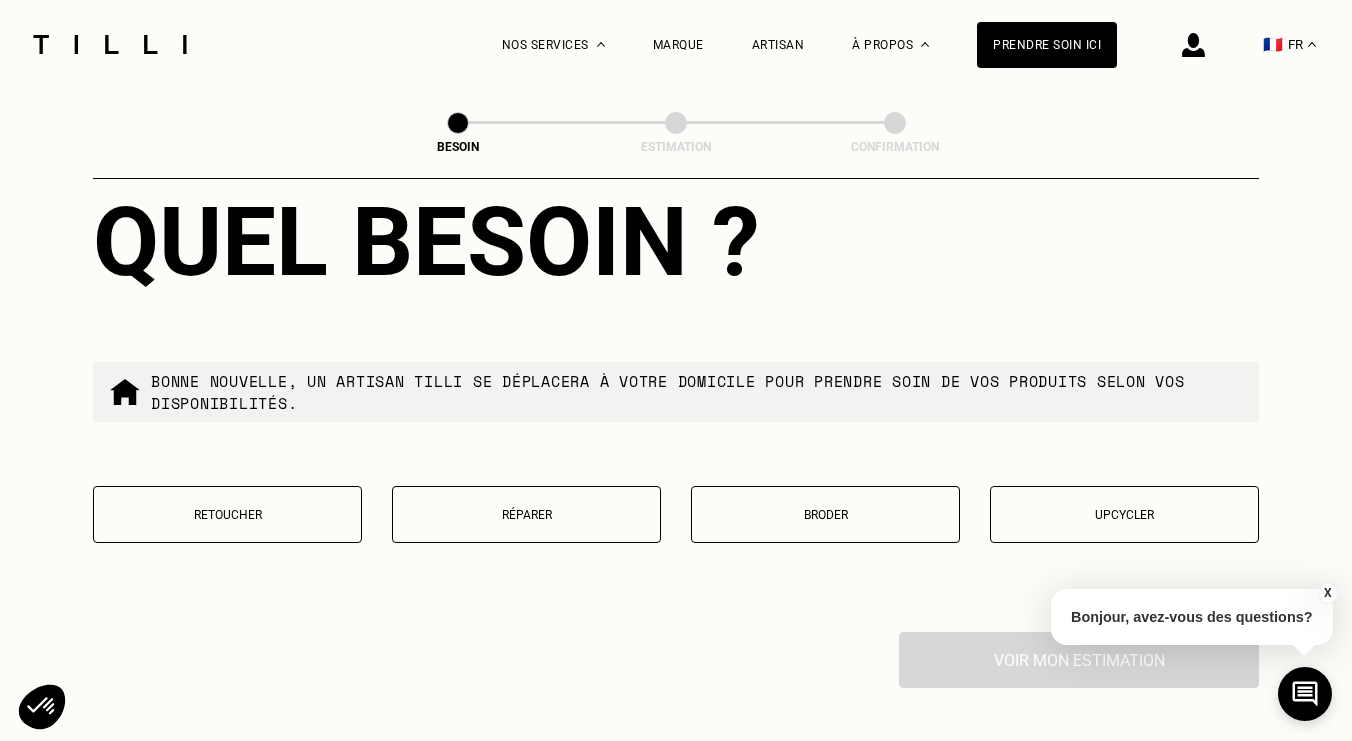 type on "75009" 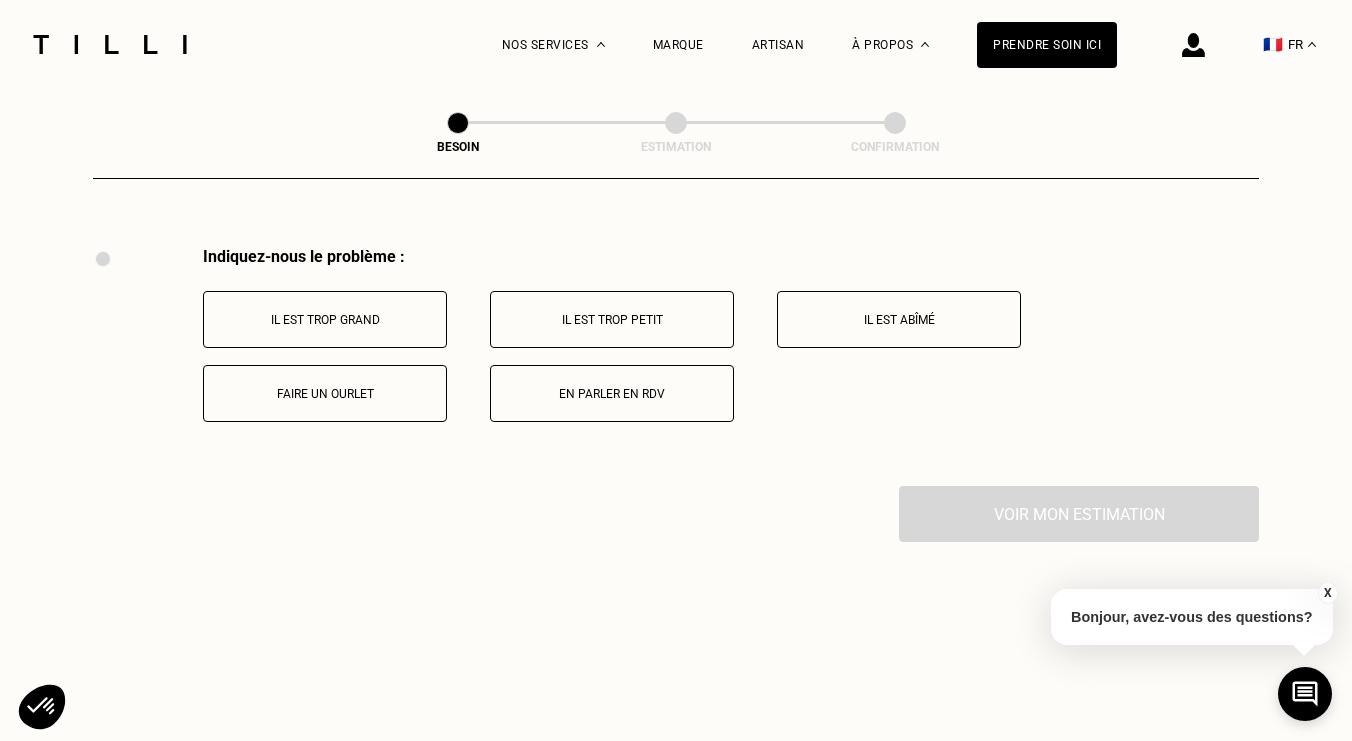 scroll, scrollTop: 3691, scrollLeft: 0, axis: vertical 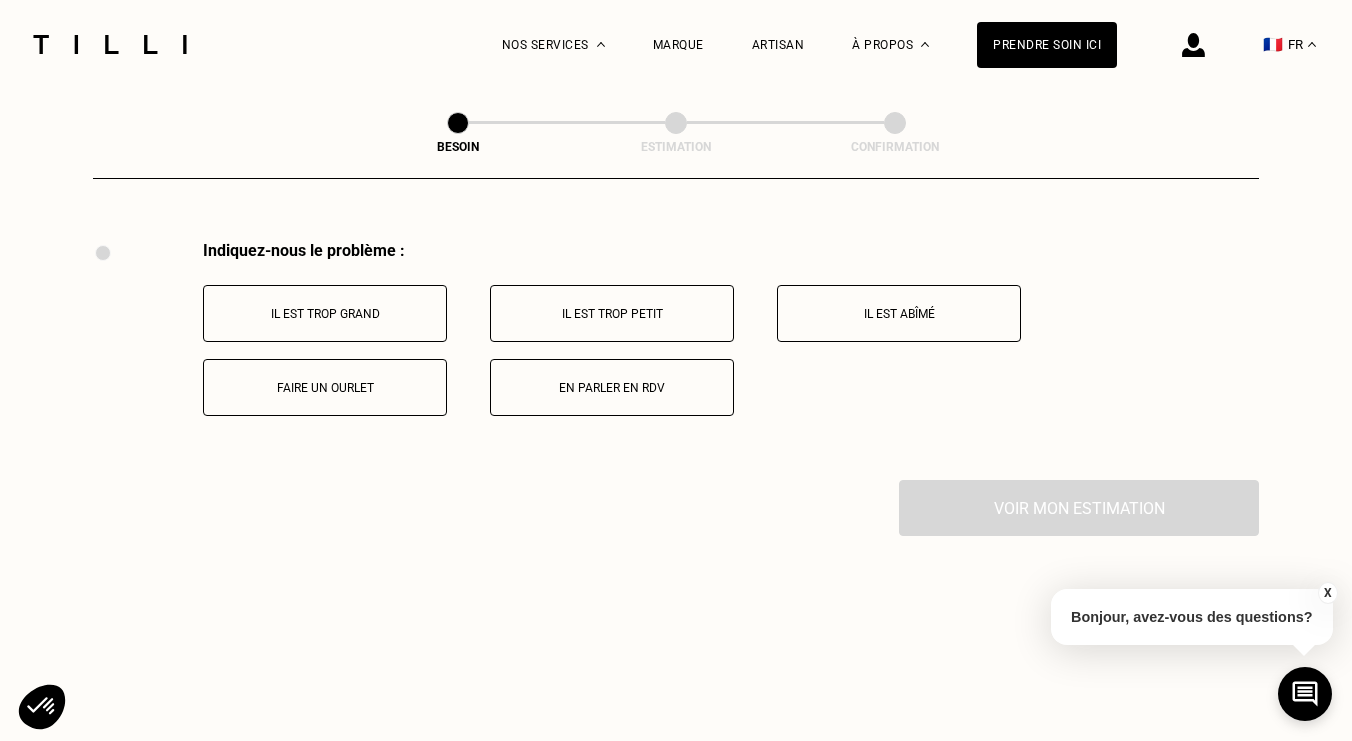 click on "Faire un ourlet" at bounding box center (325, 388) 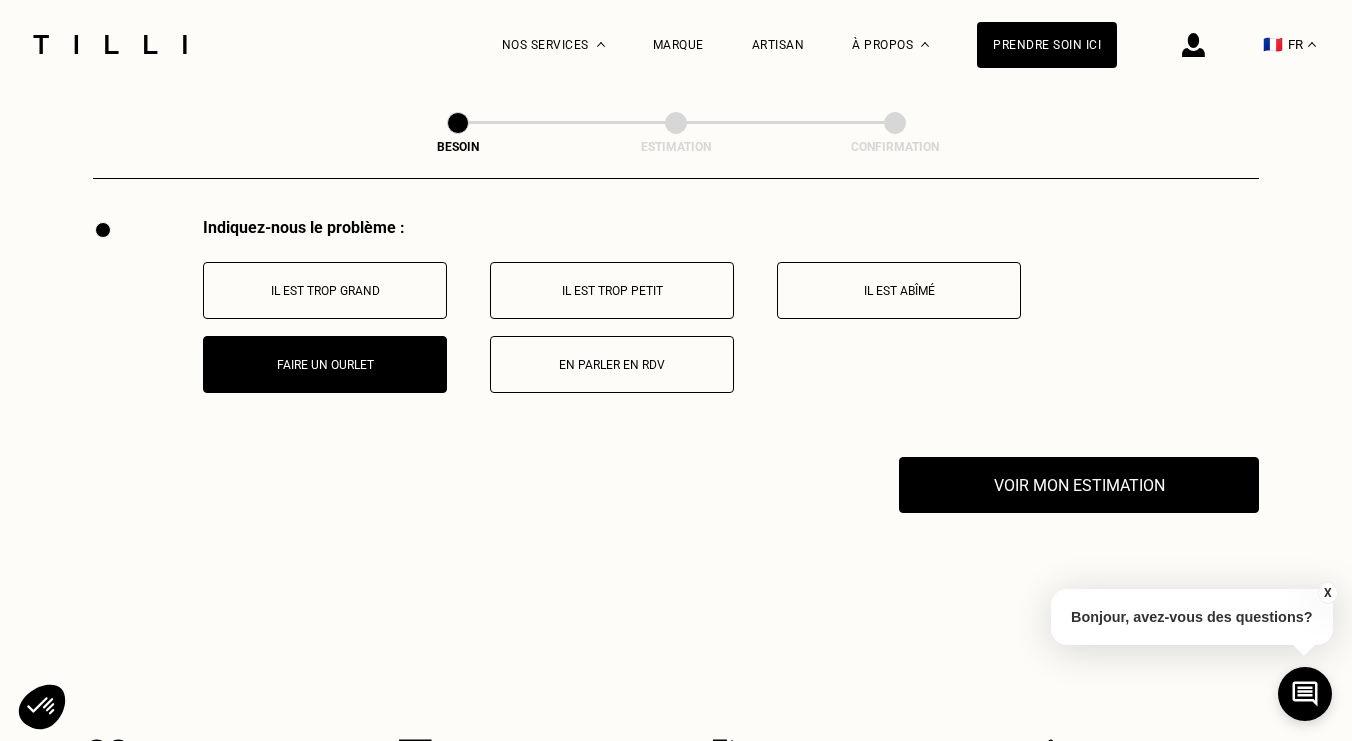 scroll, scrollTop: 3671, scrollLeft: 0, axis: vertical 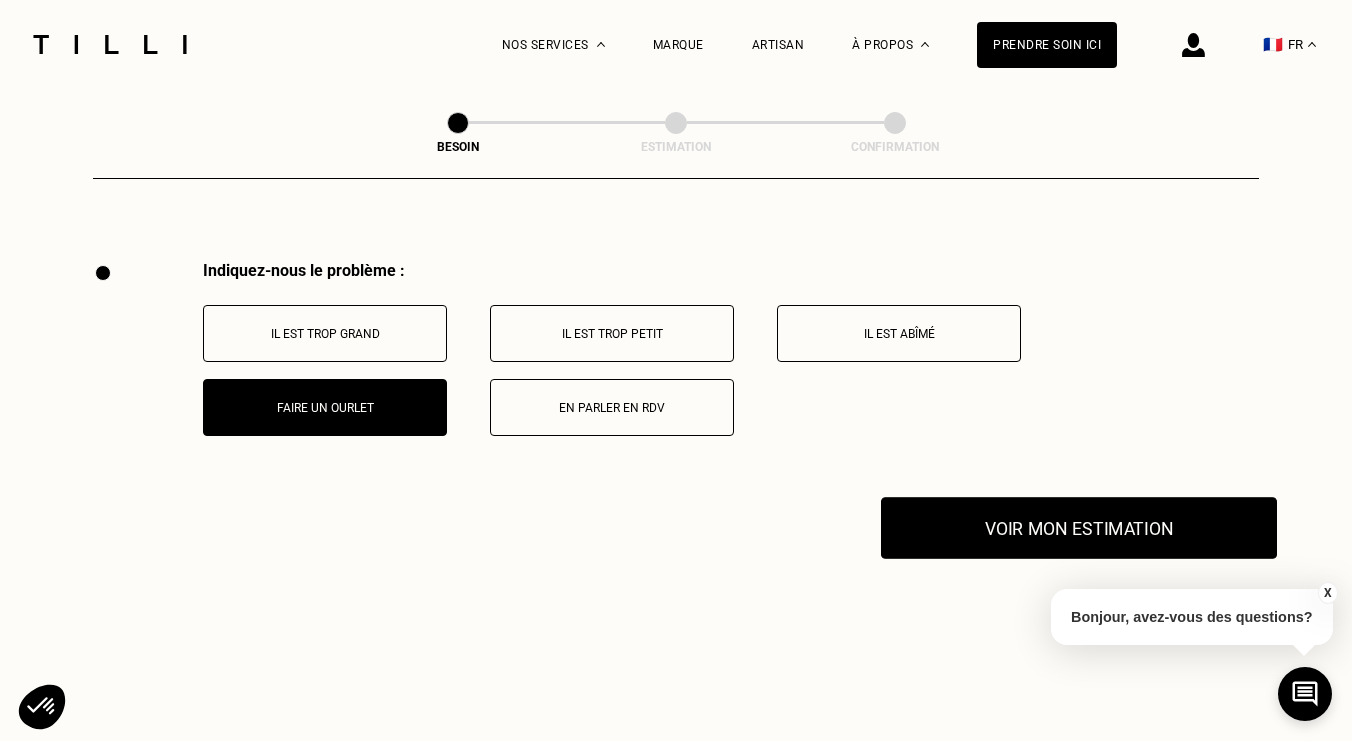 click on "Voir mon estimation" at bounding box center (1079, 528) 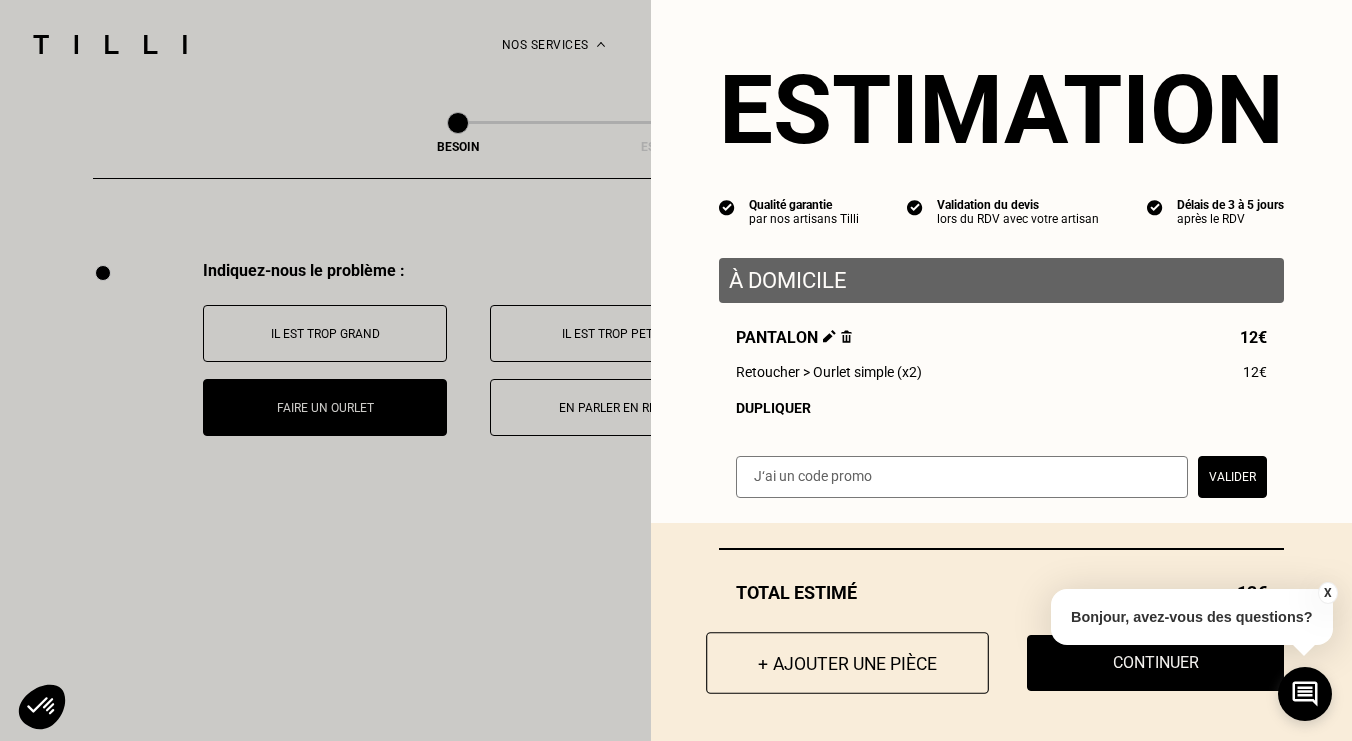 scroll, scrollTop: 9, scrollLeft: 0, axis: vertical 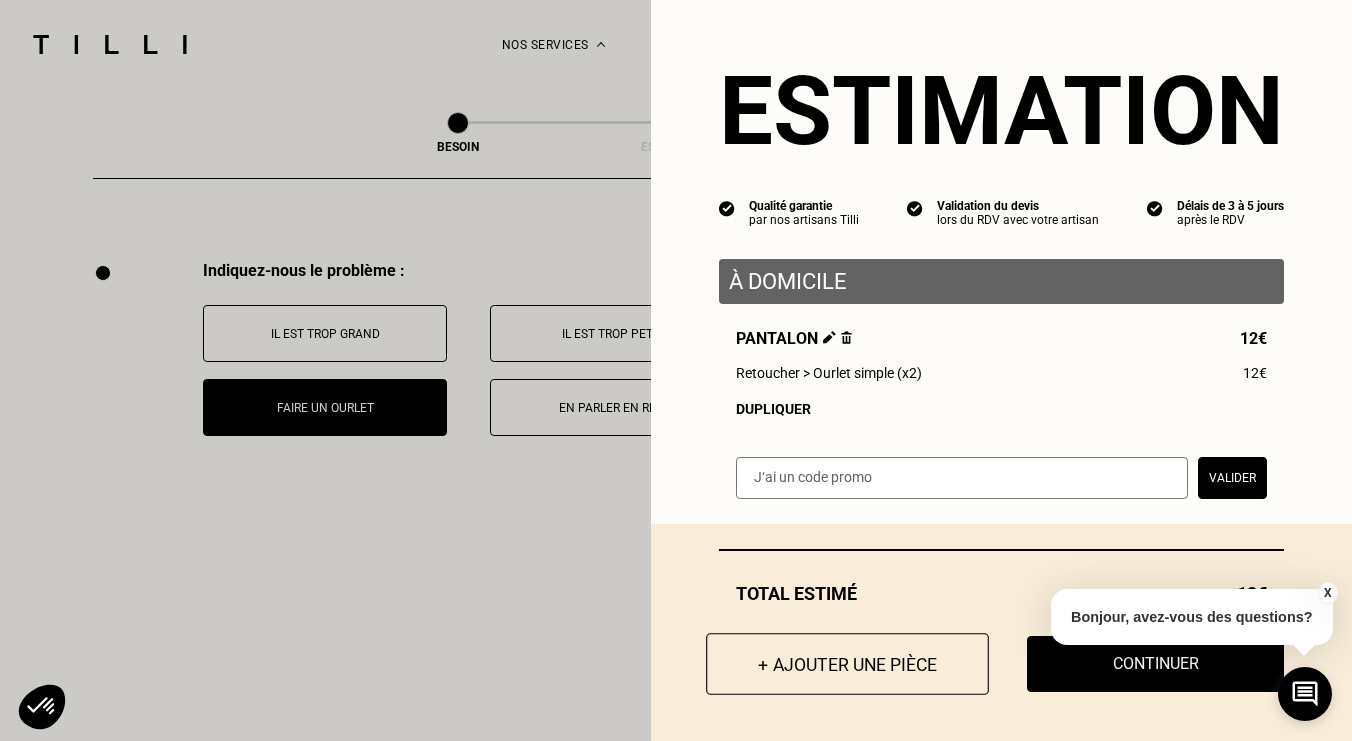 click on "+ Ajouter une pièce" at bounding box center (847, 664) 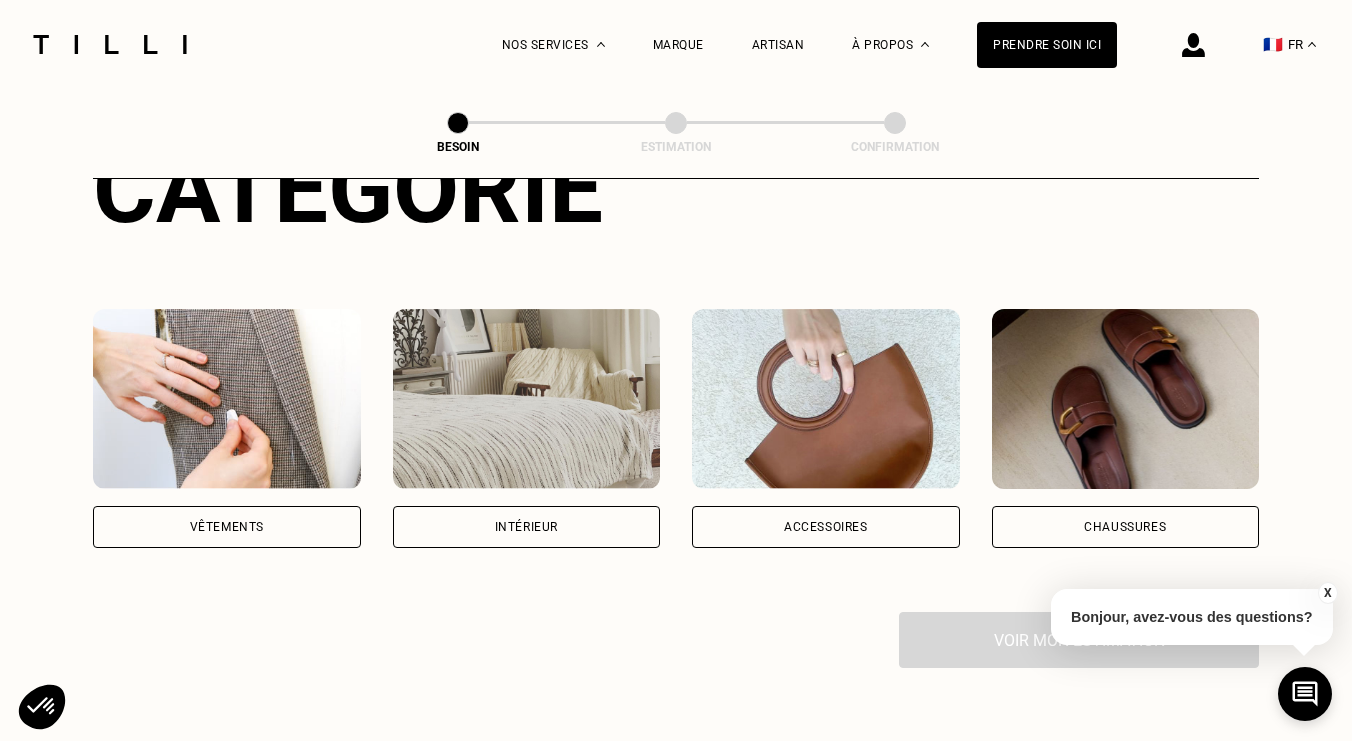 scroll, scrollTop: 95, scrollLeft: 0, axis: vertical 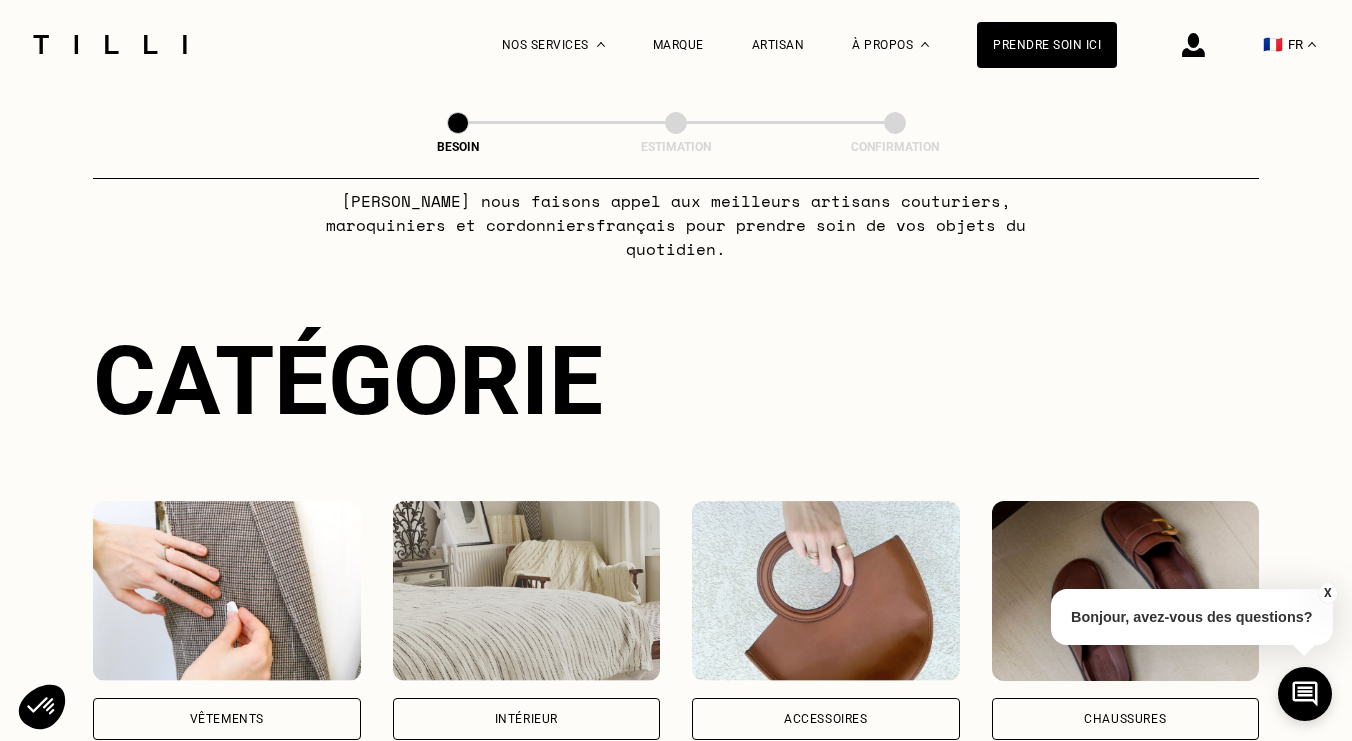 click at bounding box center (227, 591) 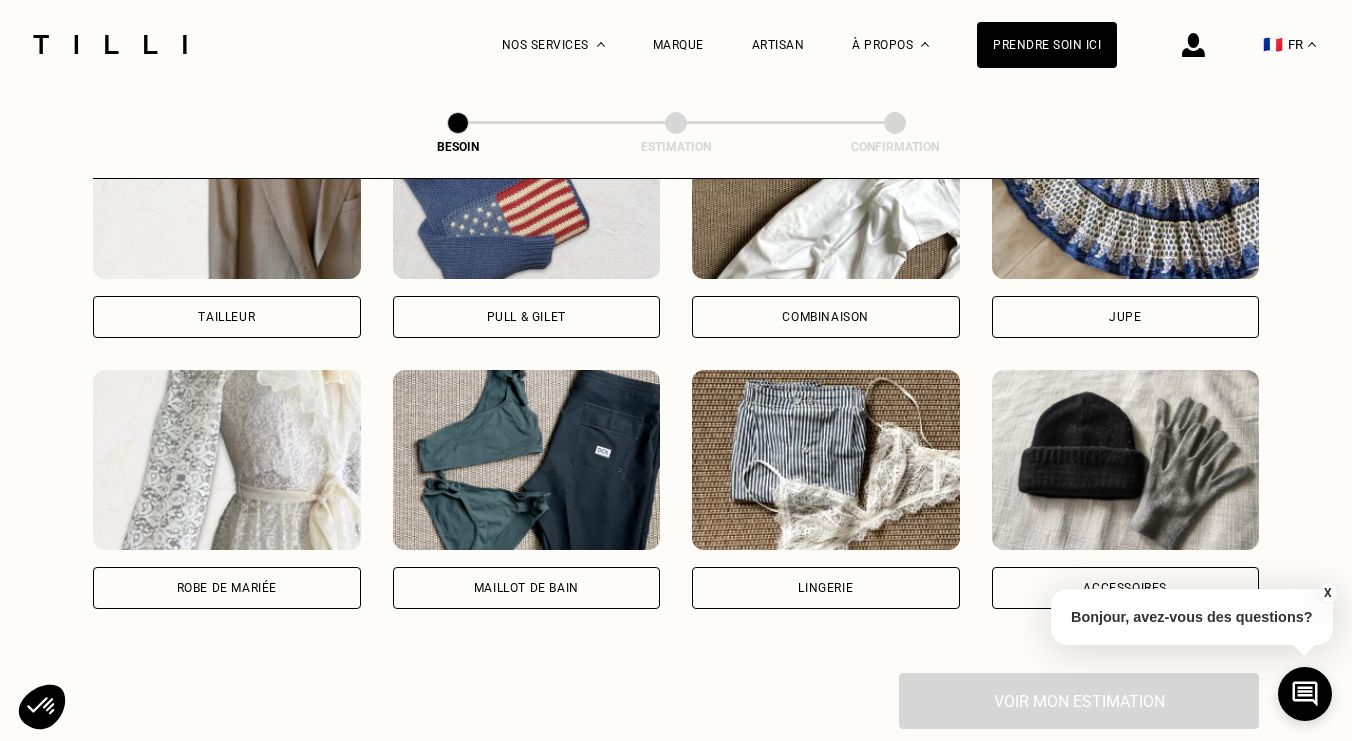 scroll, scrollTop: 1369, scrollLeft: 0, axis: vertical 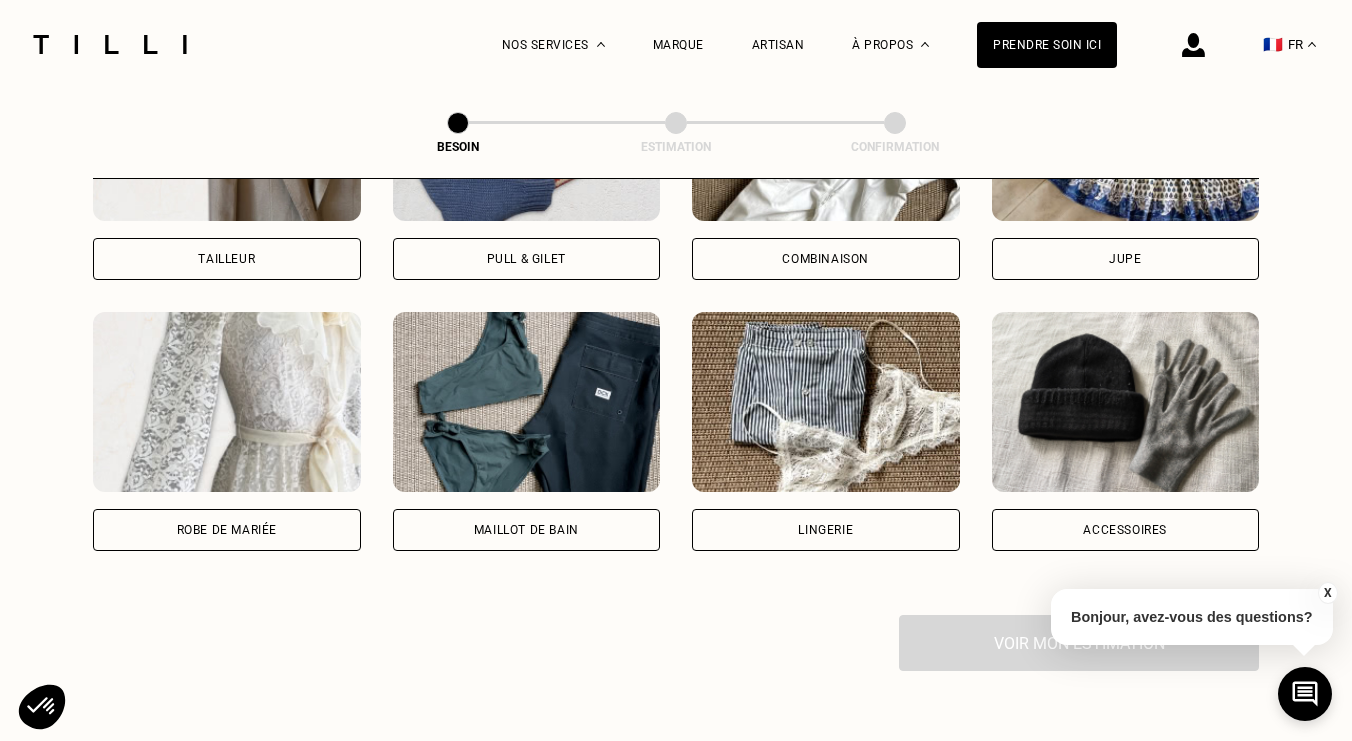 click on "Lingerie" at bounding box center (826, 431) 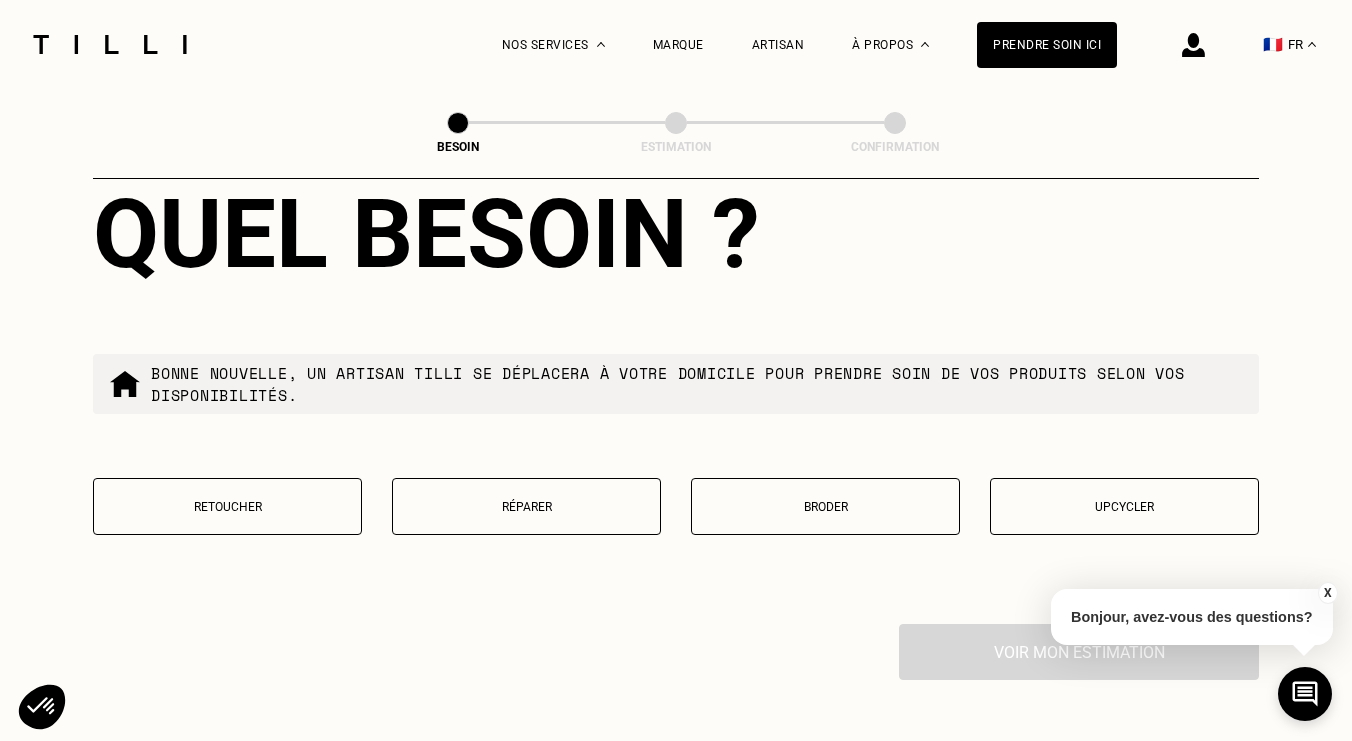 scroll, scrollTop: 2382, scrollLeft: 0, axis: vertical 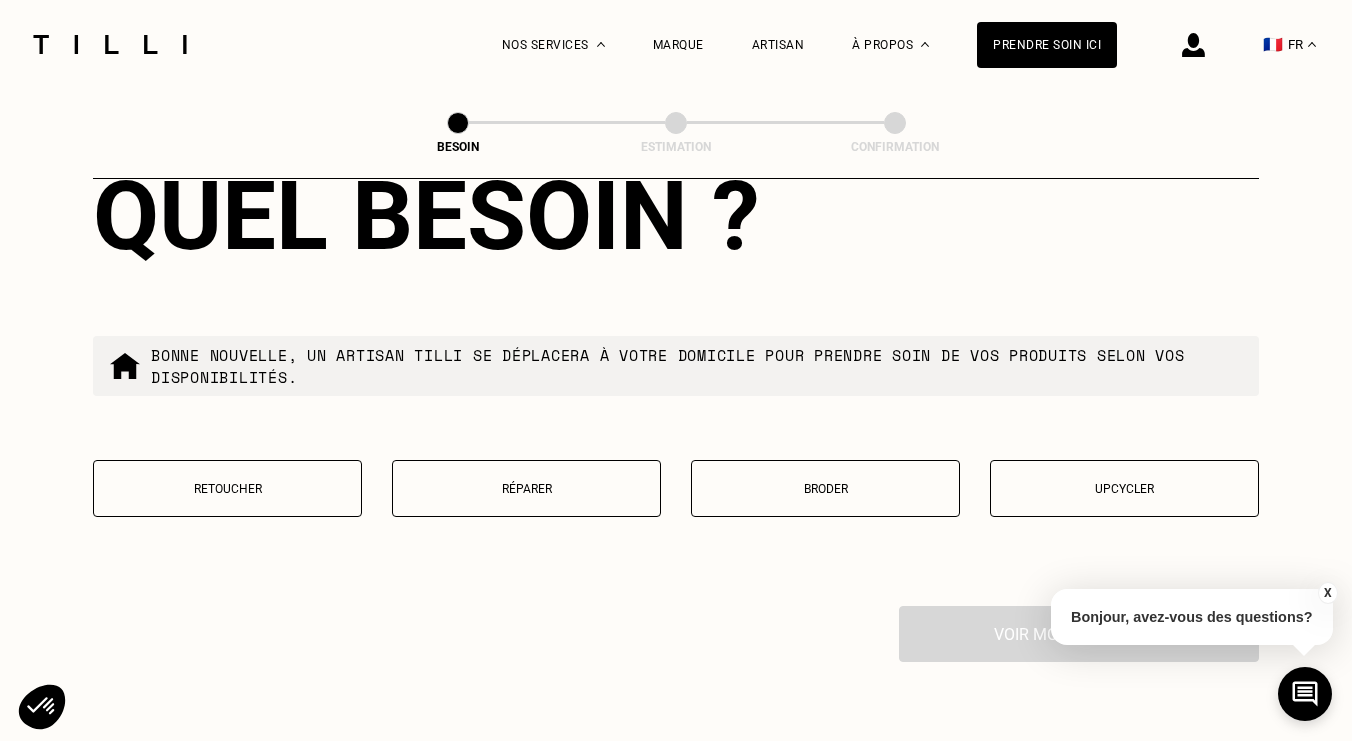 click on "Réparer" at bounding box center [526, 488] 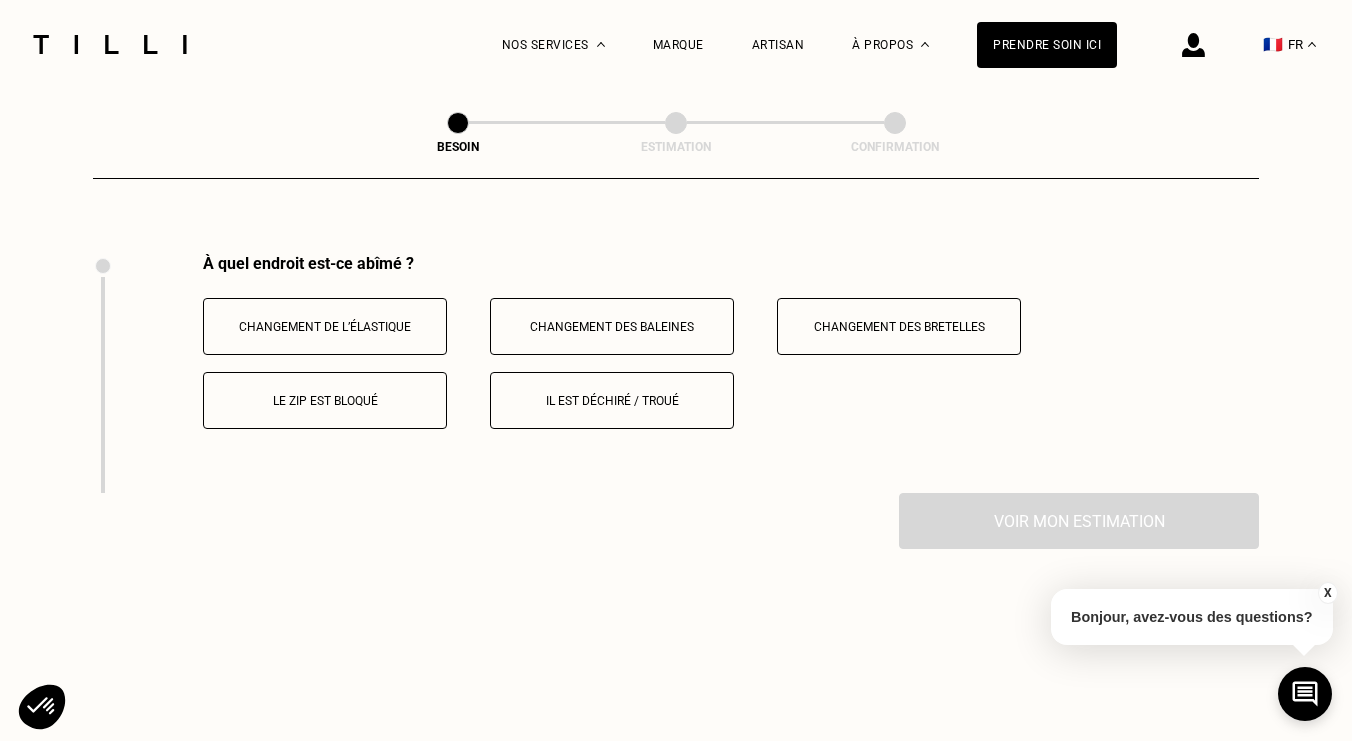 scroll, scrollTop: 2734, scrollLeft: 0, axis: vertical 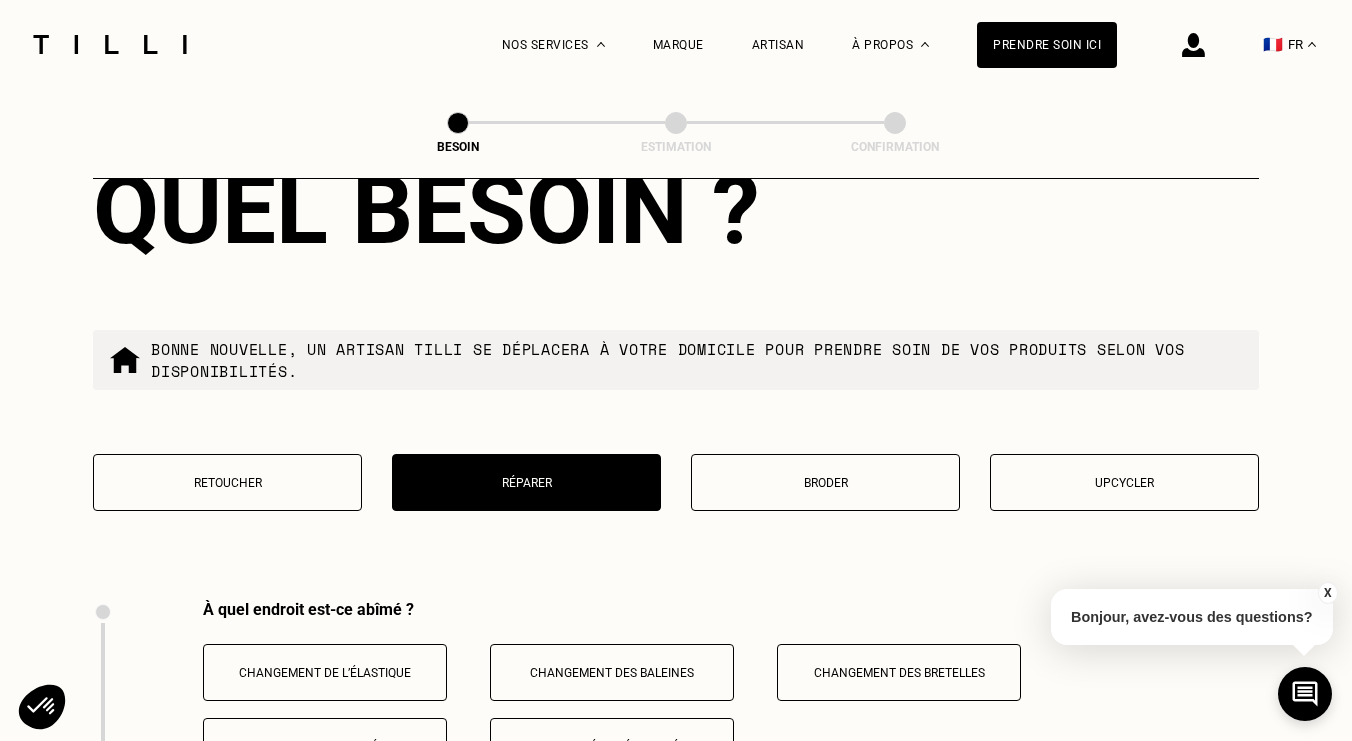 click on "Retoucher" at bounding box center (227, 483) 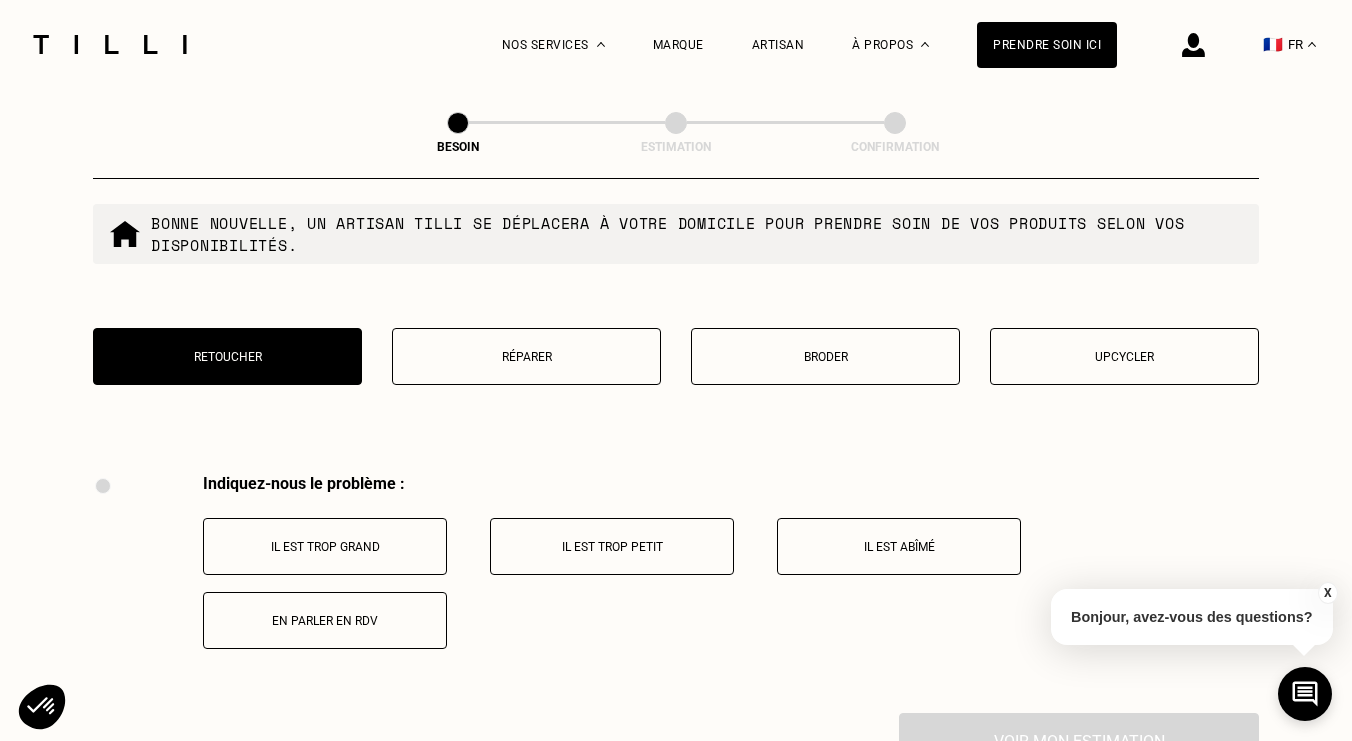 scroll, scrollTop: 2510, scrollLeft: 0, axis: vertical 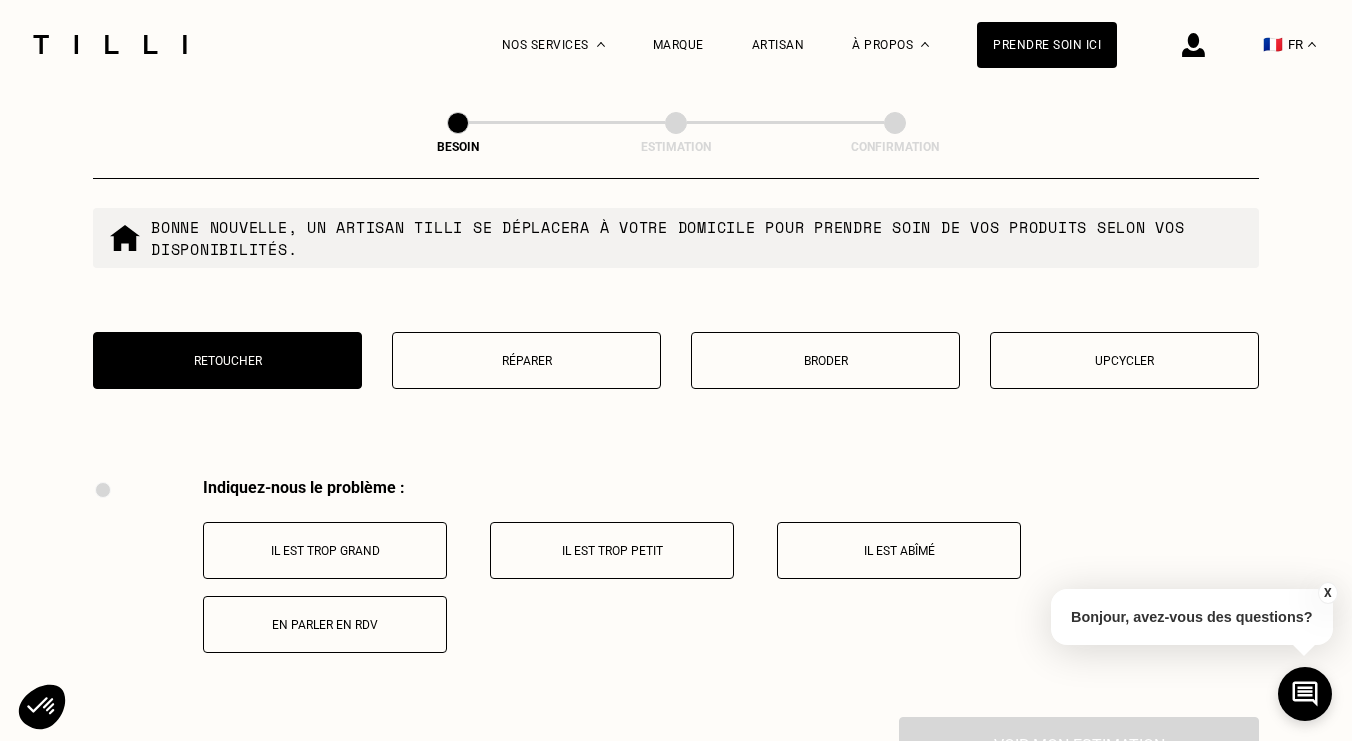 click on "Retoucher Réparer Broder Upcycler" at bounding box center (676, 373) 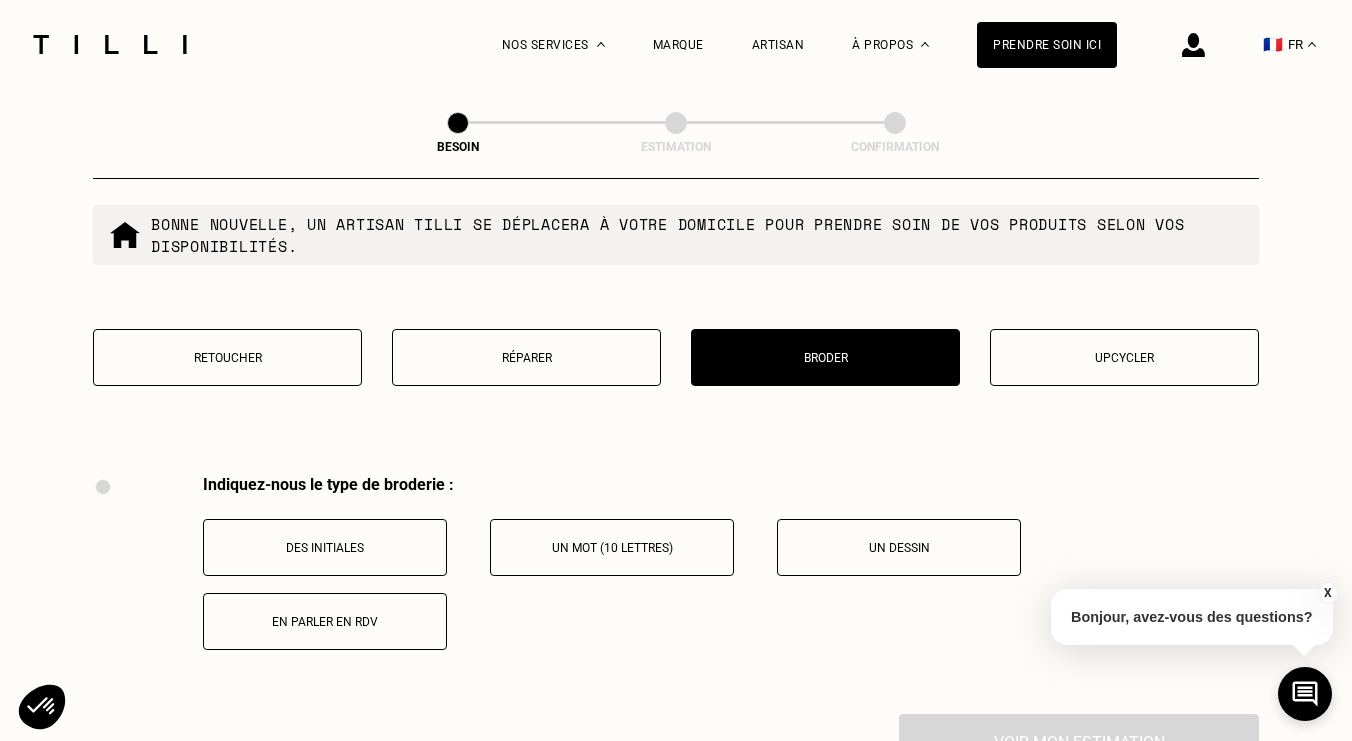 click on "Réparer" at bounding box center (526, 358) 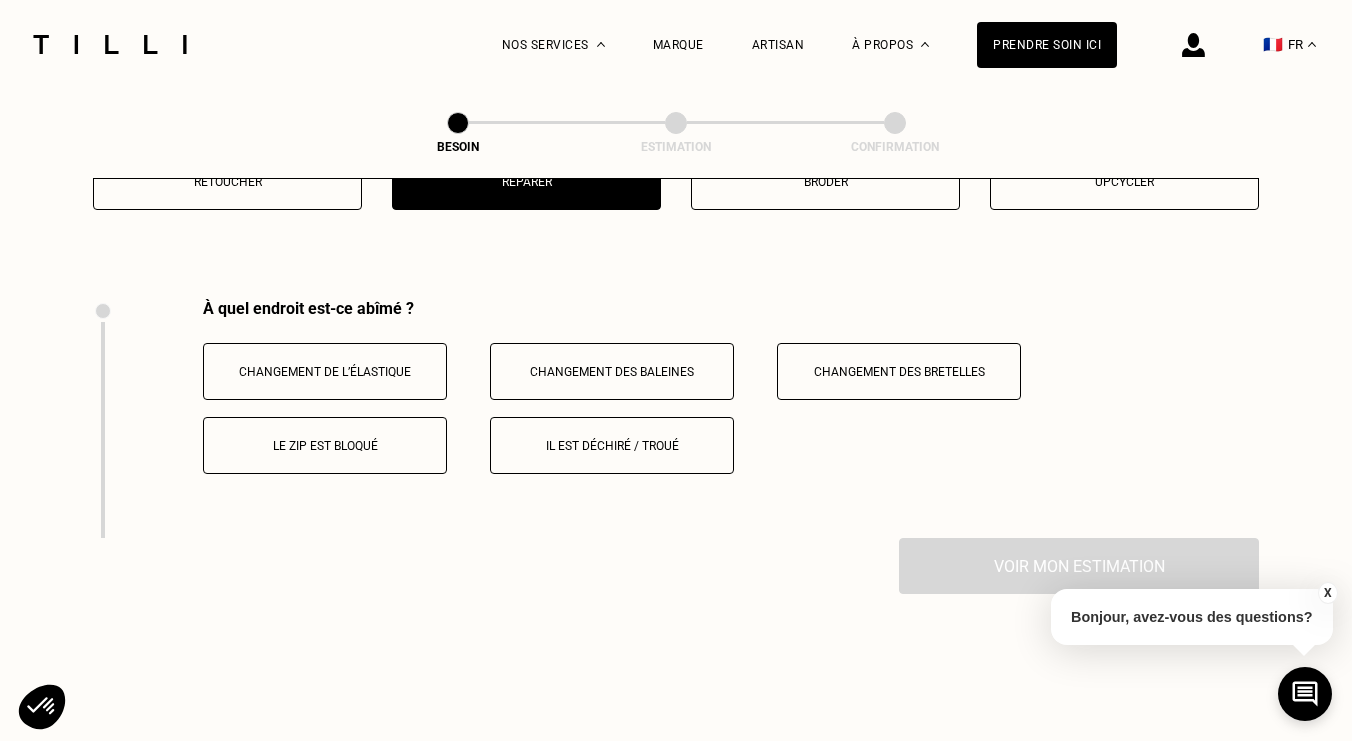 scroll, scrollTop: 2618, scrollLeft: 0, axis: vertical 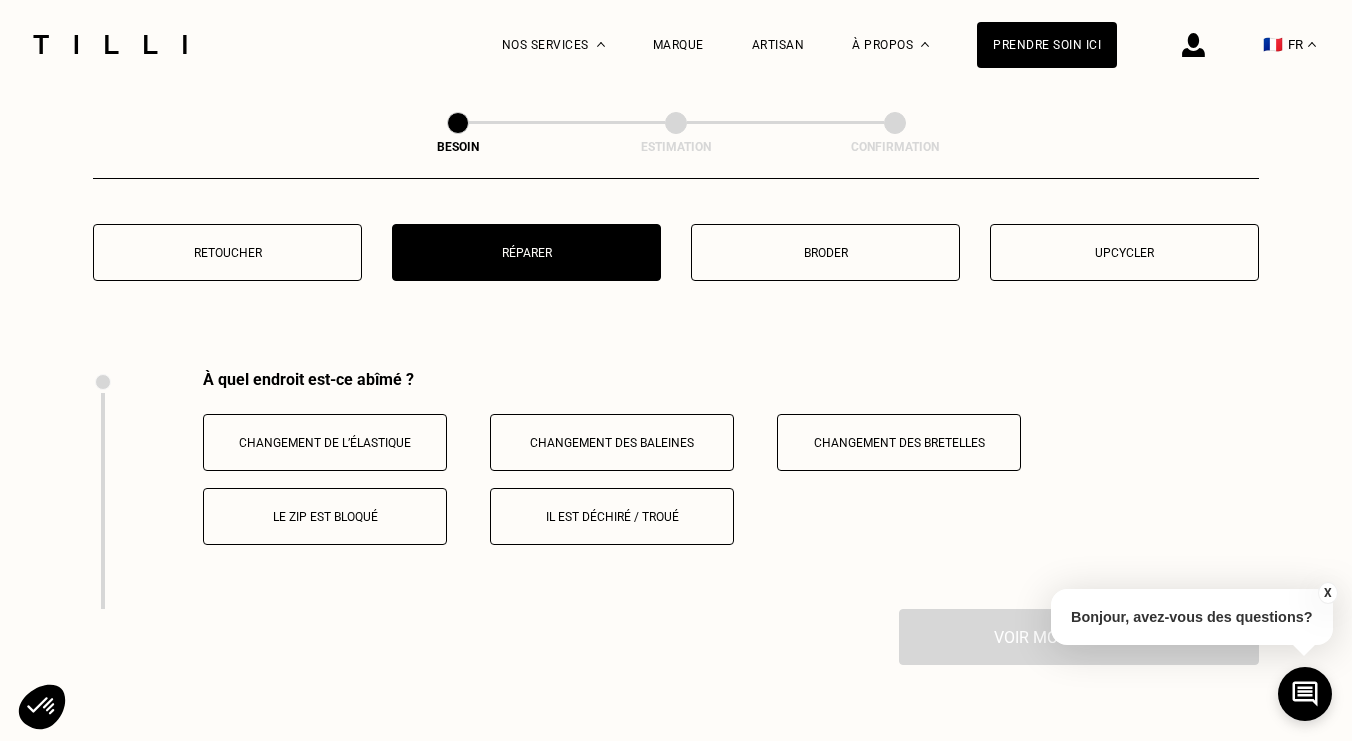 click on "Retoucher" at bounding box center [227, 253] 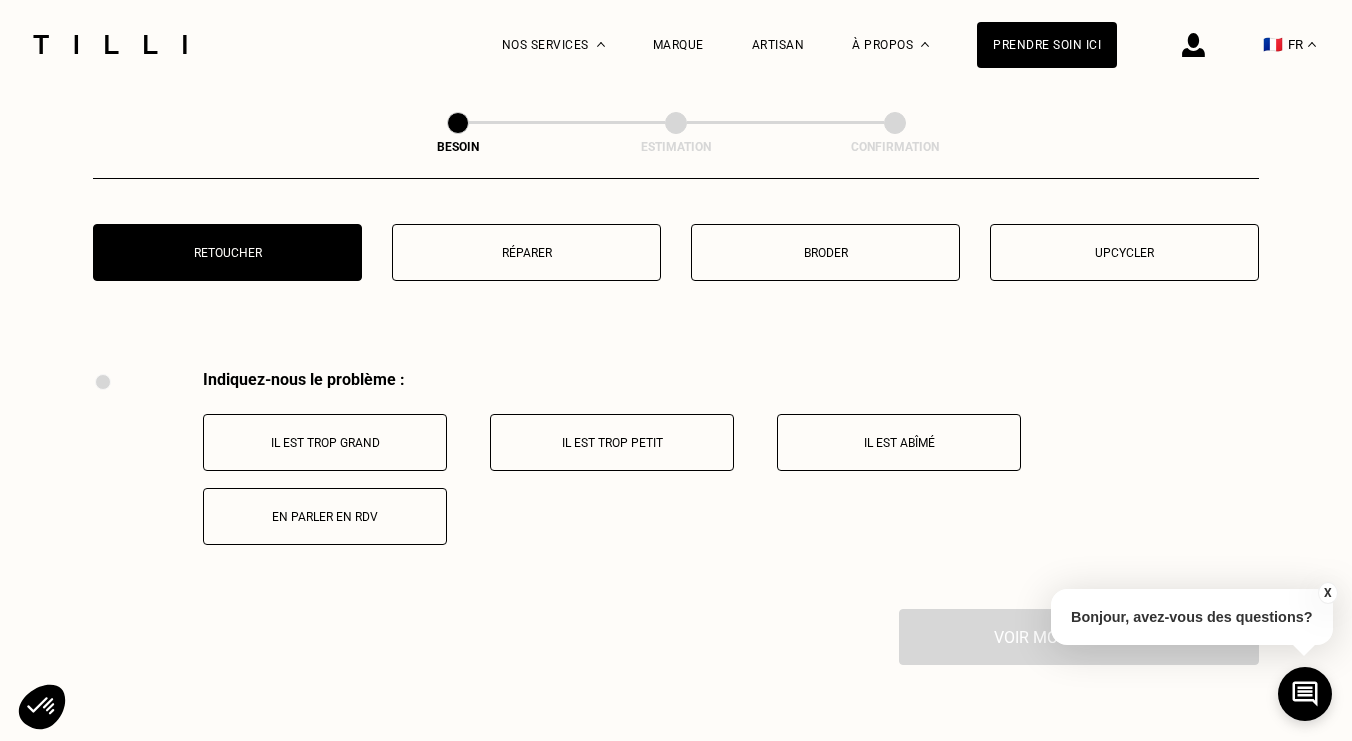 scroll, scrollTop: 2747, scrollLeft: 0, axis: vertical 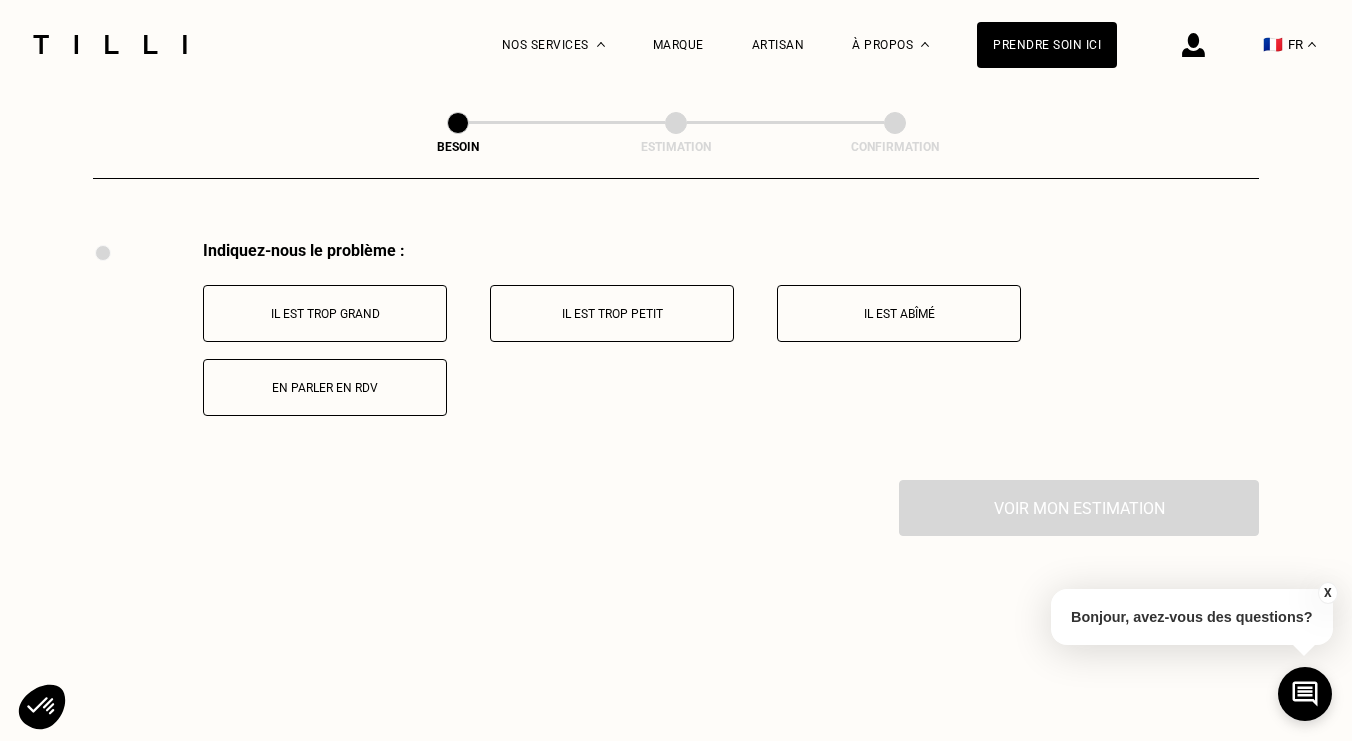 click on "En parler en RDV" at bounding box center [325, 388] 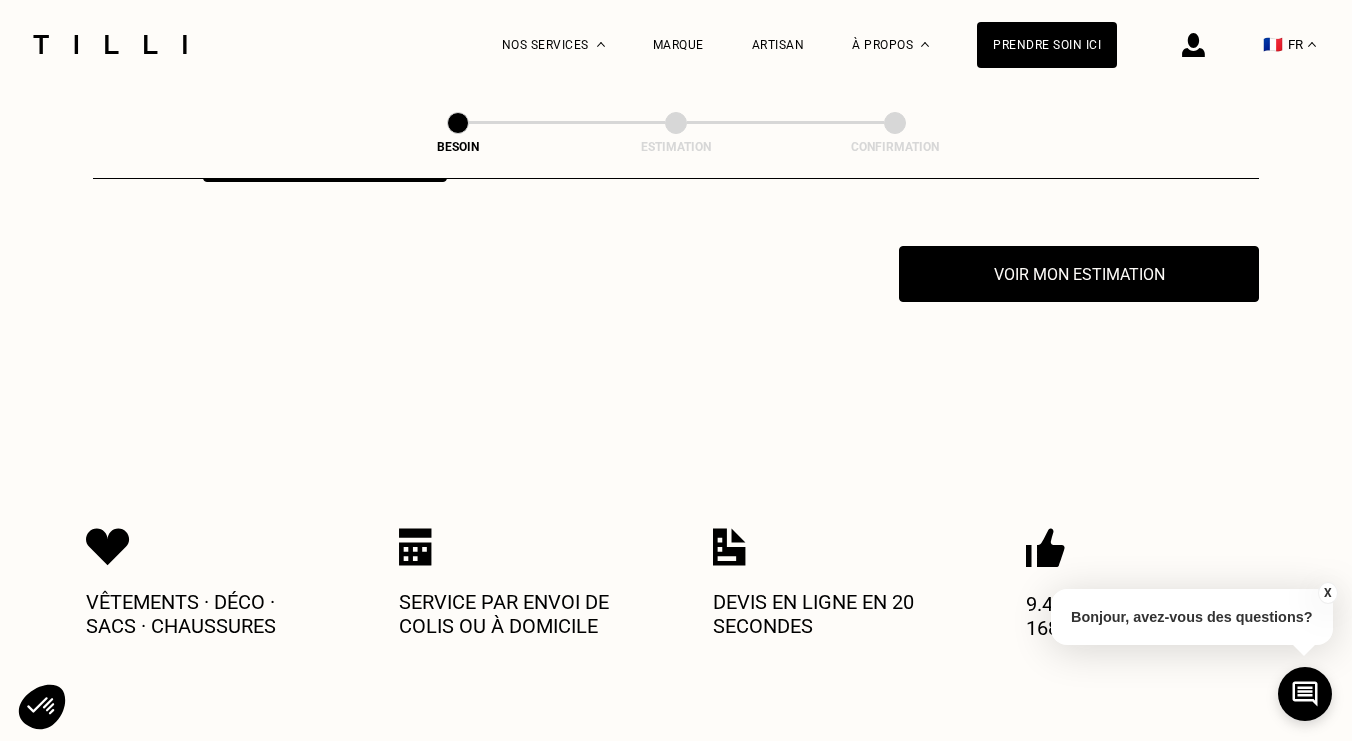 scroll, scrollTop: 2986, scrollLeft: 0, axis: vertical 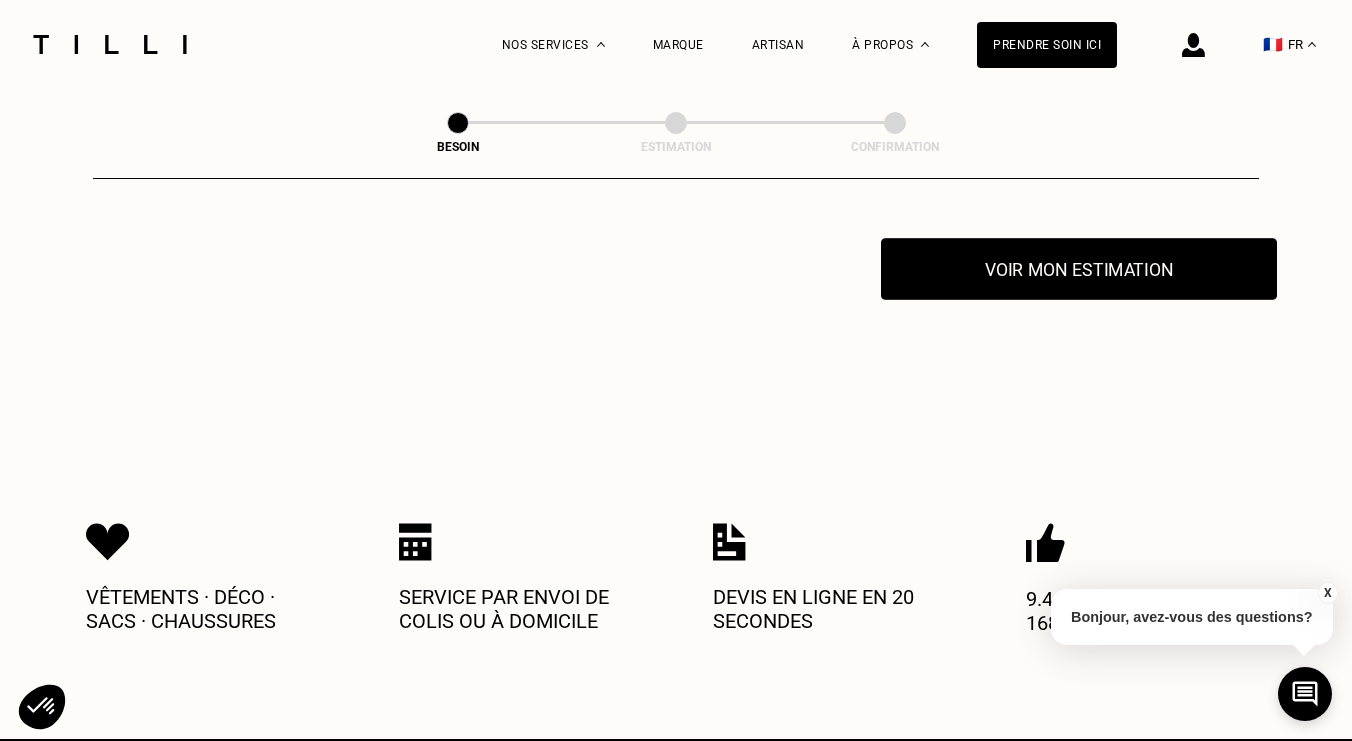 click on "Voir mon estimation" at bounding box center (1079, 269) 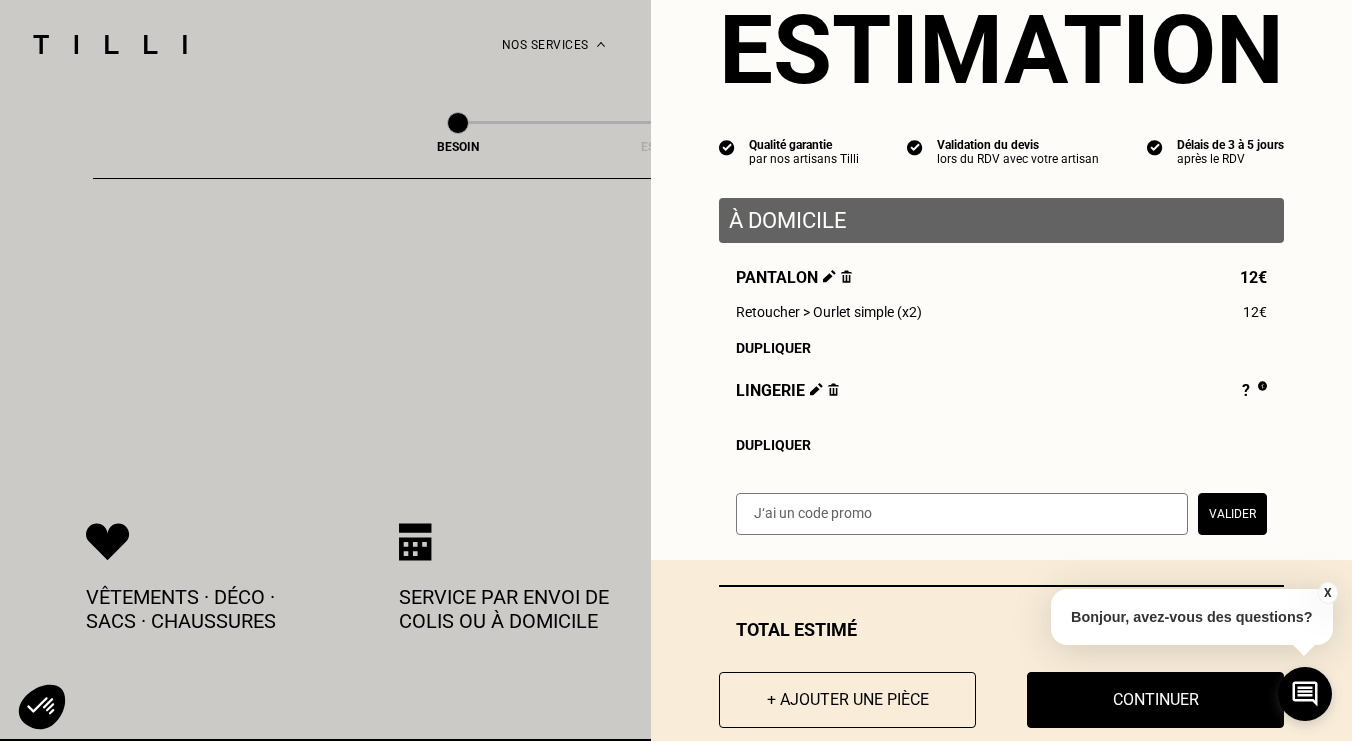 scroll, scrollTop: 69, scrollLeft: 0, axis: vertical 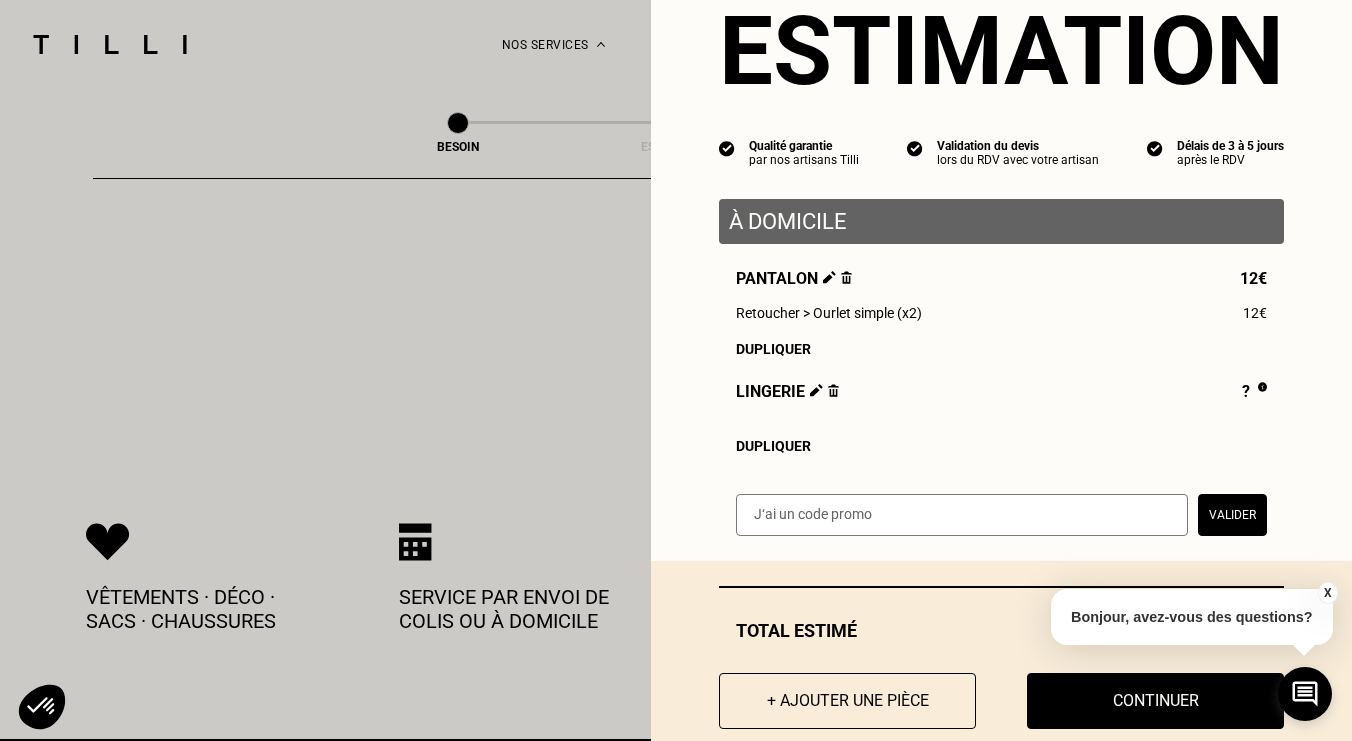 click on "Dupliquer" at bounding box center (1001, 446) 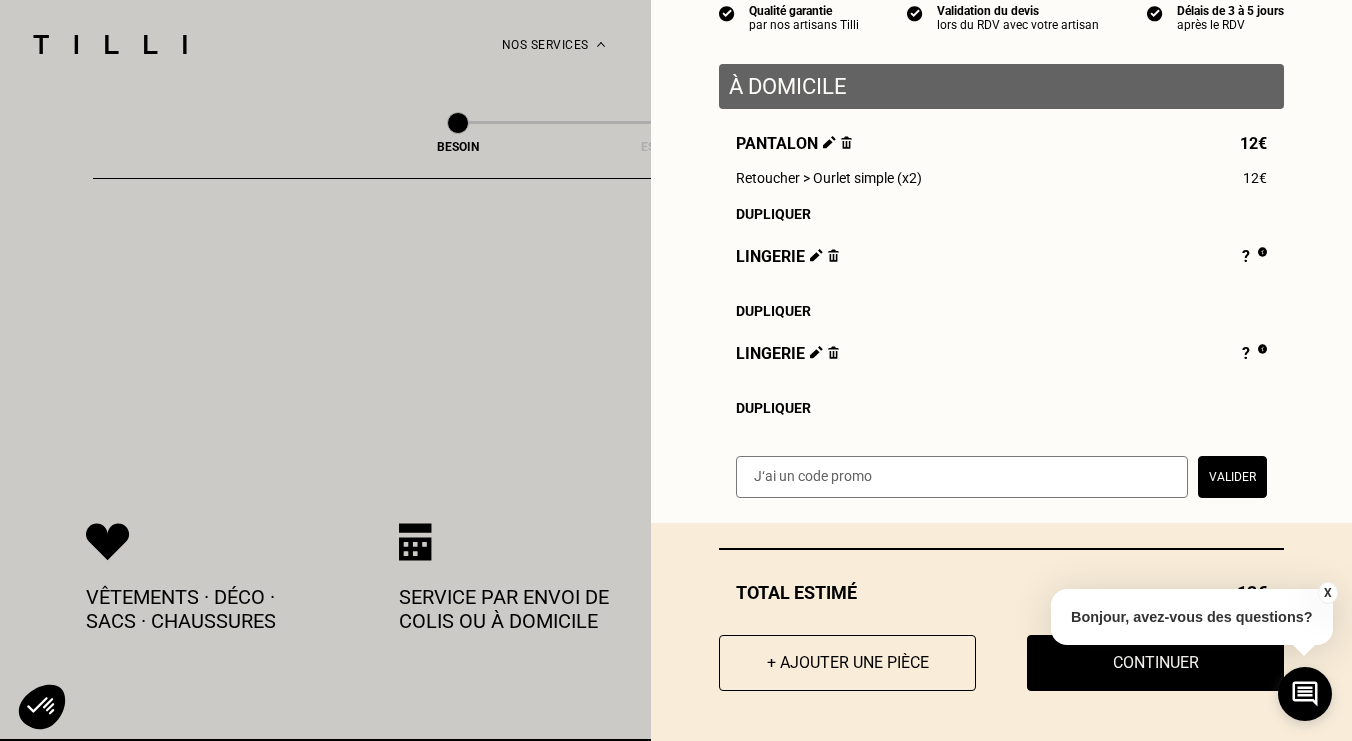 scroll, scrollTop: 203, scrollLeft: 0, axis: vertical 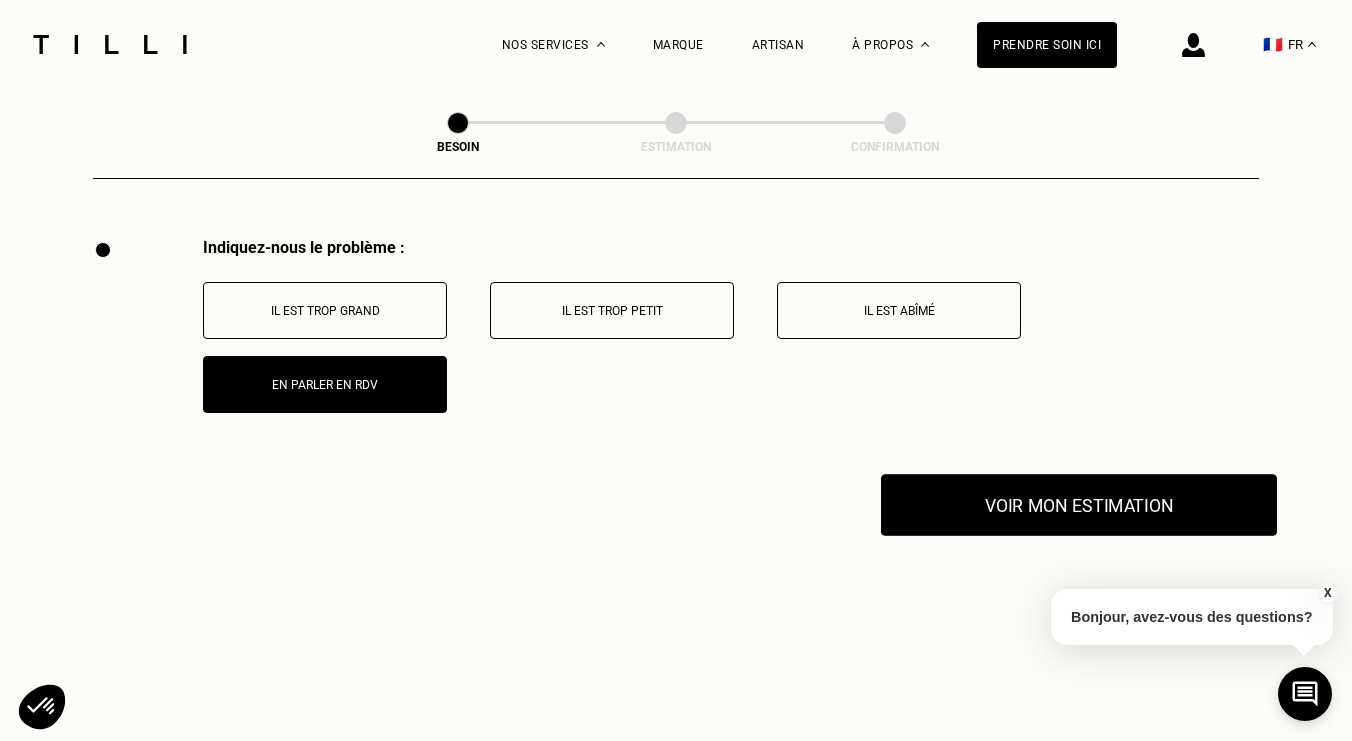 click on "Voir mon estimation" at bounding box center [1079, 505] 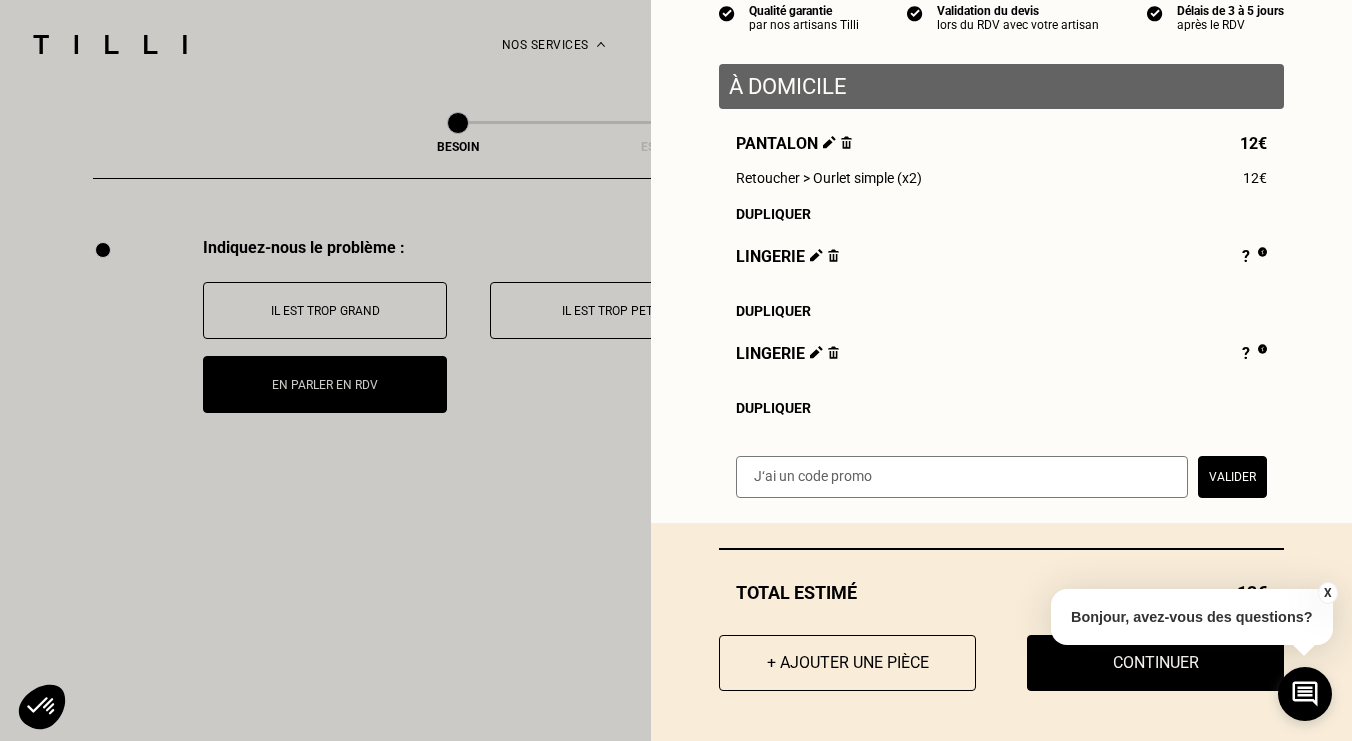 scroll, scrollTop: 203, scrollLeft: 0, axis: vertical 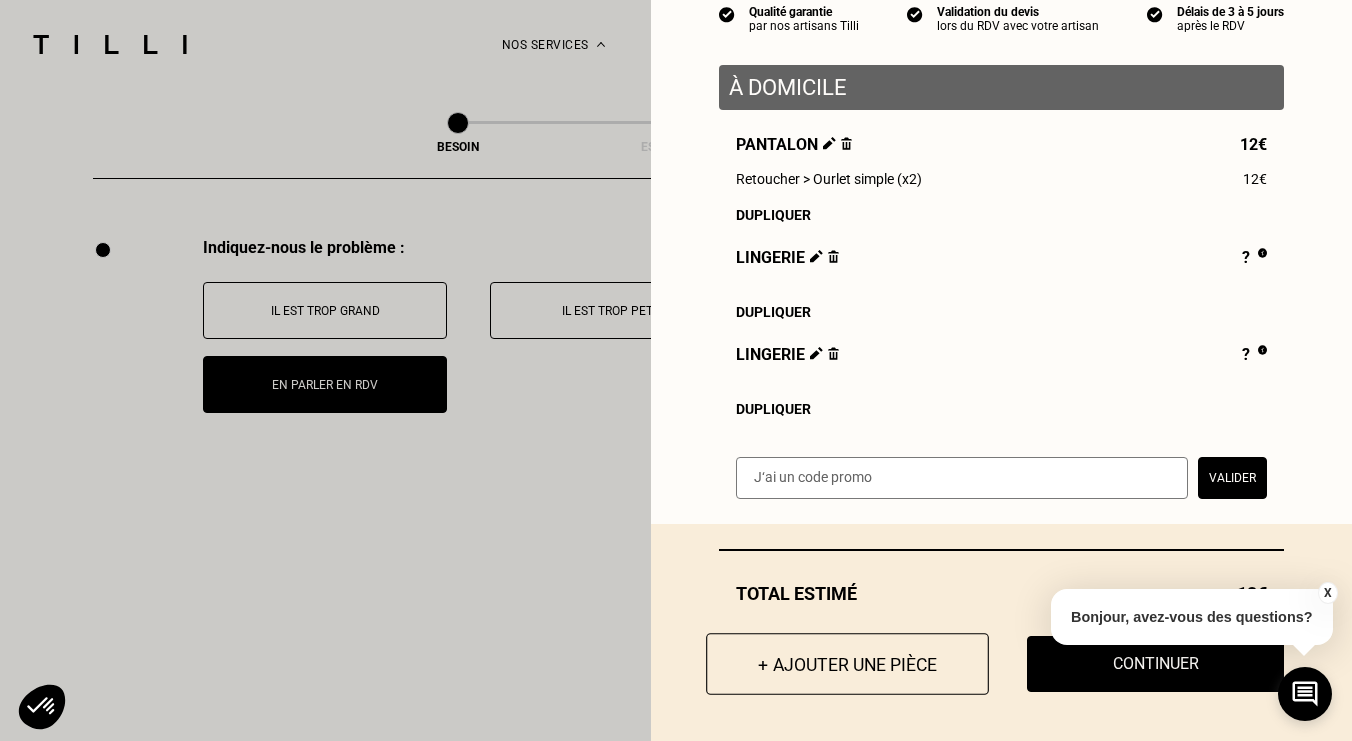 click on "+ Ajouter une pièce" at bounding box center (847, 664) 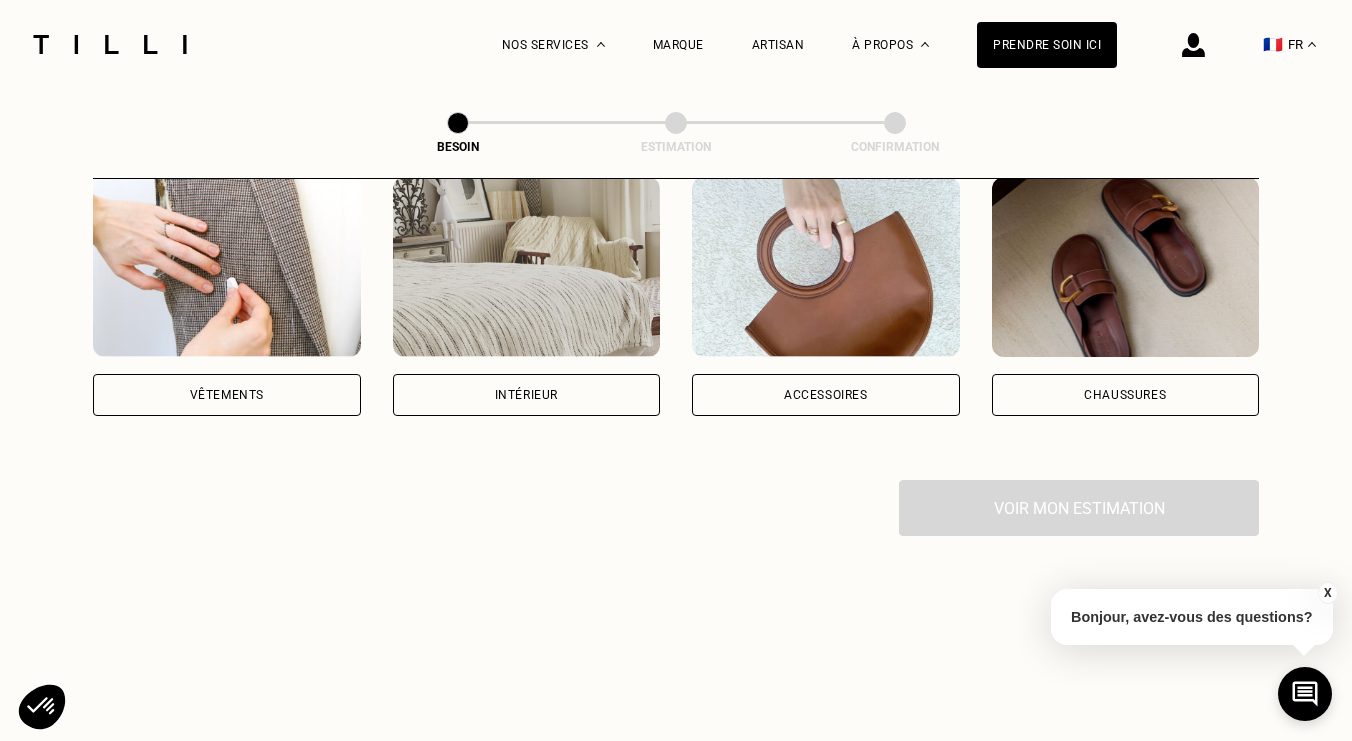 click at bounding box center [227, 267] 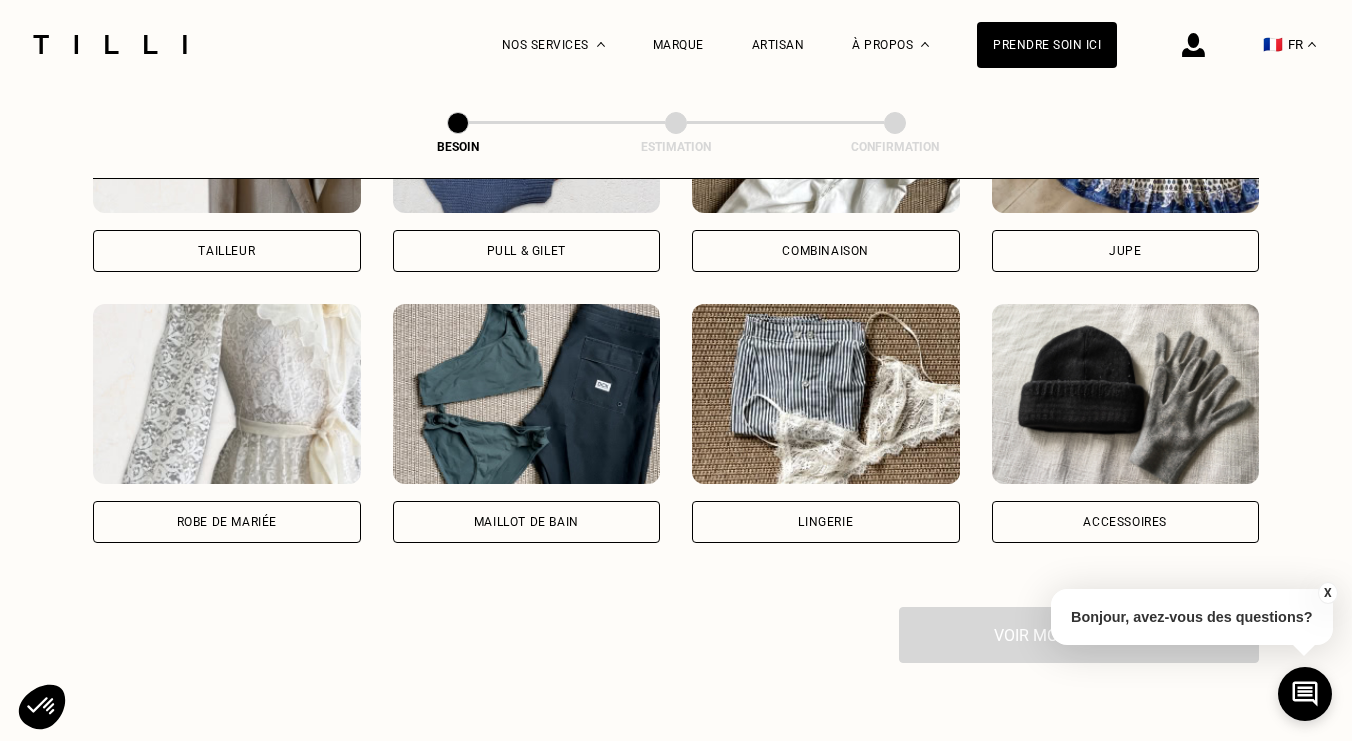 scroll, scrollTop: 1383, scrollLeft: 0, axis: vertical 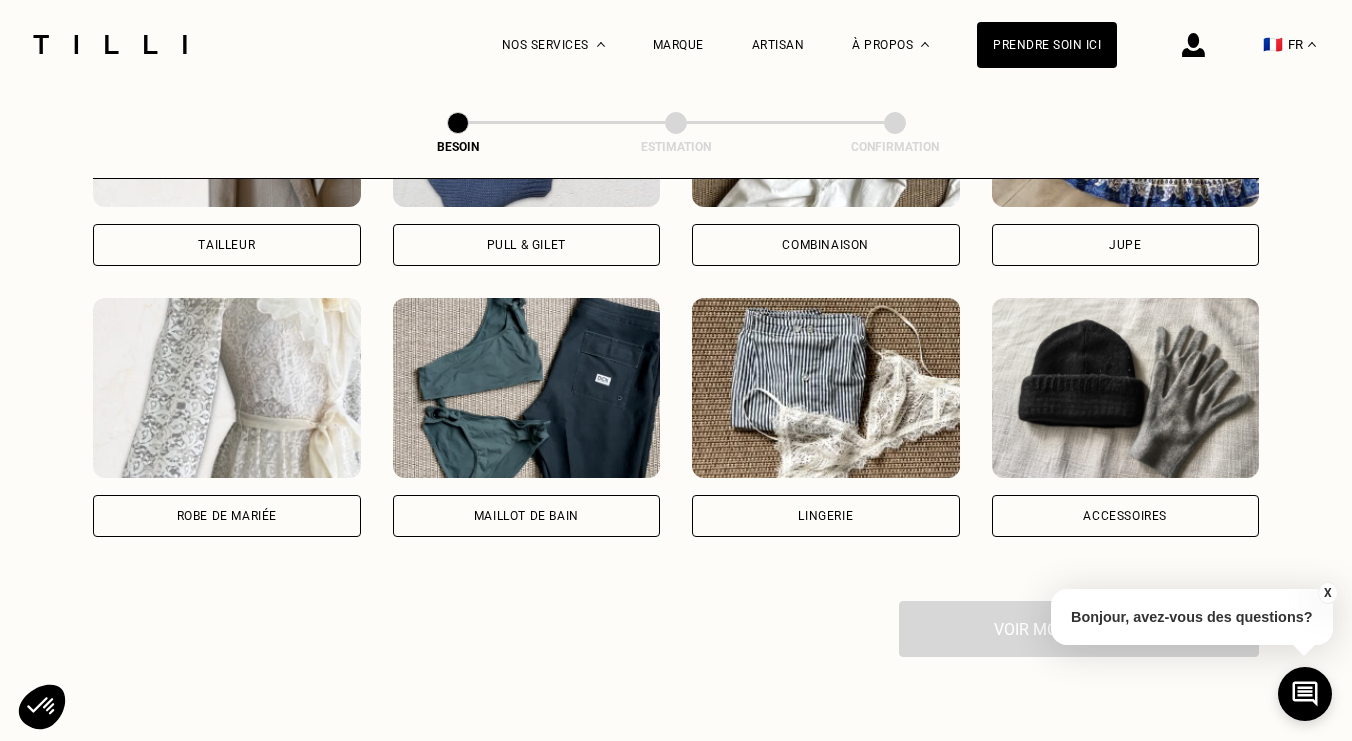 click at bounding box center [527, 388] 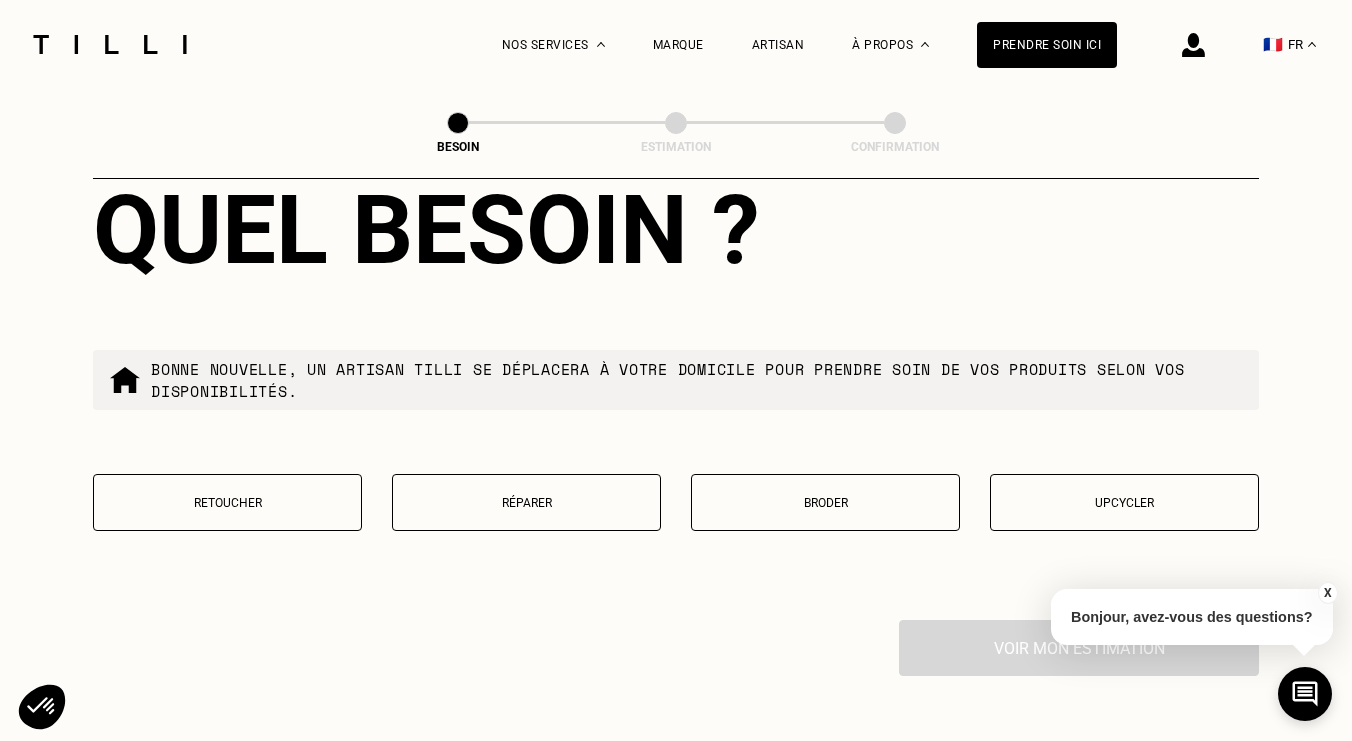 scroll, scrollTop: 2532, scrollLeft: 0, axis: vertical 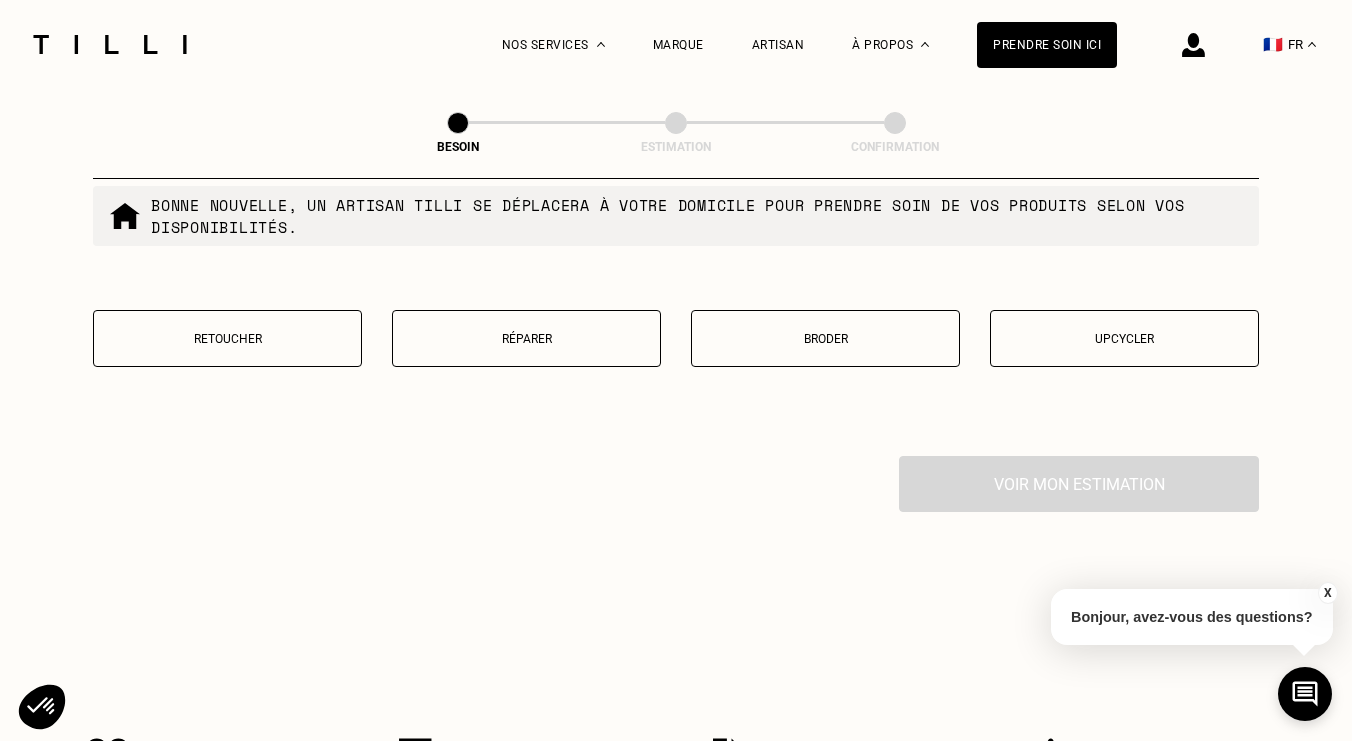 click on "Retoucher" at bounding box center (227, 338) 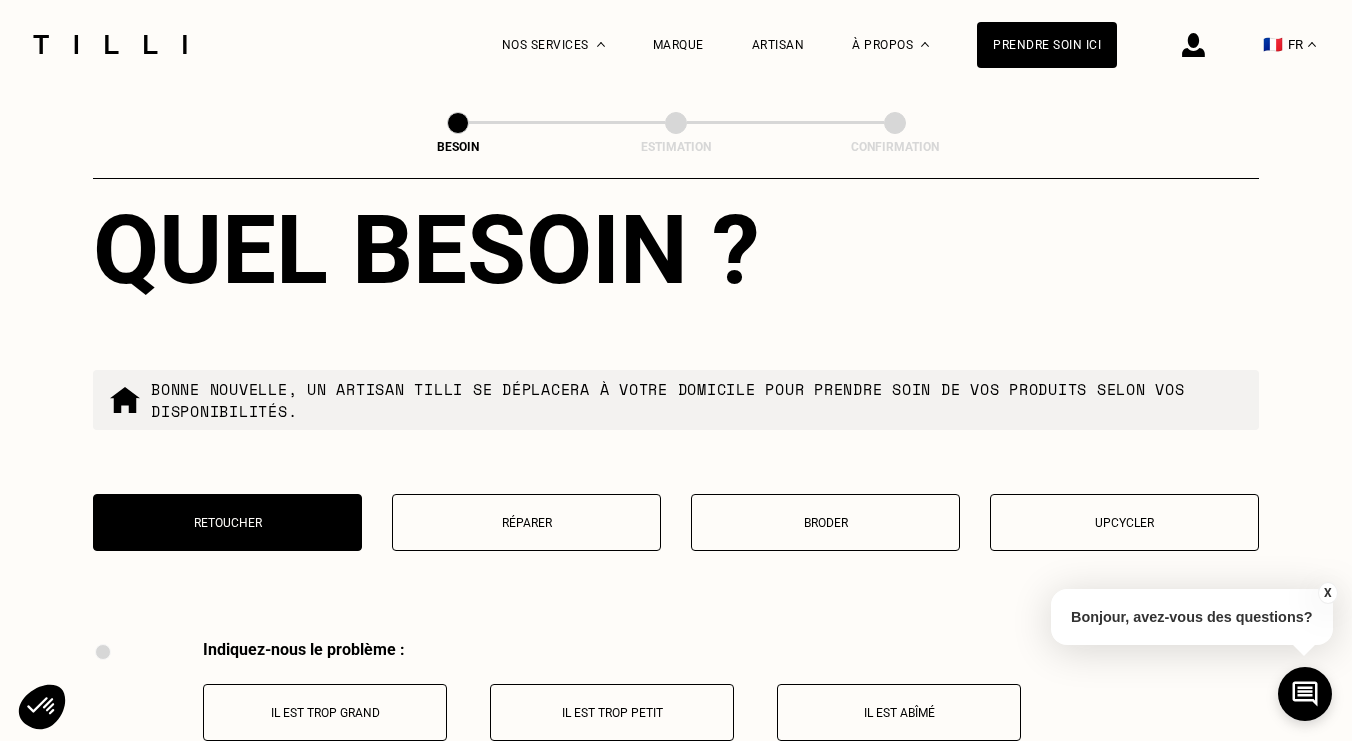 click on "Réparer" at bounding box center (526, 523) 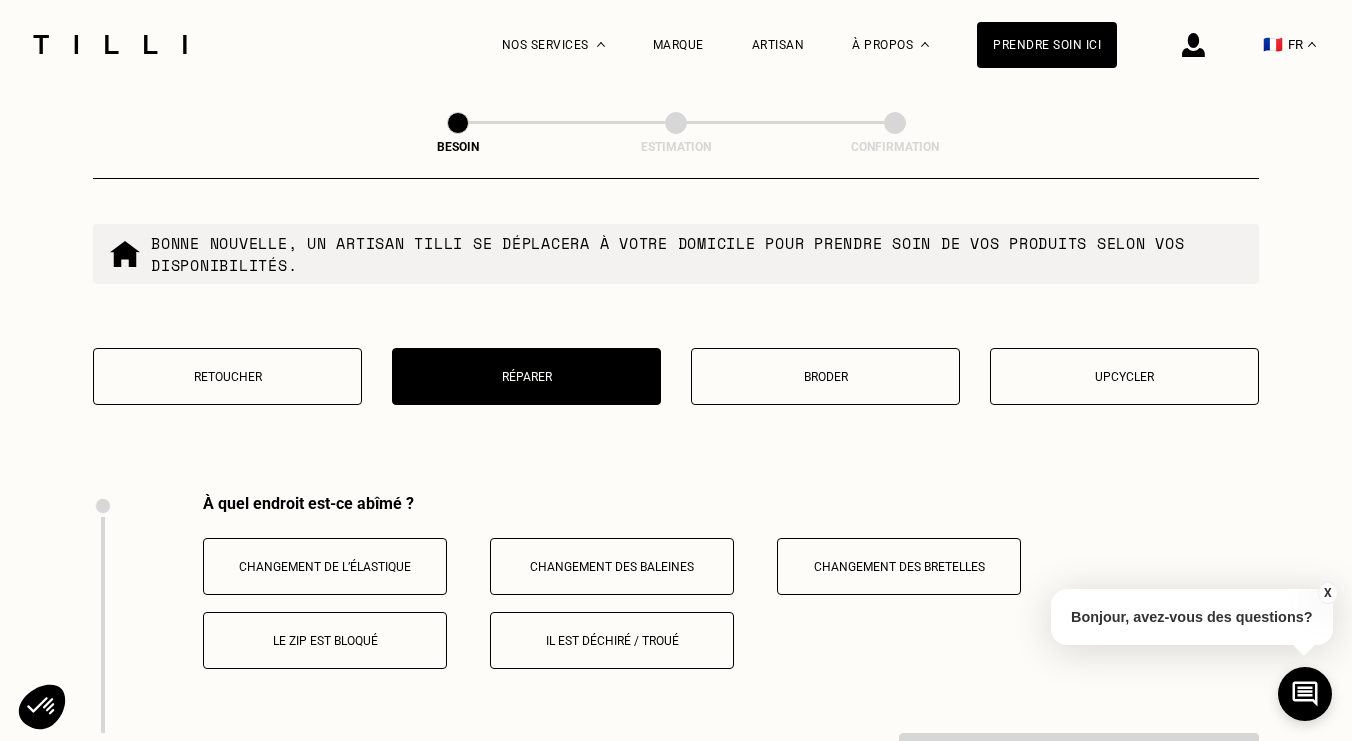 scroll, scrollTop: 2747, scrollLeft: 0, axis: vertical 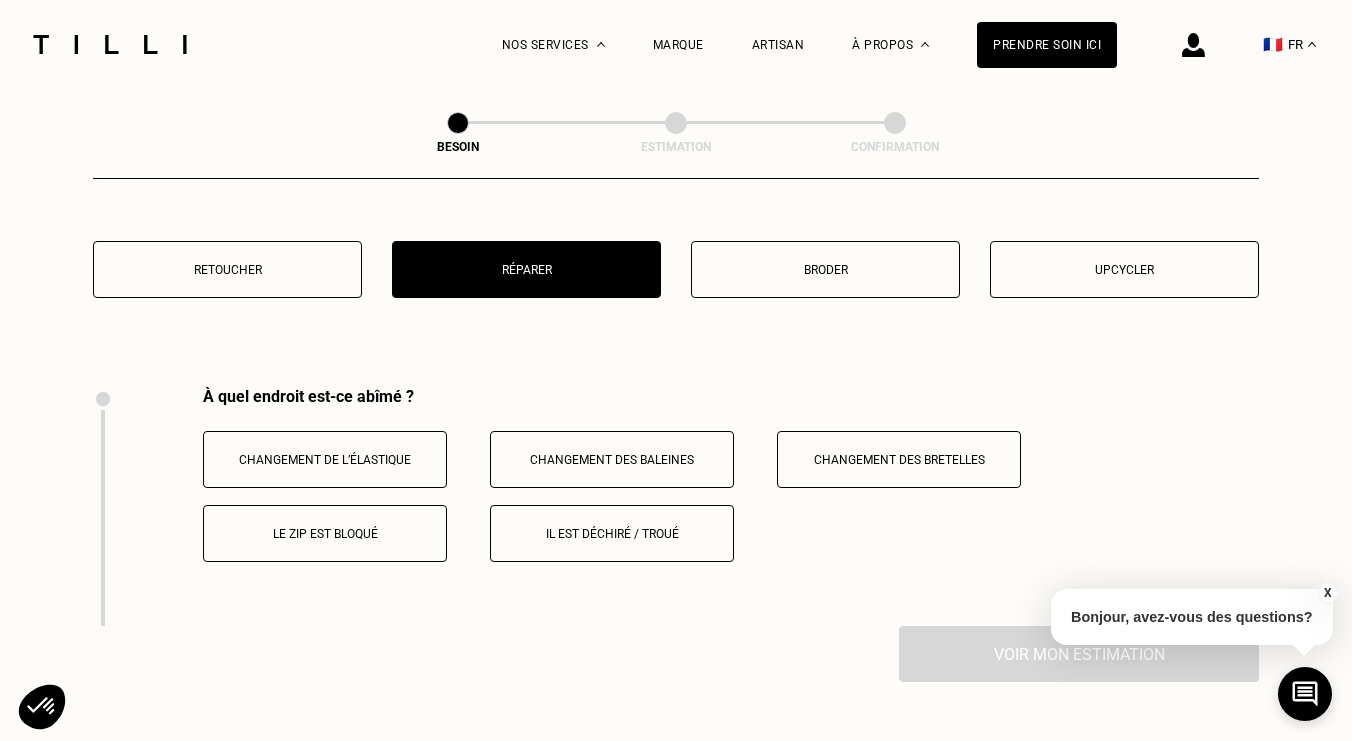 click on "Broder" at bounding box center [825, 269] 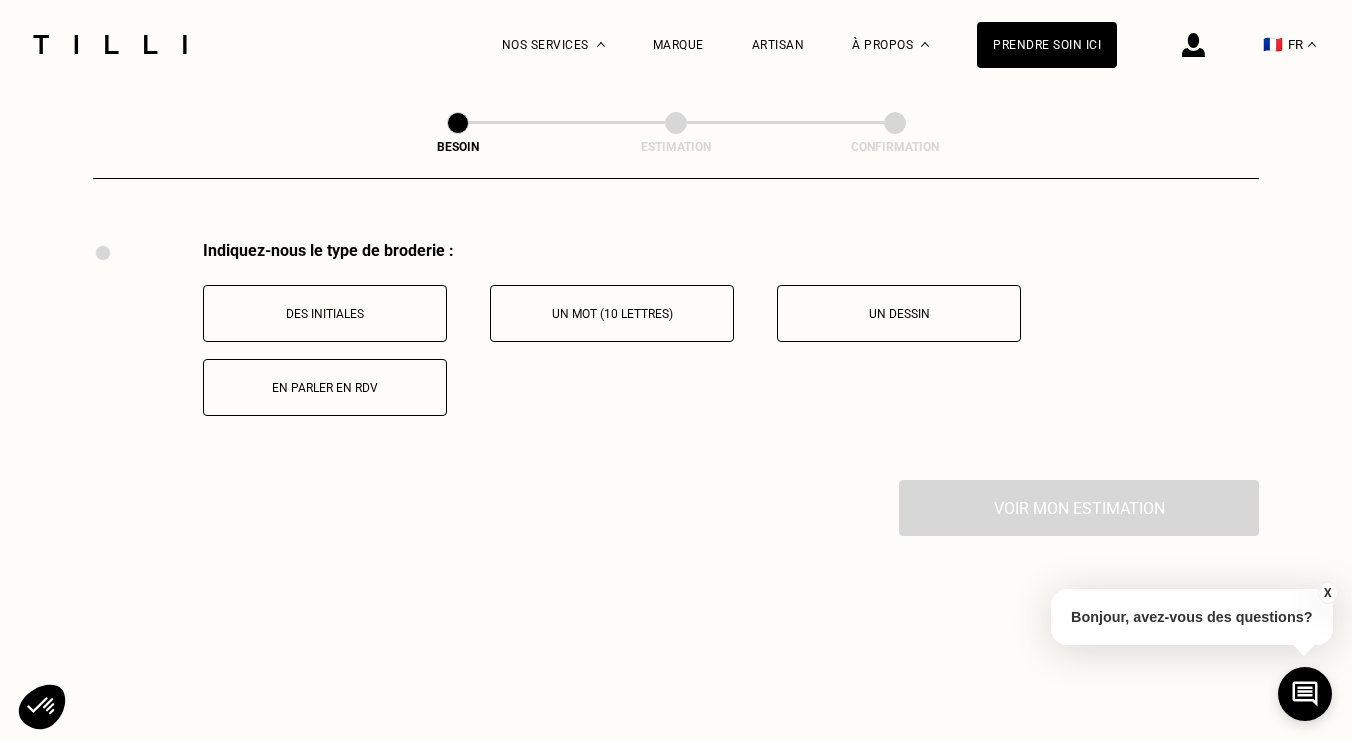 click on "Des initiales Un mot (10 lettres) Un dessin En parler en RDV" at bounding box center (731, 338) 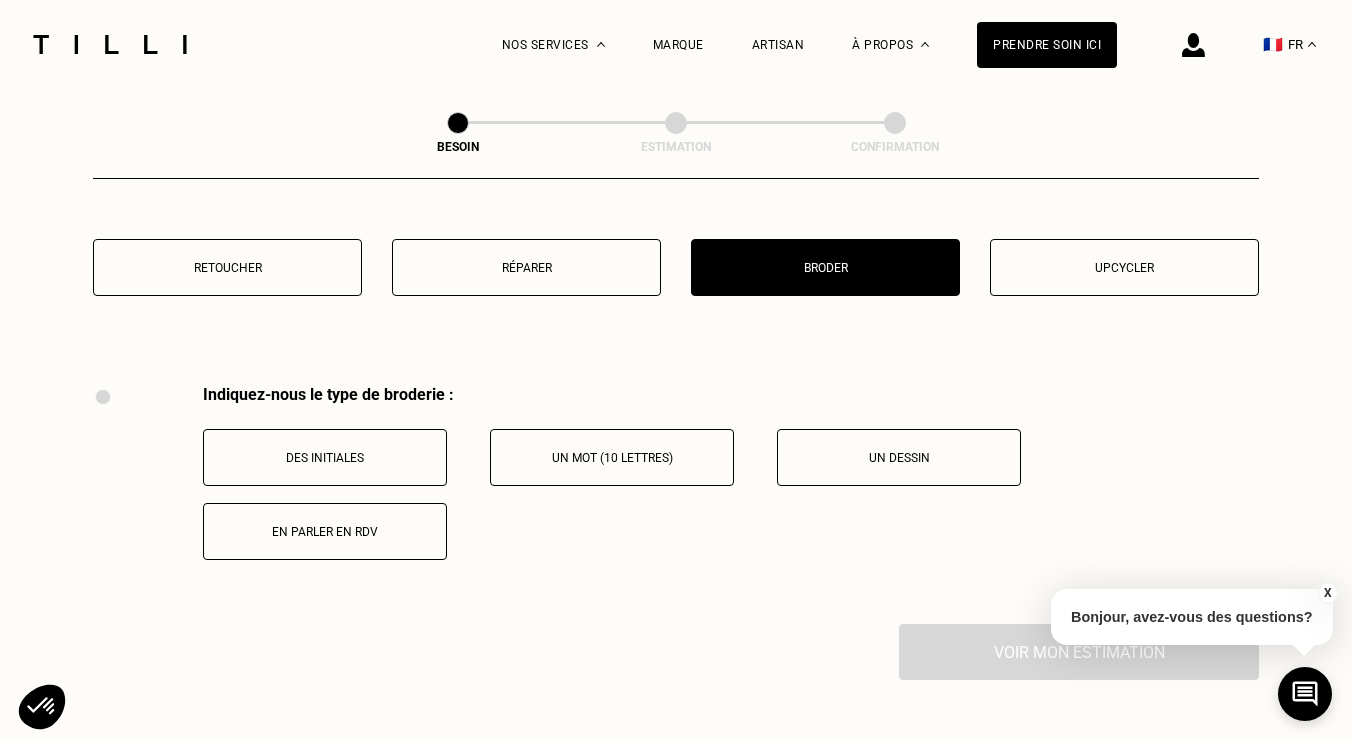 click on "Upcycler" at bounding box center [1124, 268] 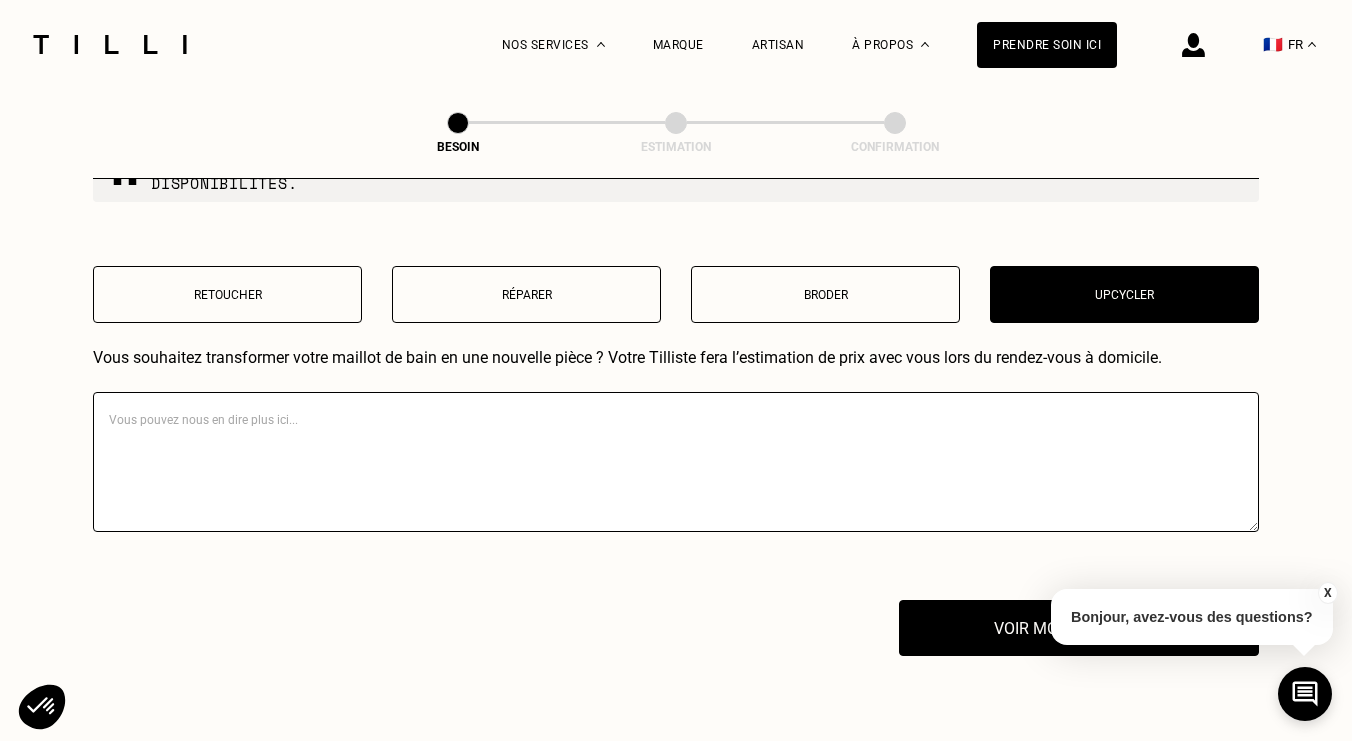 scroll, scrollTop: 2575, scrollLeft: 0, axis: vertical 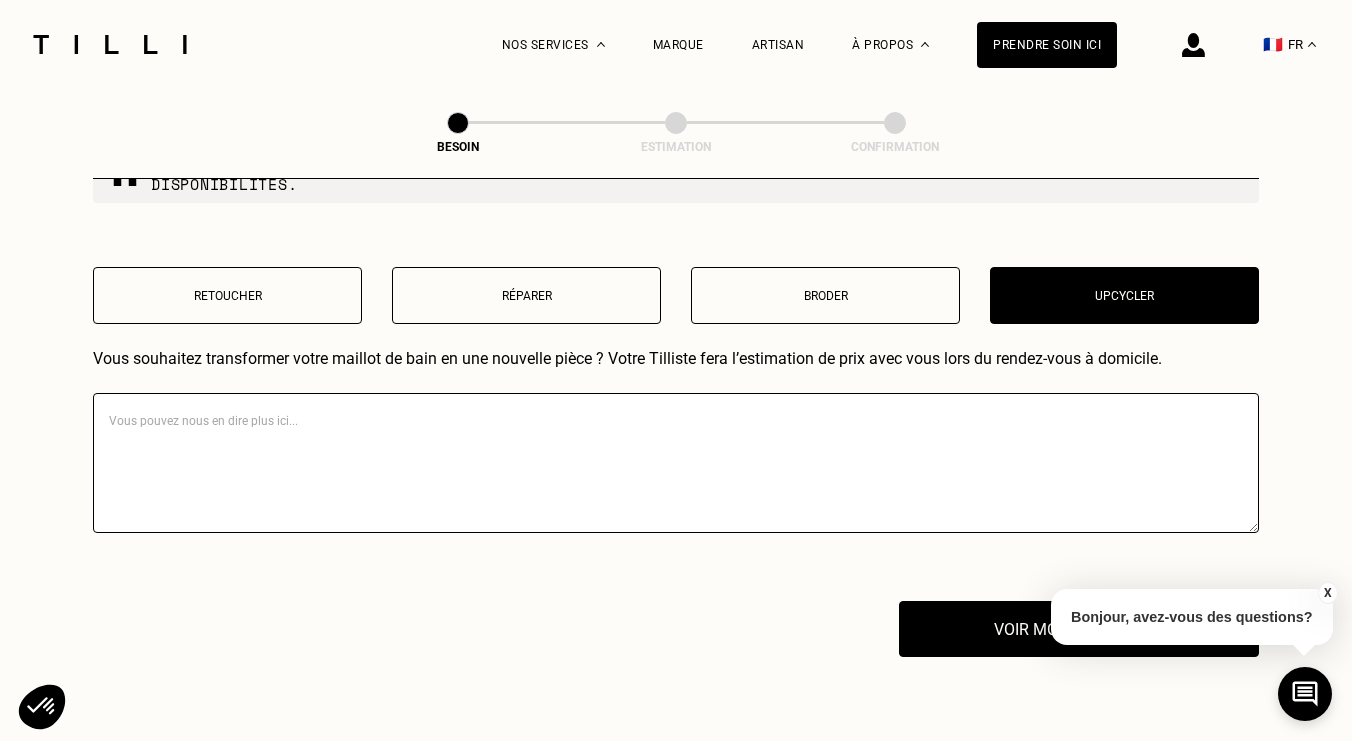 click on "Réparer" at bounding box center [526, 295] 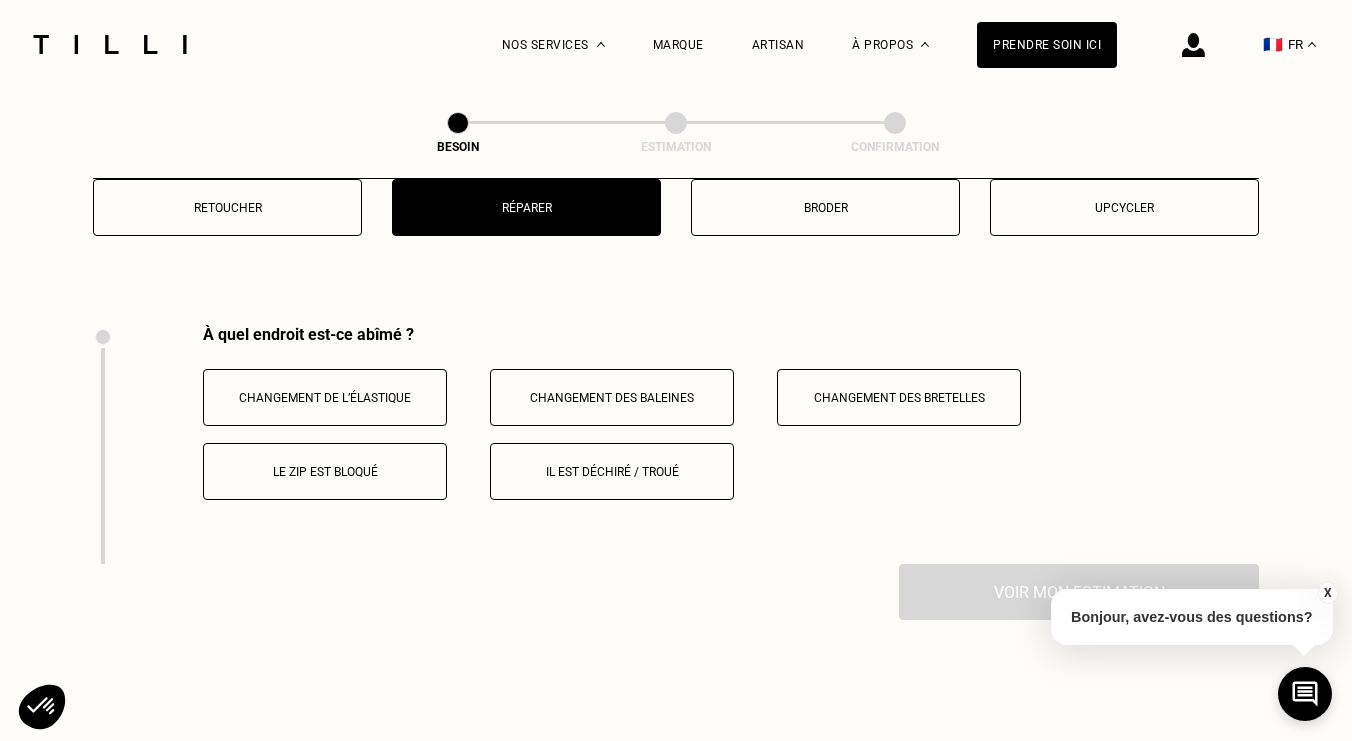 scroll, scrollTop: 2625, scrollLeft: 1, axis: both 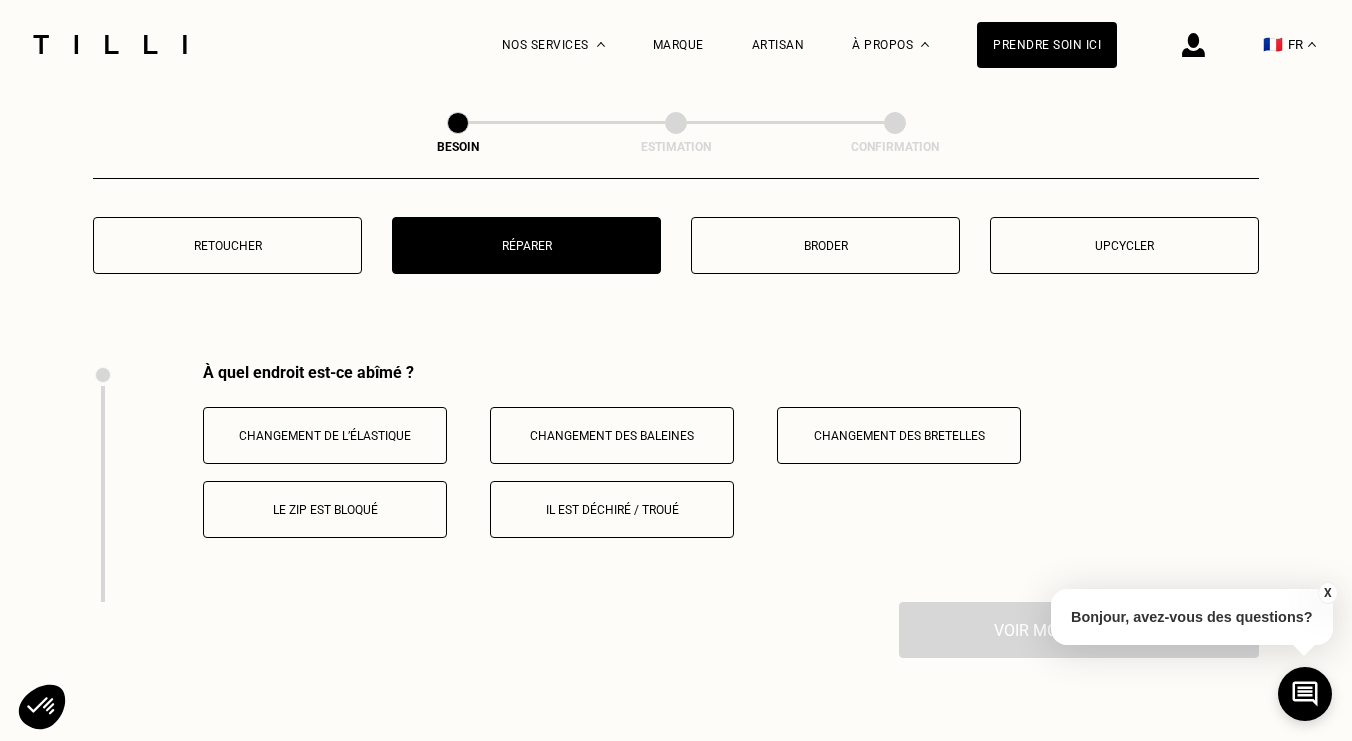 click on "Retoucher" at bounding box center (227, 245) 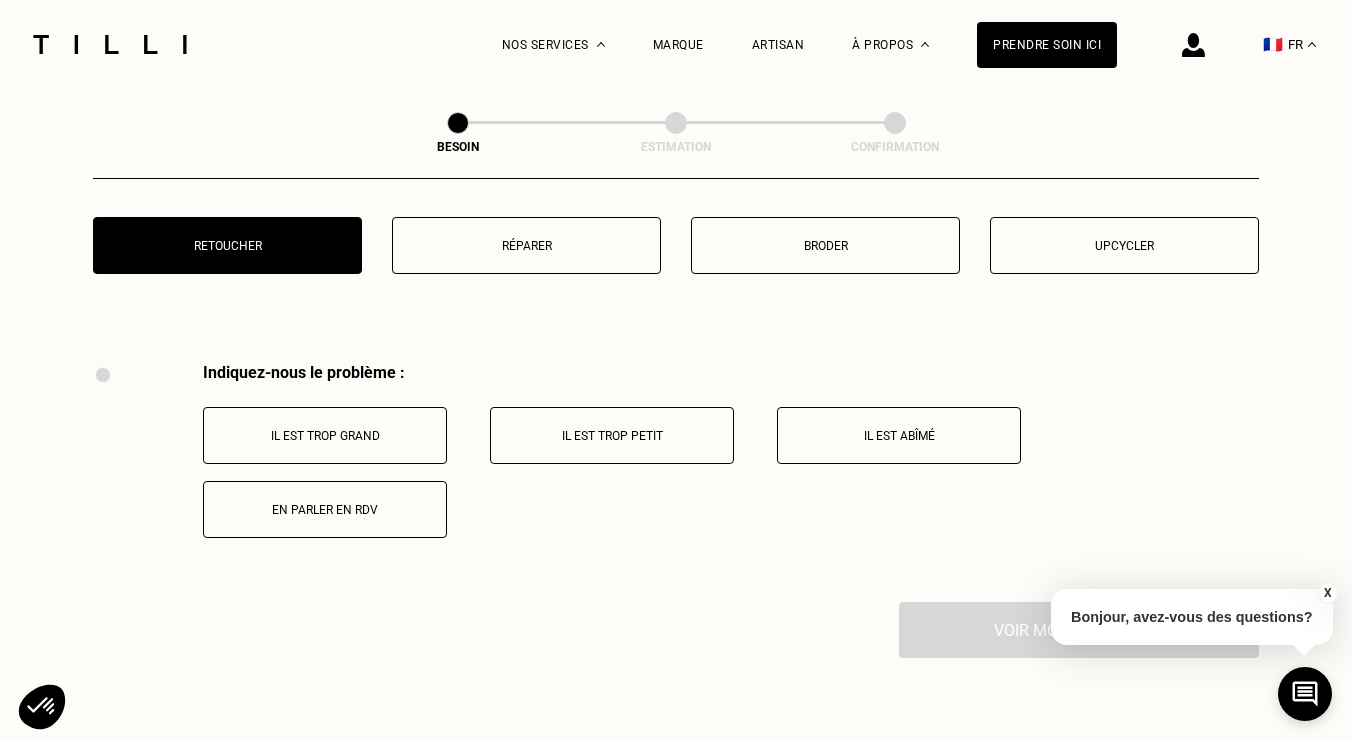 scroll, scrollTop: 2747, scrollLeft: 0, axis: vertical 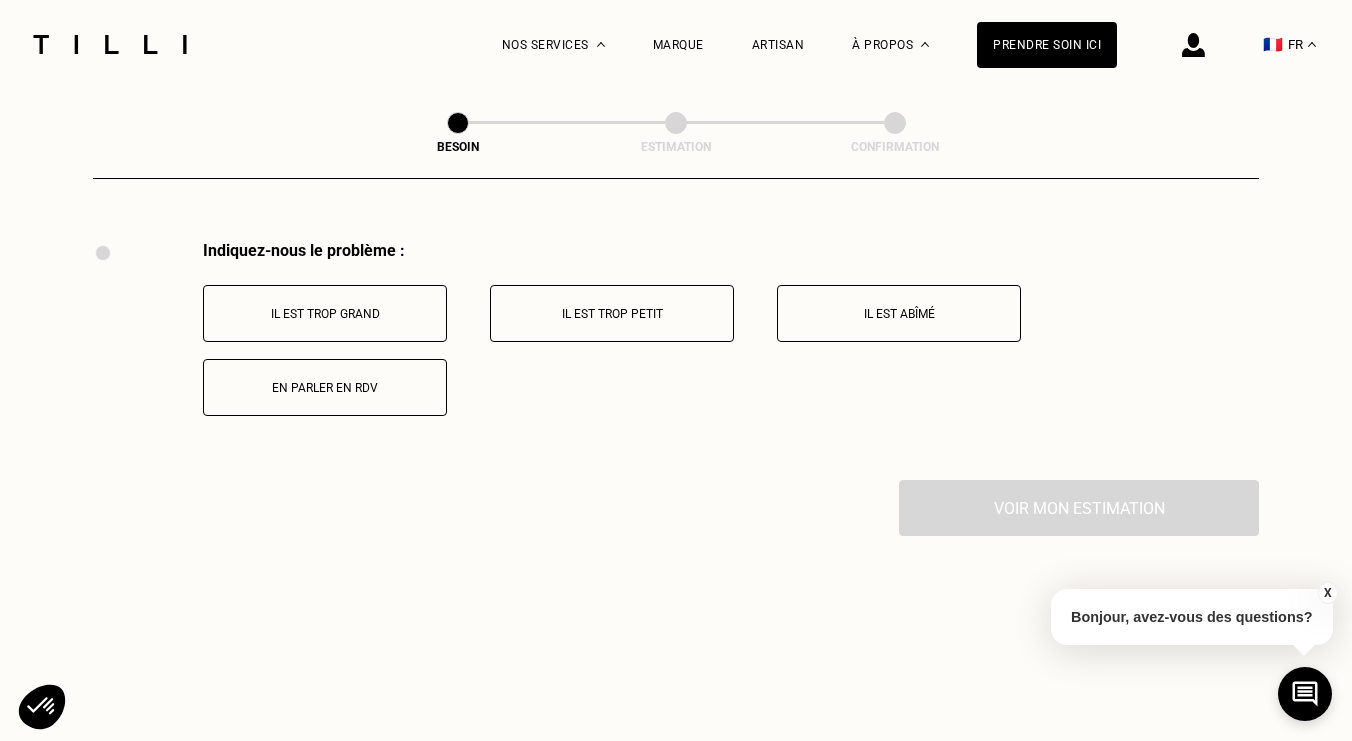 click on "En parler en RDV" at bounding box center [325, 387] 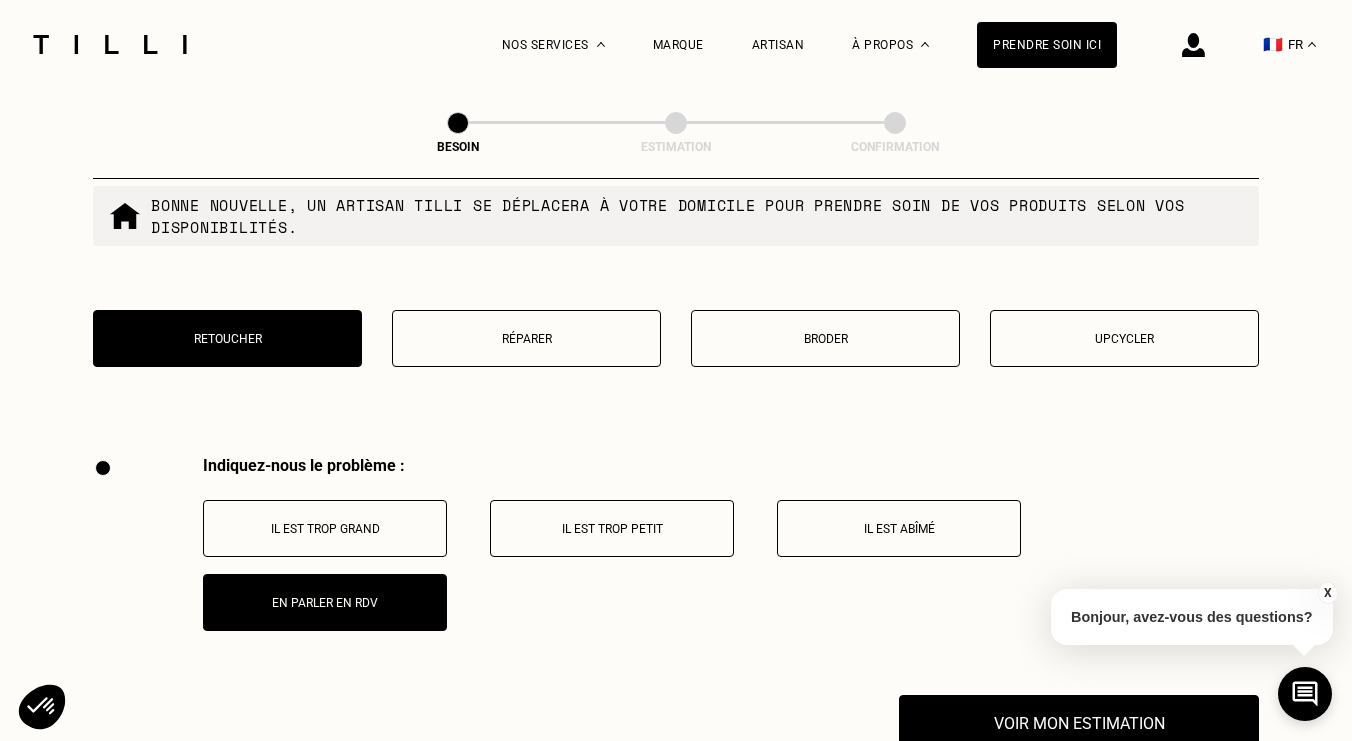 scroll, scrollTop: 2501, scrollLeft: 0, axis: vertical 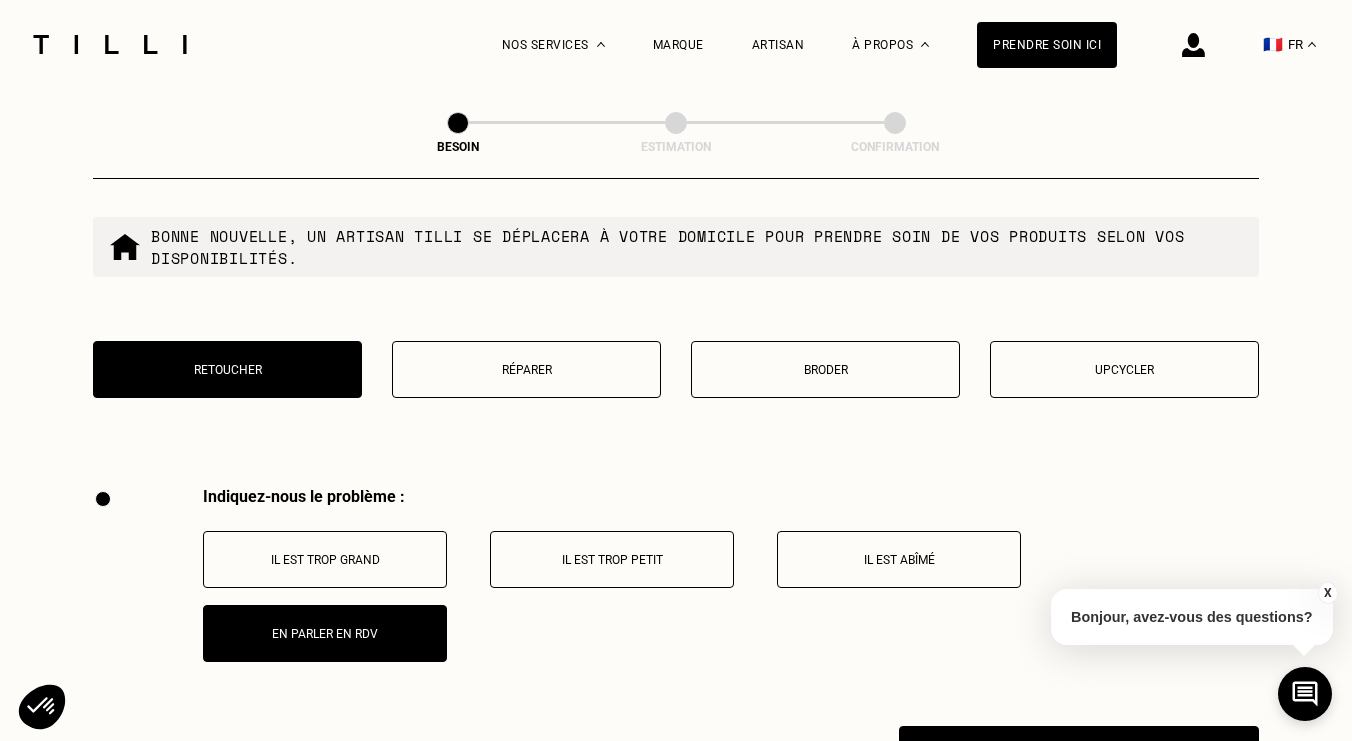 click on "Retoucher Réparer Broder Upcycler" at bounding box center [676, 382] 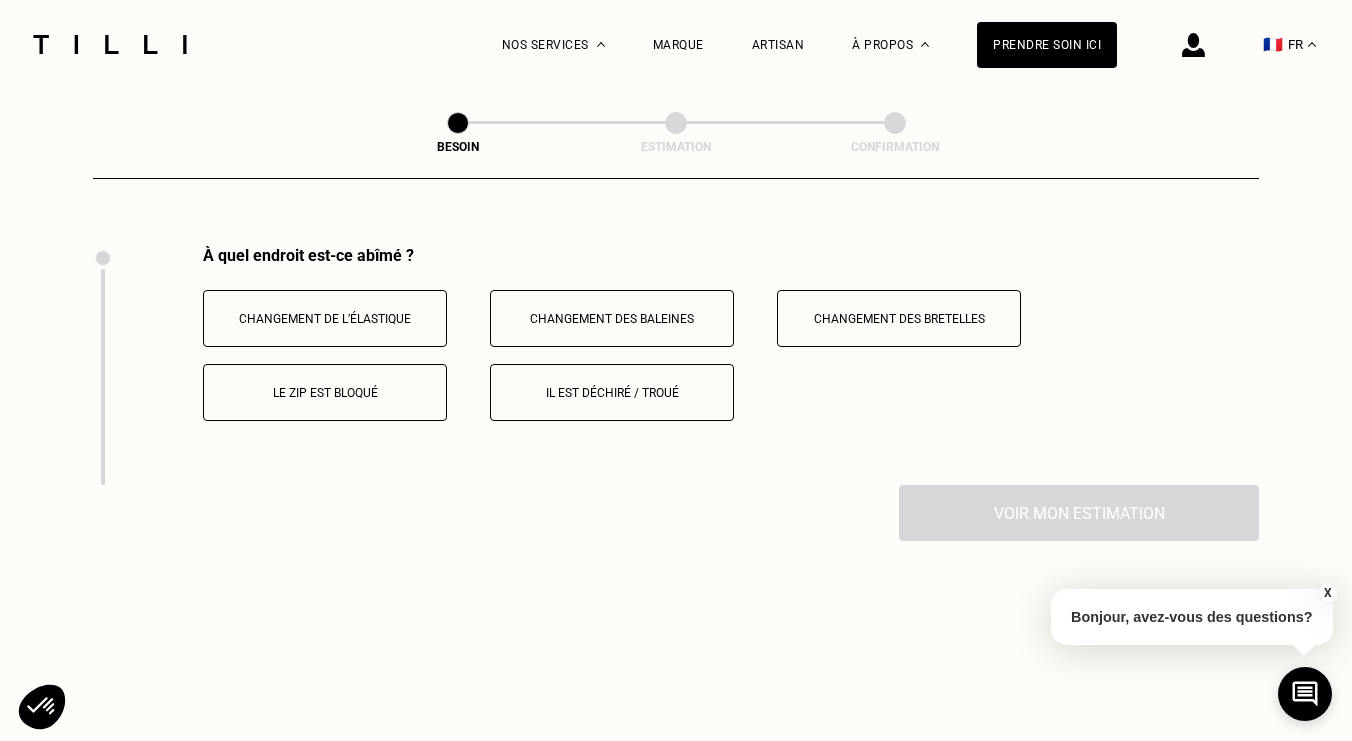 scroll, scrollTop: 2747, scrollLeft: 0, axis: vertical 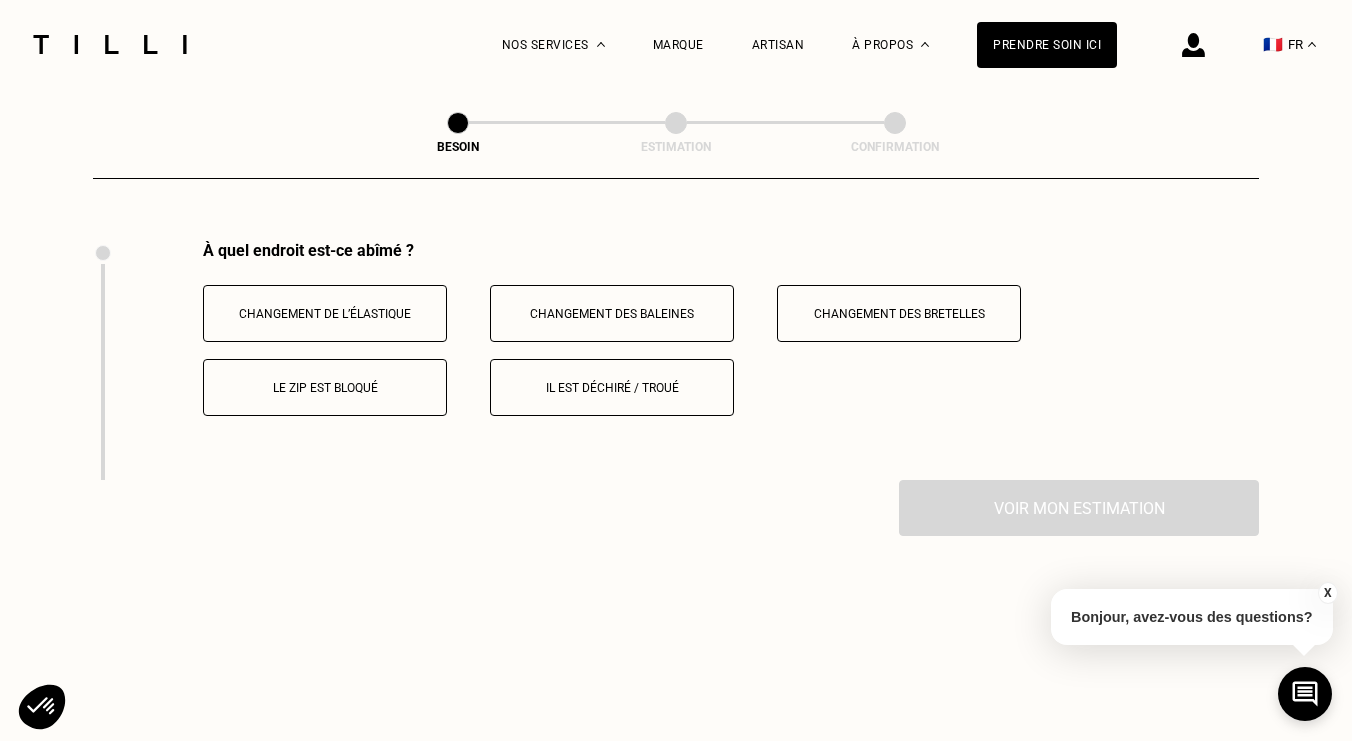 click on "Changement de l’élastique" at bounding box center (325, 314) 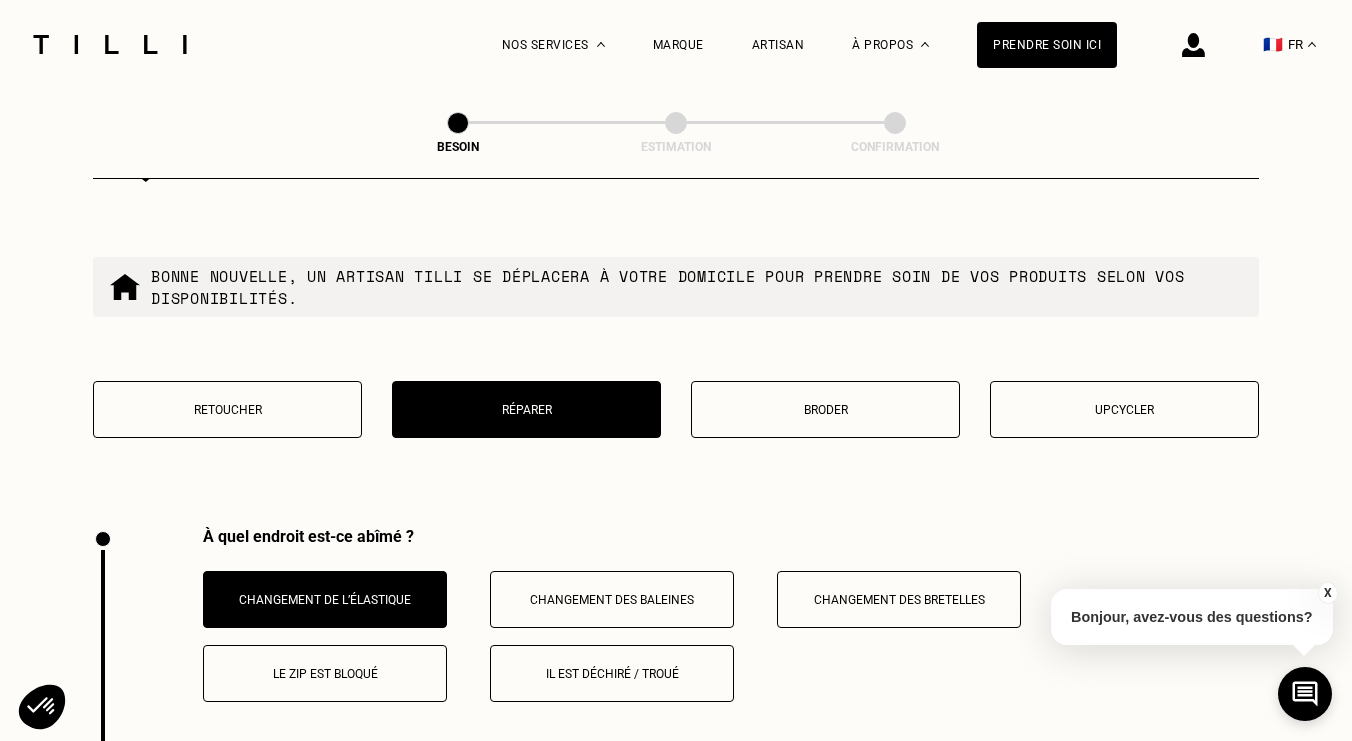 scroll, scrollTop: 2448, scrollLeft: 0, axis: vertical 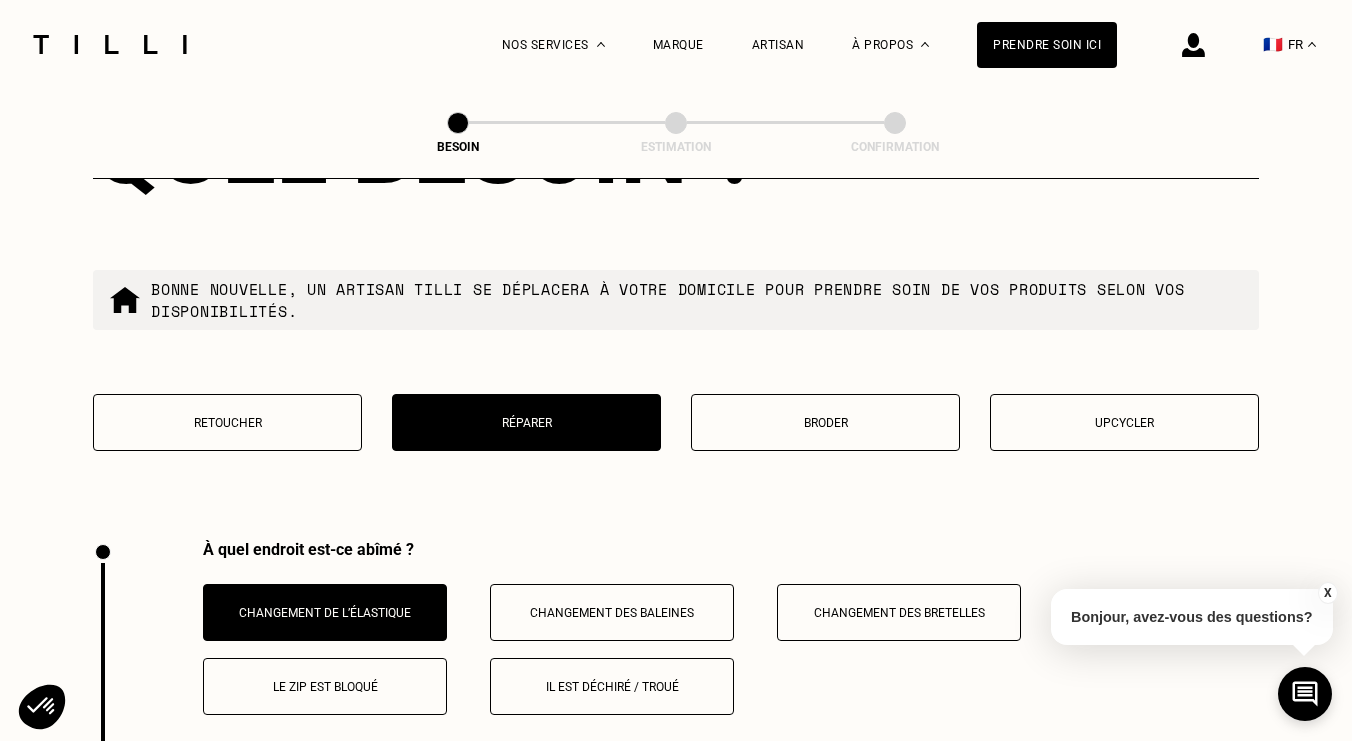 click on "Quel besoin ? Bonne nouvelle, un artisan tilli se déplacera à votre domicile pour prendre soin de vos produits selon vos disponibilités. Retoucher Réparer Broder Upcycler" at bounding box center [676, 285] 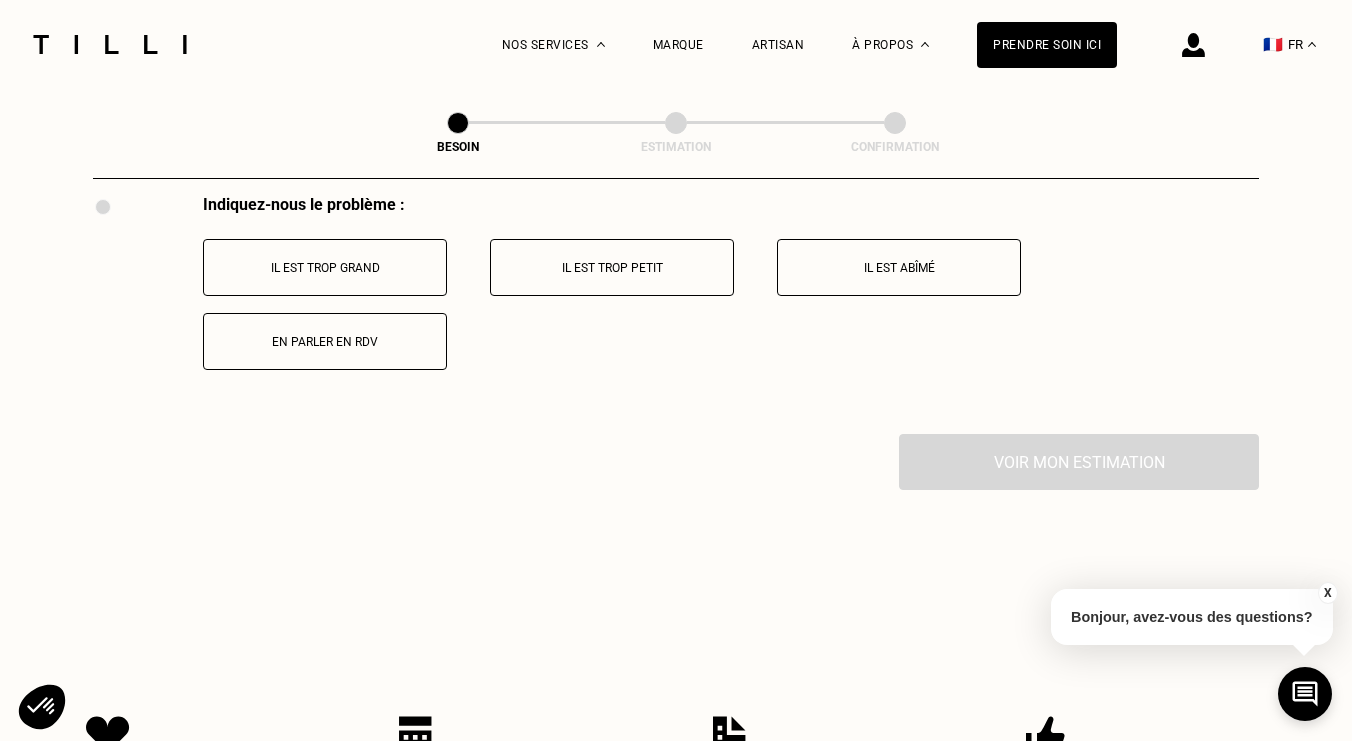 scroll, scrollTop: 2813, scrollLeft: 0, axis: vertical 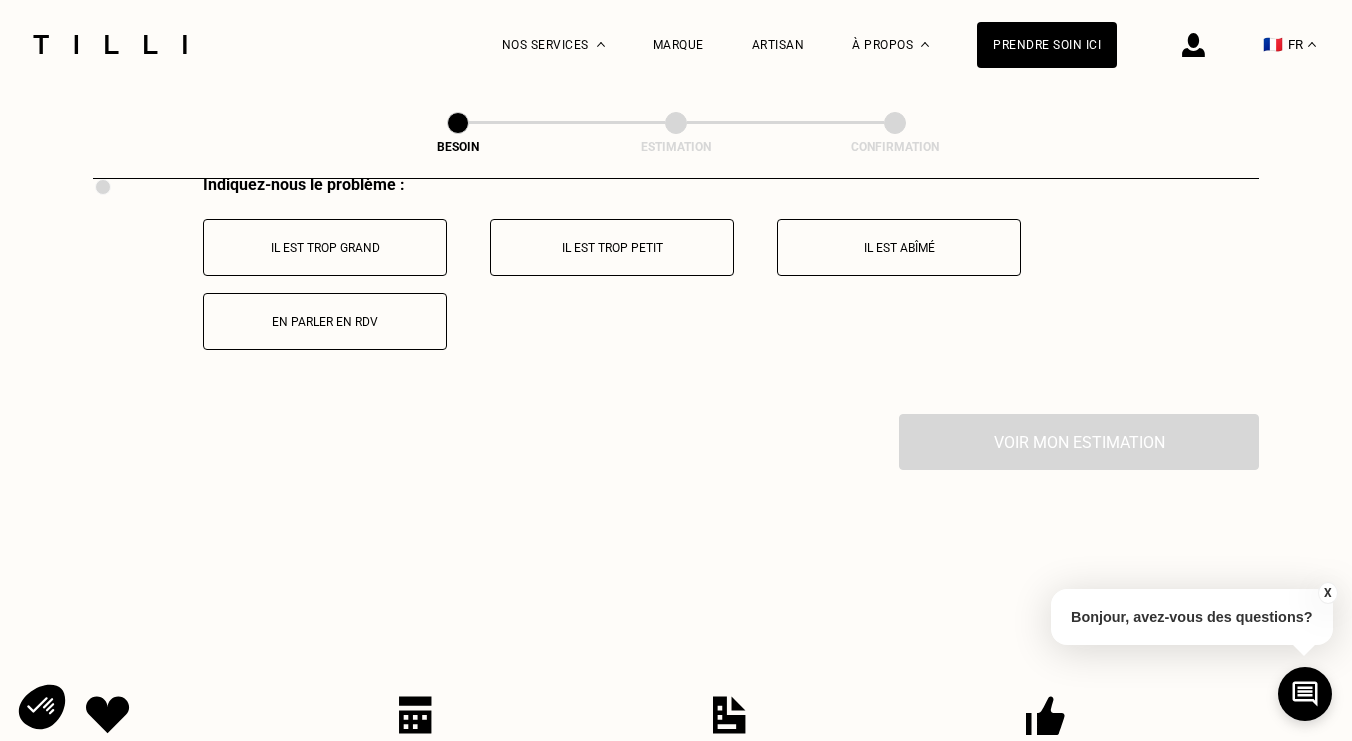 click on "En parler en RDV" at bounding box center (325, 321) 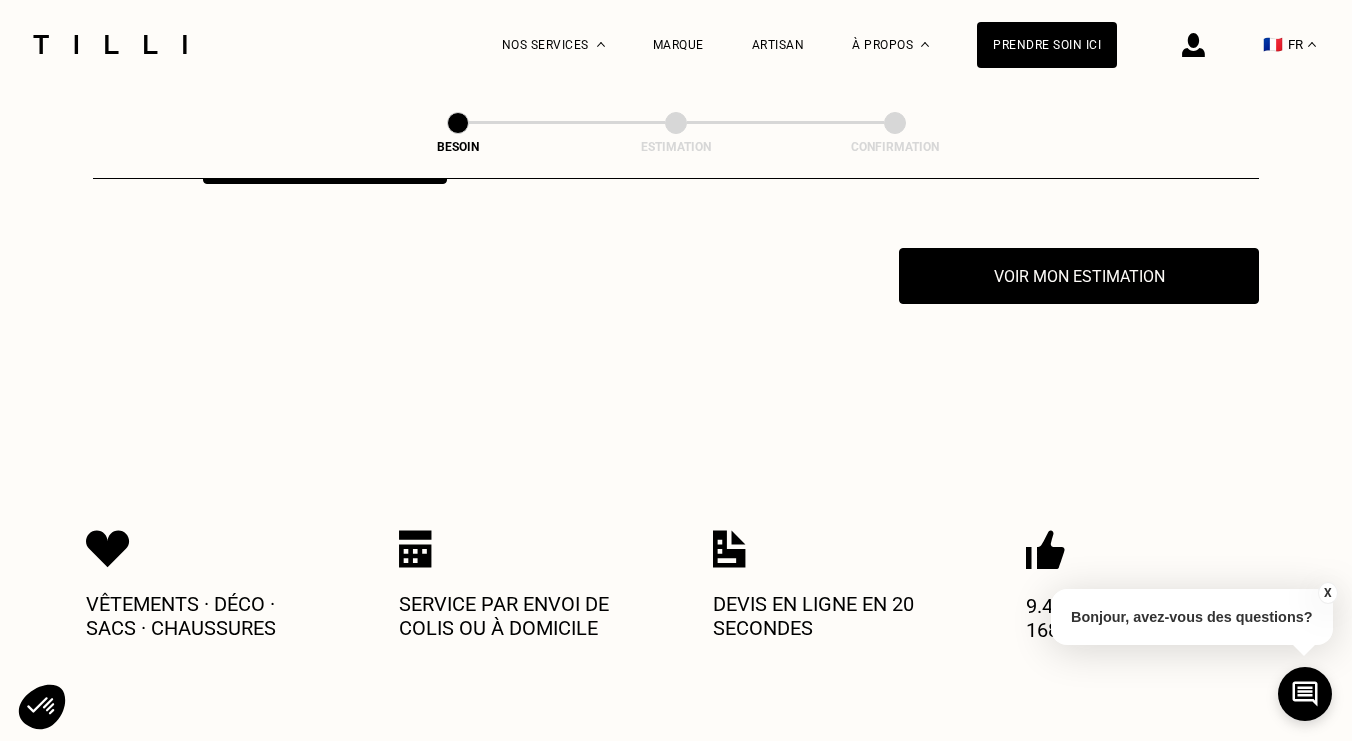 scroll, scrollTop: 2986, scrollLeft: 0, axis: vertical 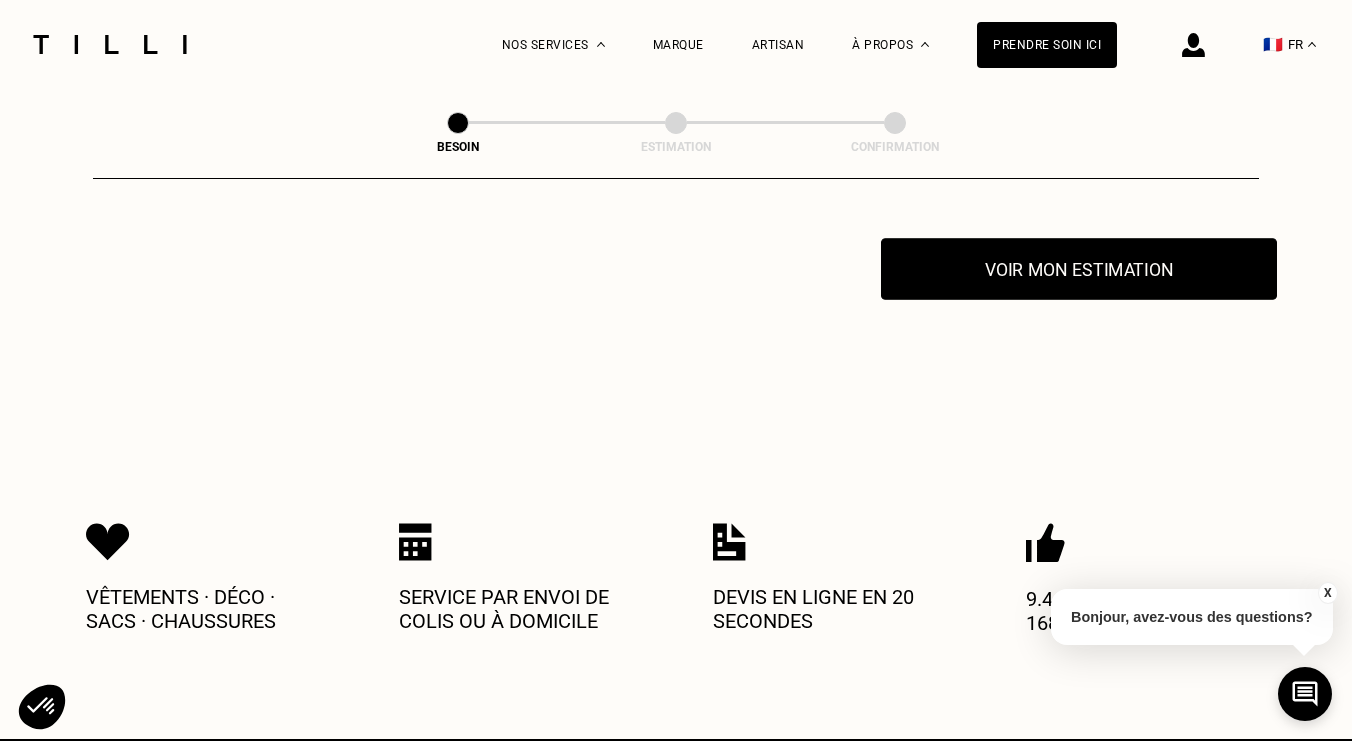 click on "Voir mon estimation" at bounding box center [1079, 269] 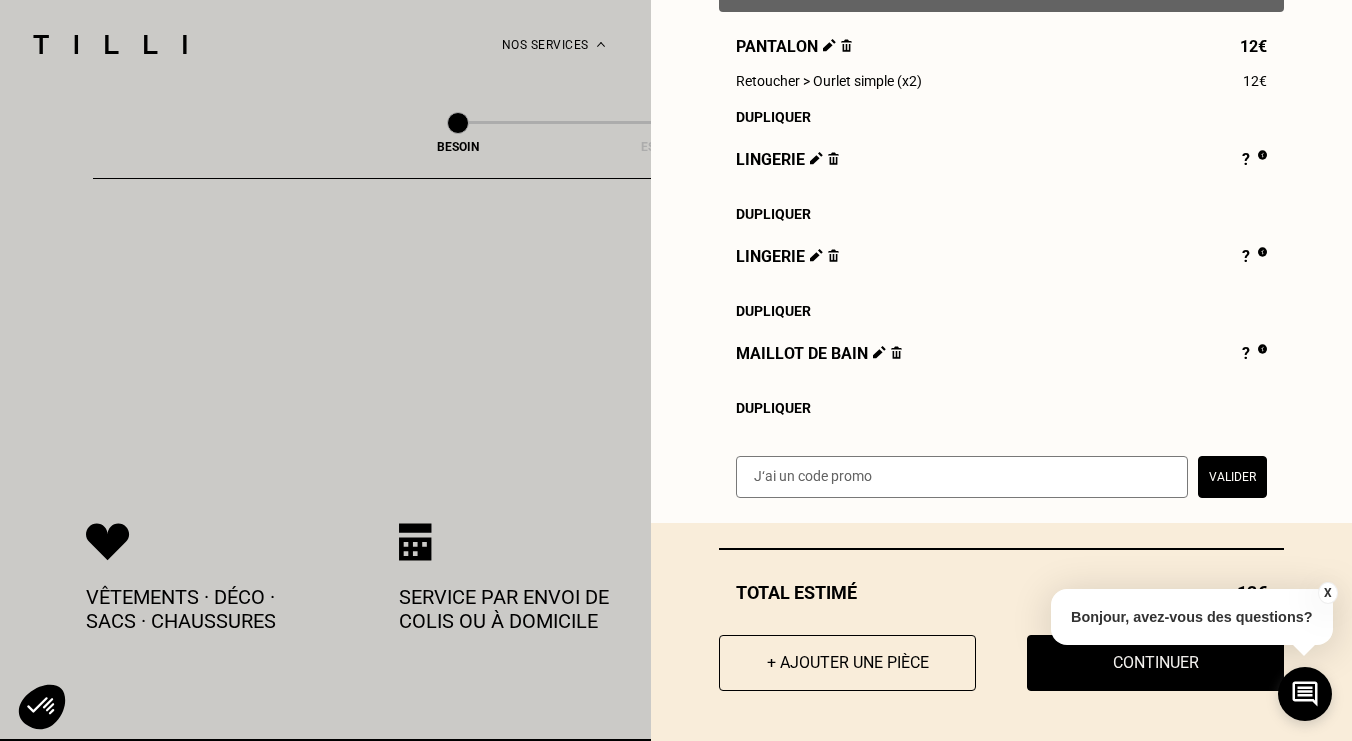 scroll, scrollTop: 300, scrollLeft: 0, axis: vertical 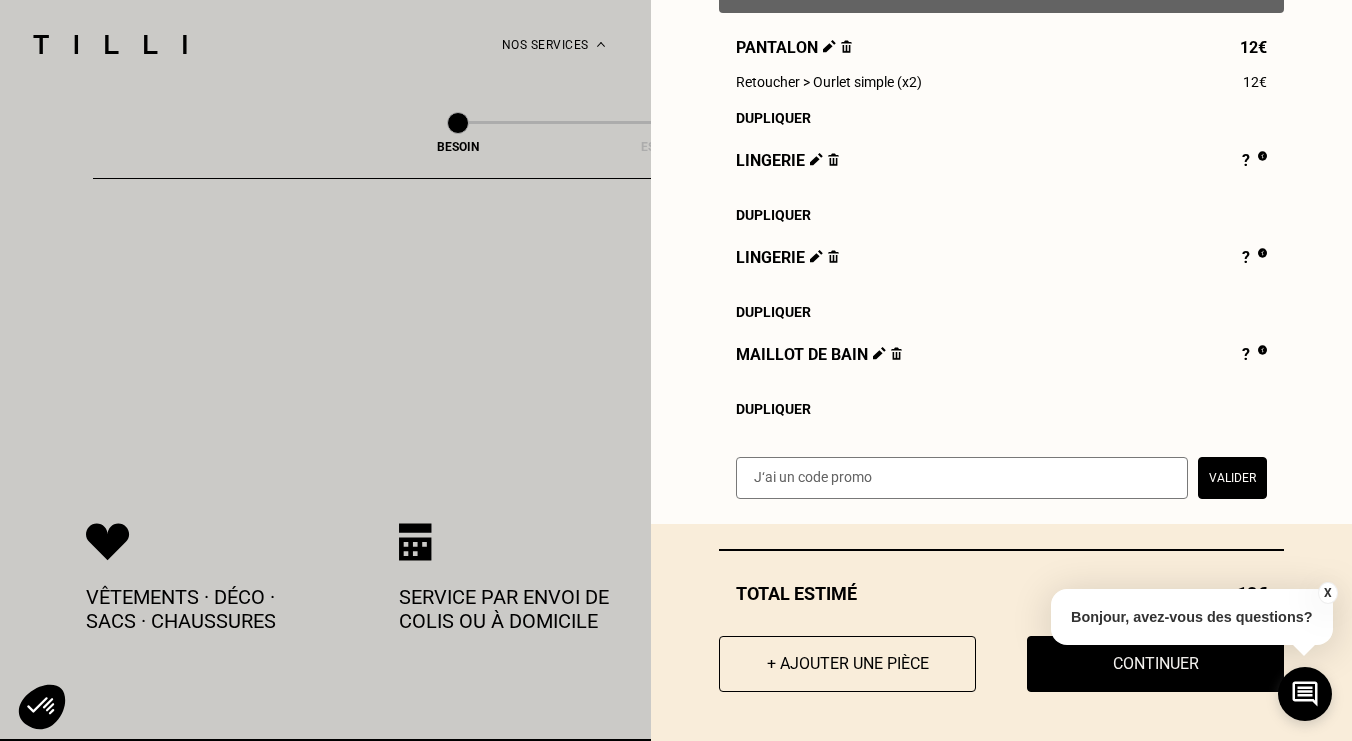 click on "Dupliquer" at bounding box center [1001, 409] 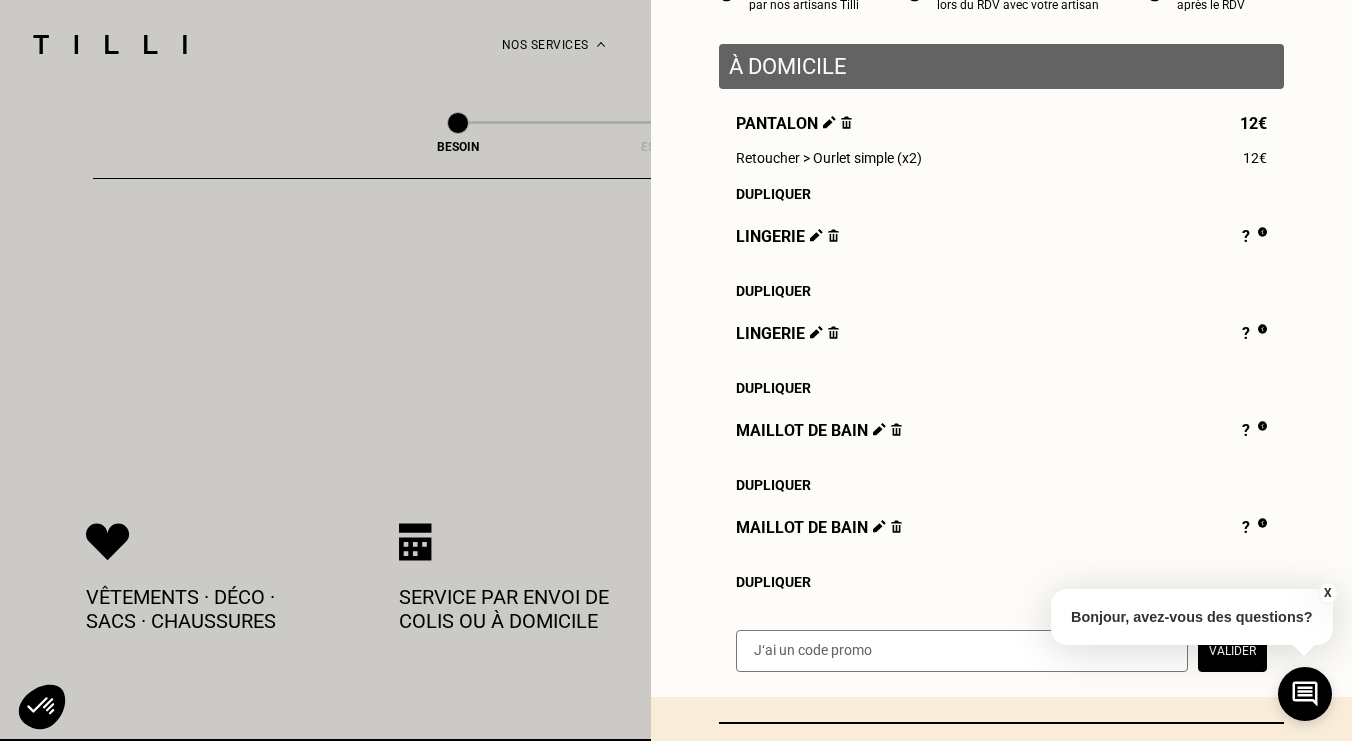 scroll, scrollTop: 237, scrollLeft: 0, axis: vertical 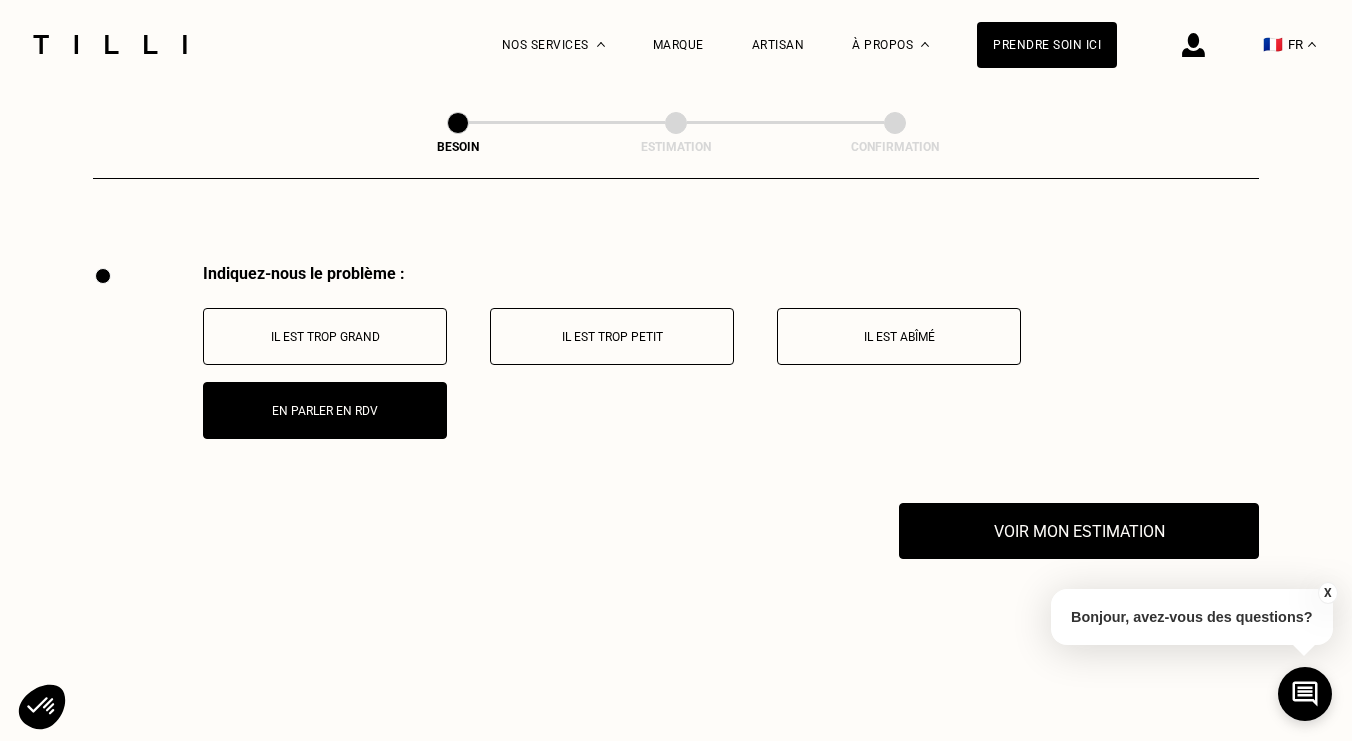 click on "Indiquez-nous le problème : Il est trop grand Il est trop petit Il est abîmé En parler en RDV" at bounding box center [676, 383] 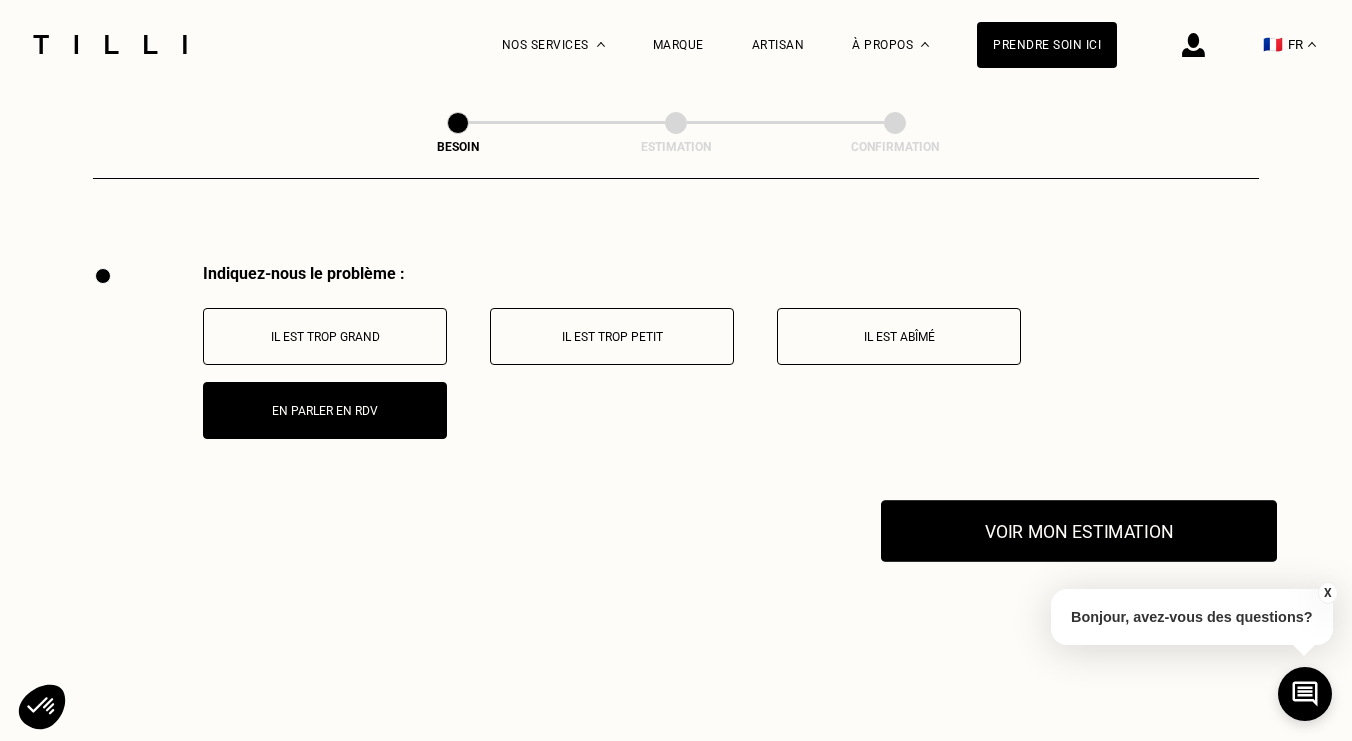 click on "Voir mon estimation" at bounding box center (1079, 531) 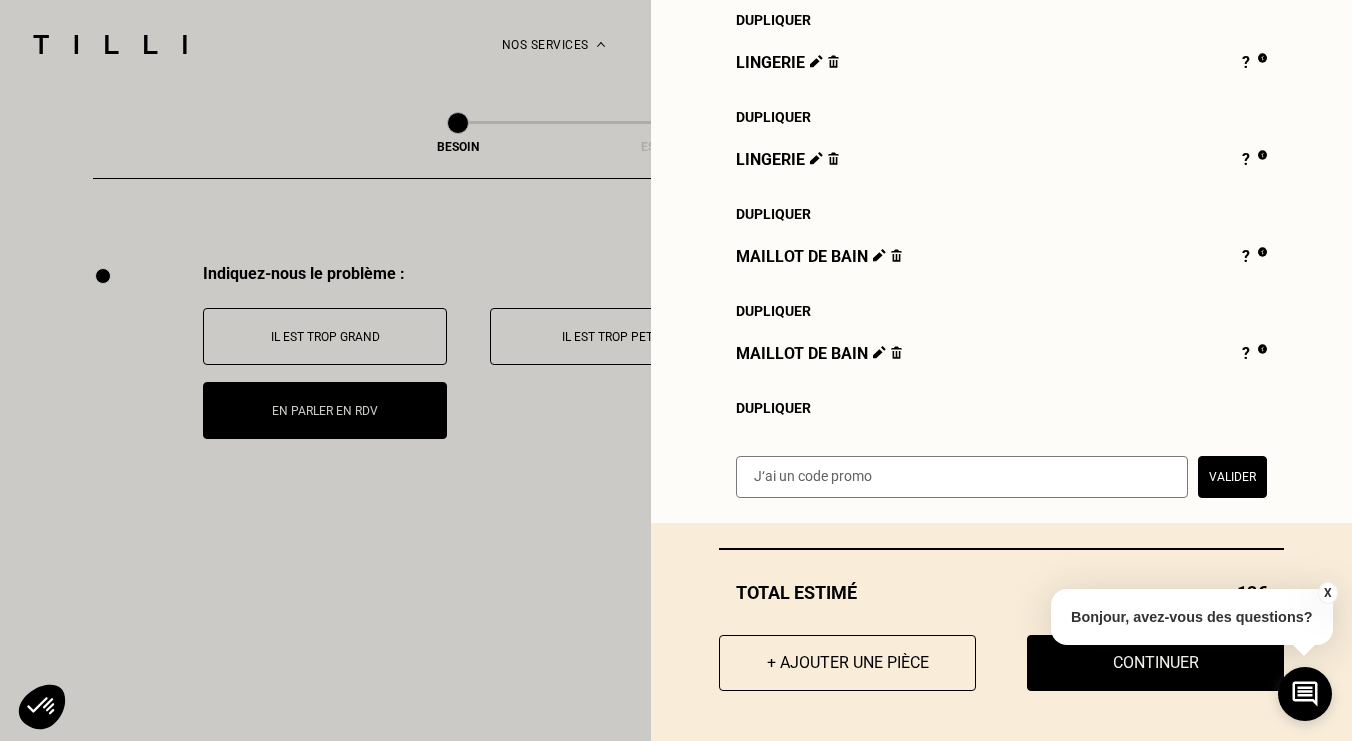 scroll, scrollTop: 397, scrollLeft: 0, axis: vertical 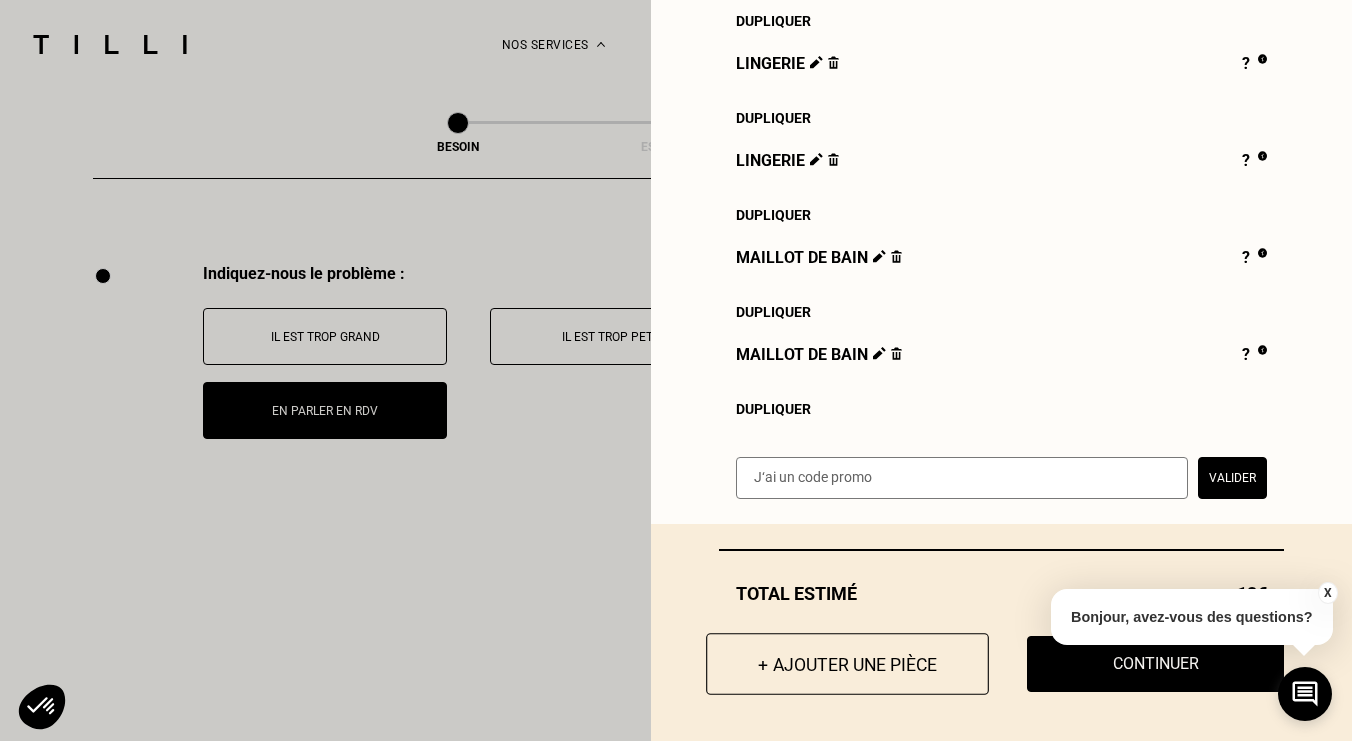 click on "+ Ajouter une pièce" at bounding box center [847, 664] 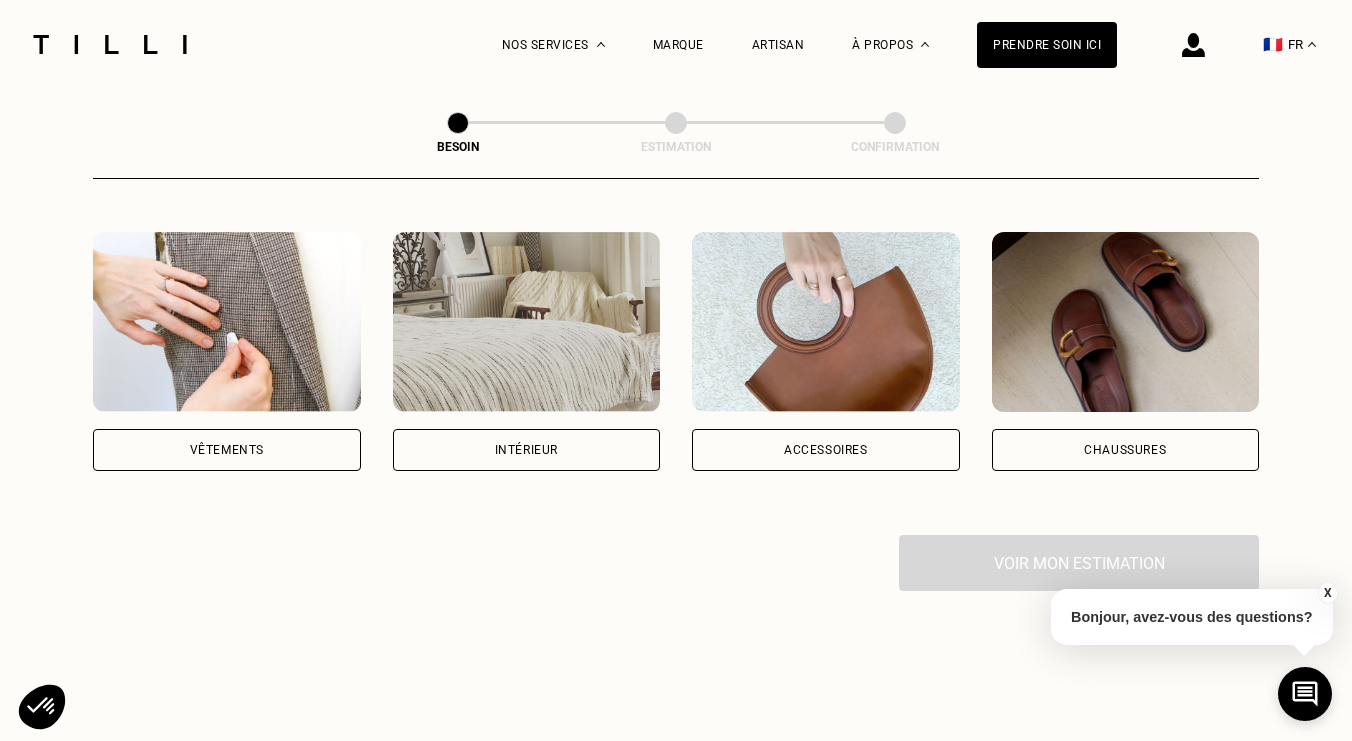 scroll, scrollTop: 363, scrollLeft: 0, axis: vertical 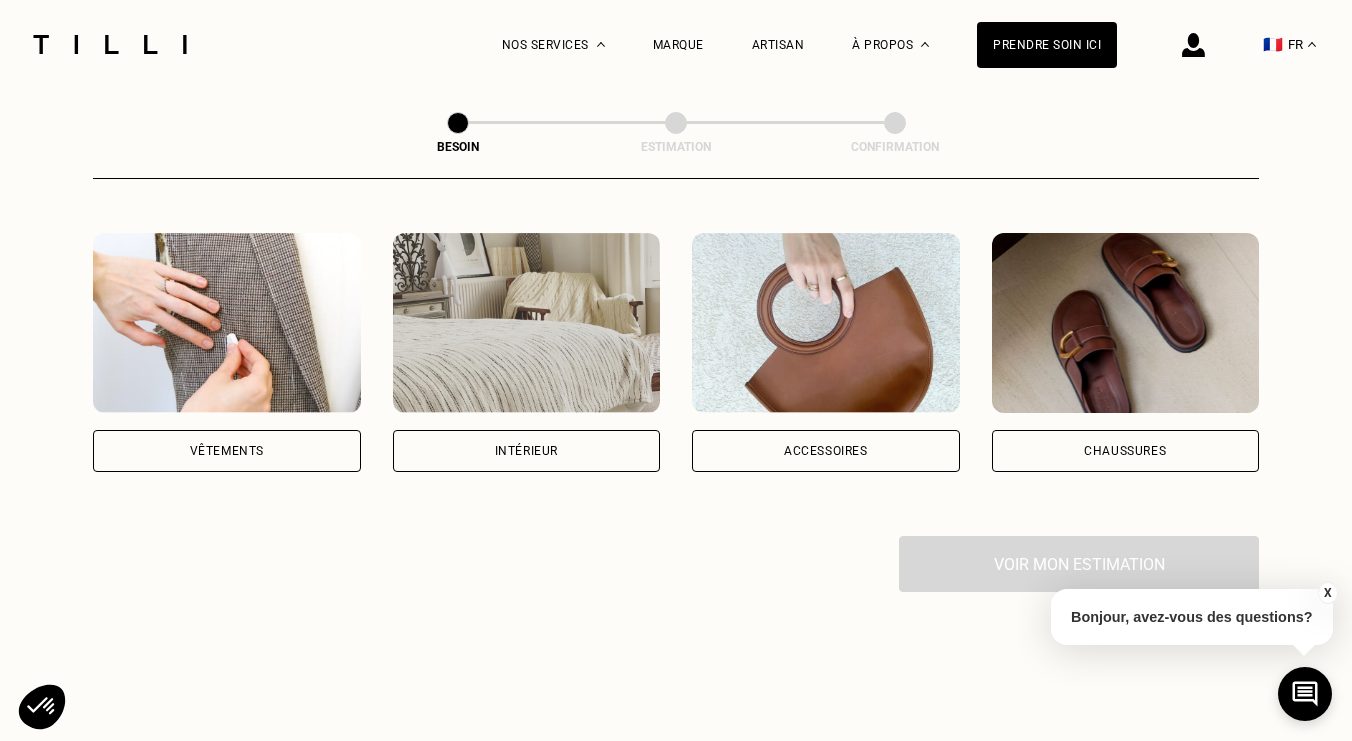 click at bounding box center (227, 323) 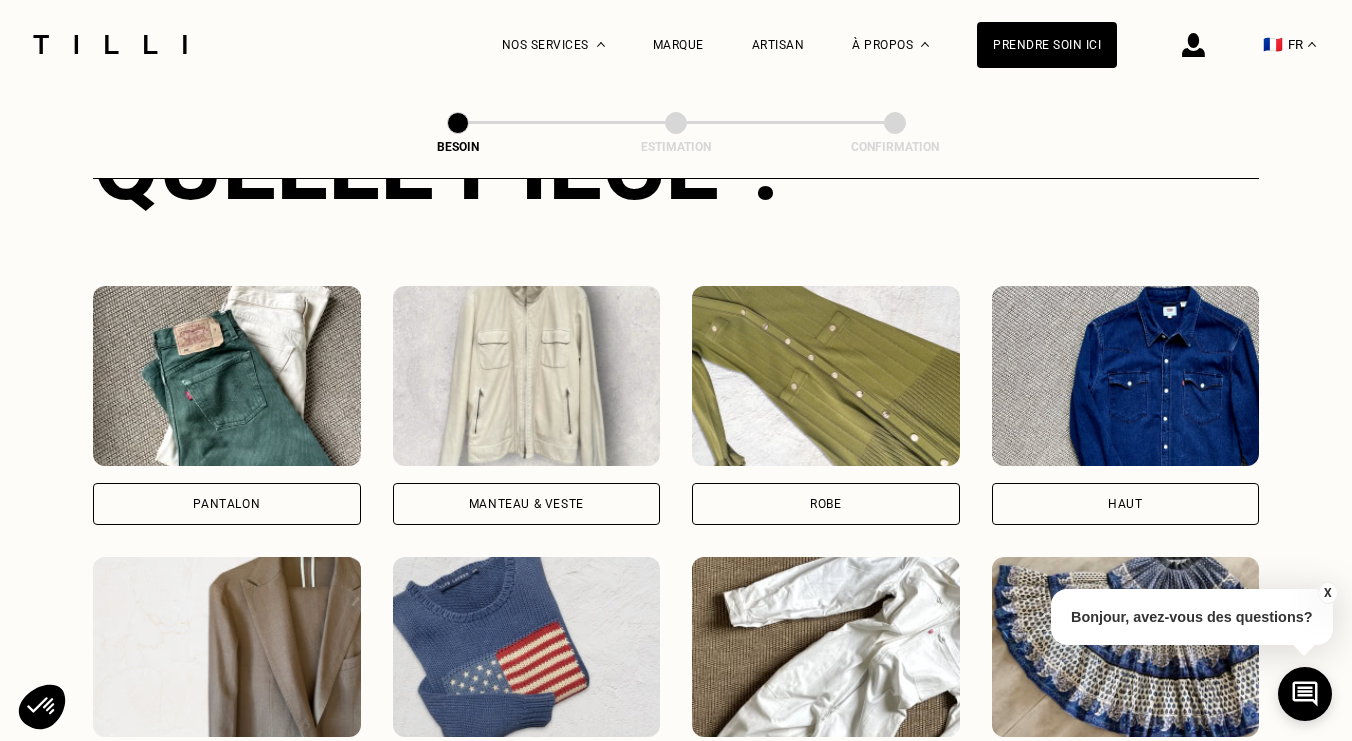 scroll, scrollTop: 931, scrollLeft: 0, axis: vertical 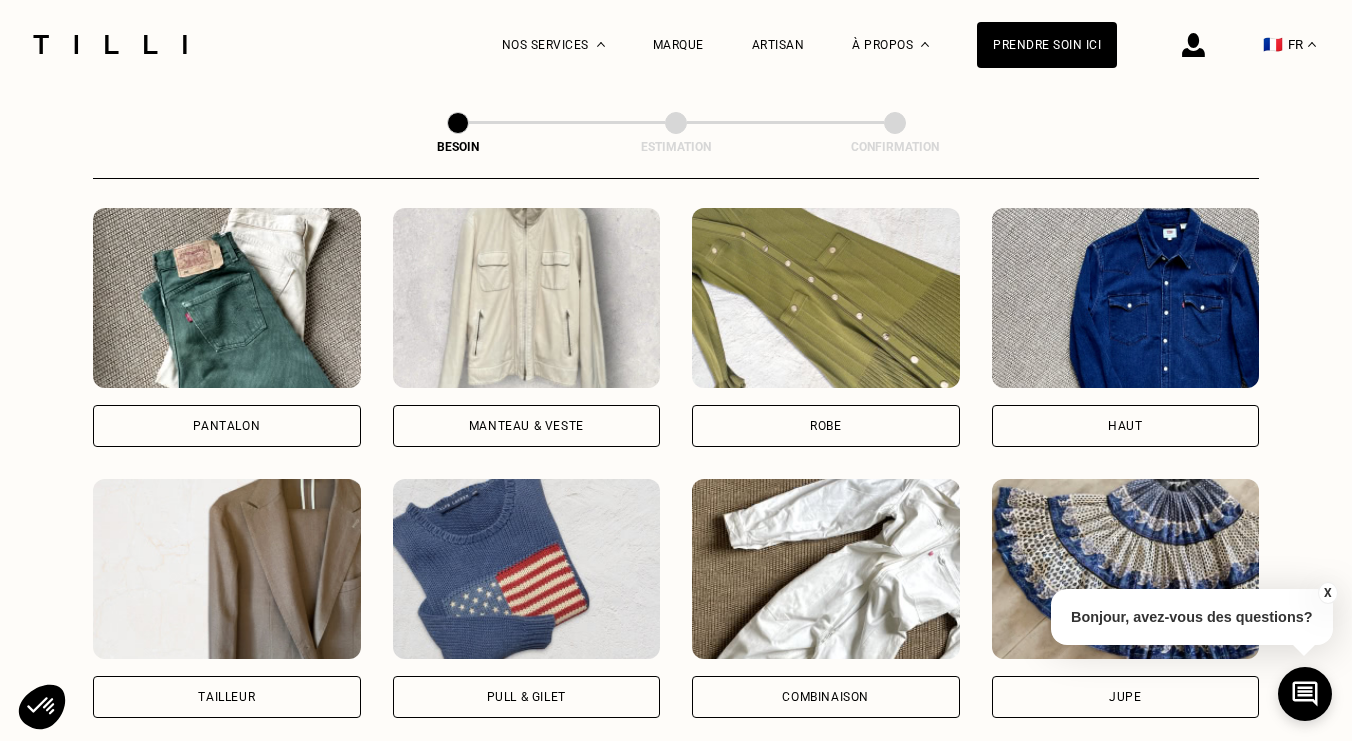 click at bounding box center (227, 298) 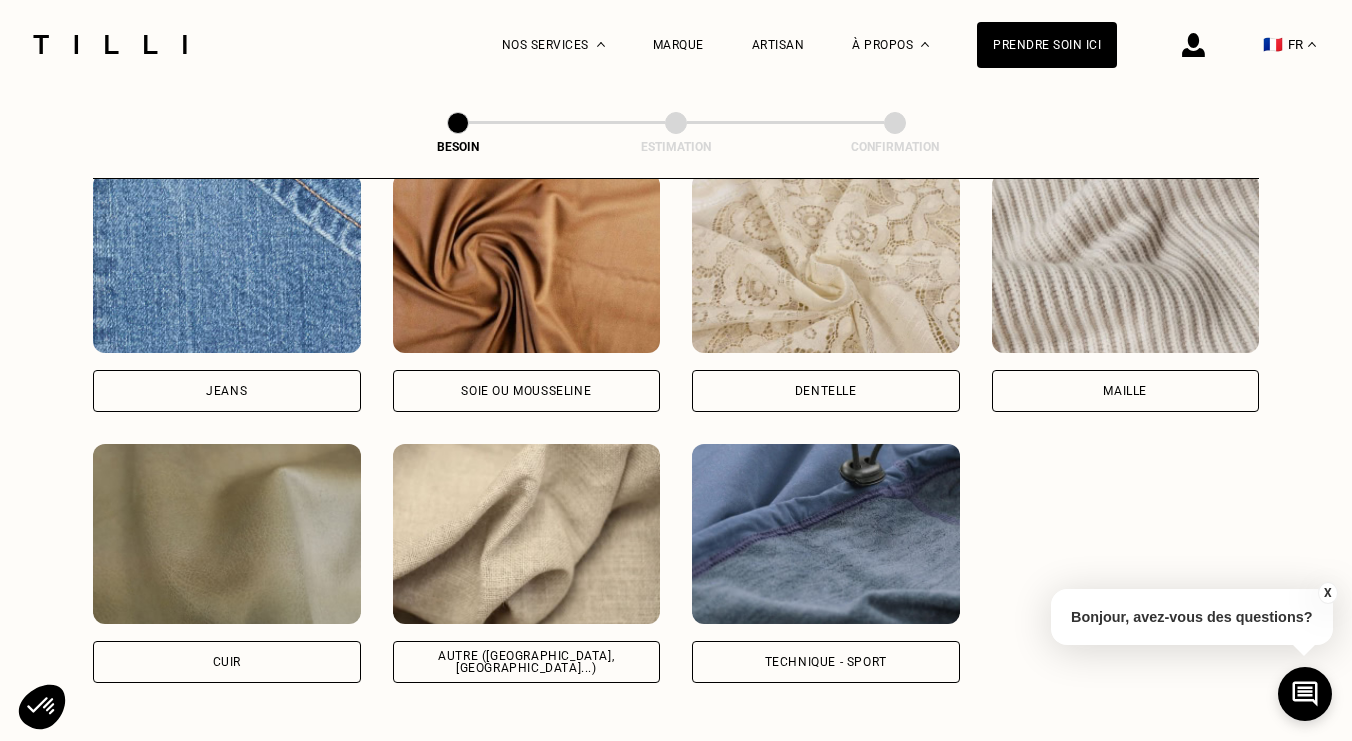 scroll, scrollTop: 2182, scrollLeft: 0, axis: vertical 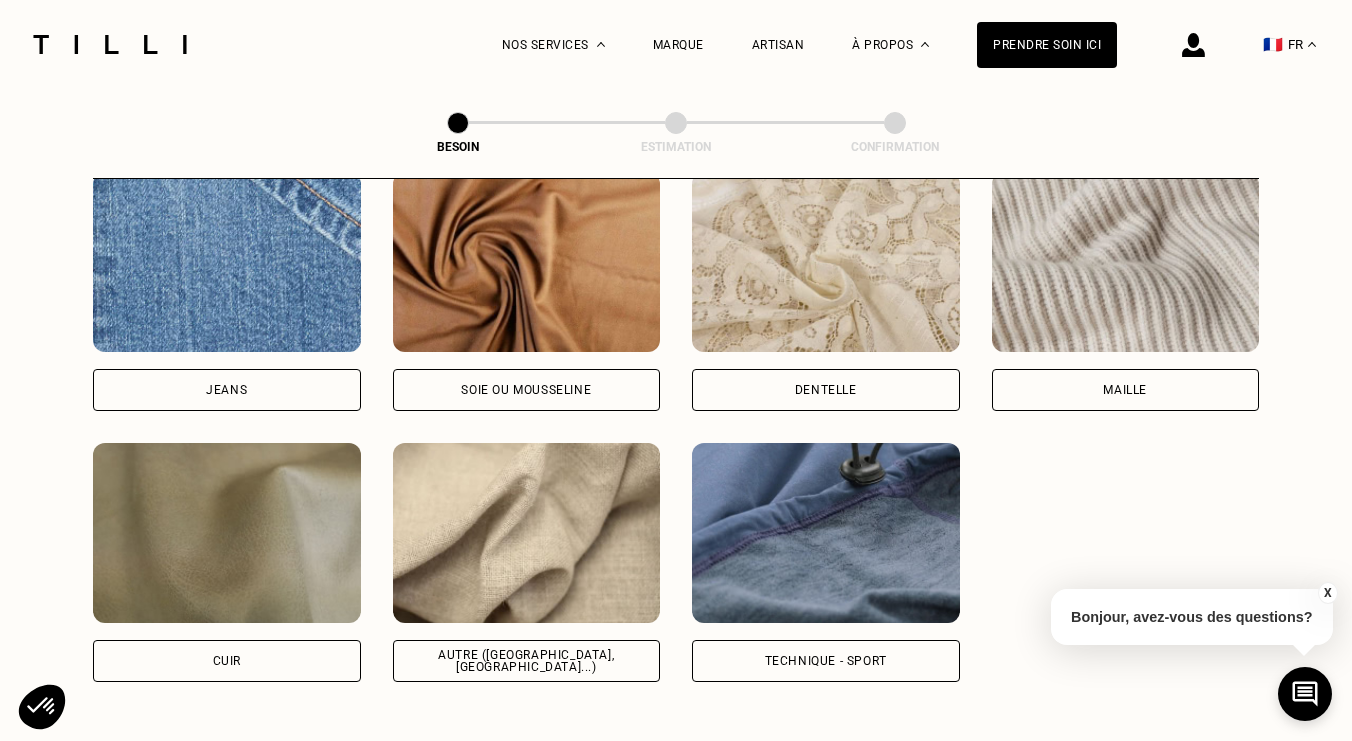 click at bounding box center (527, 533) 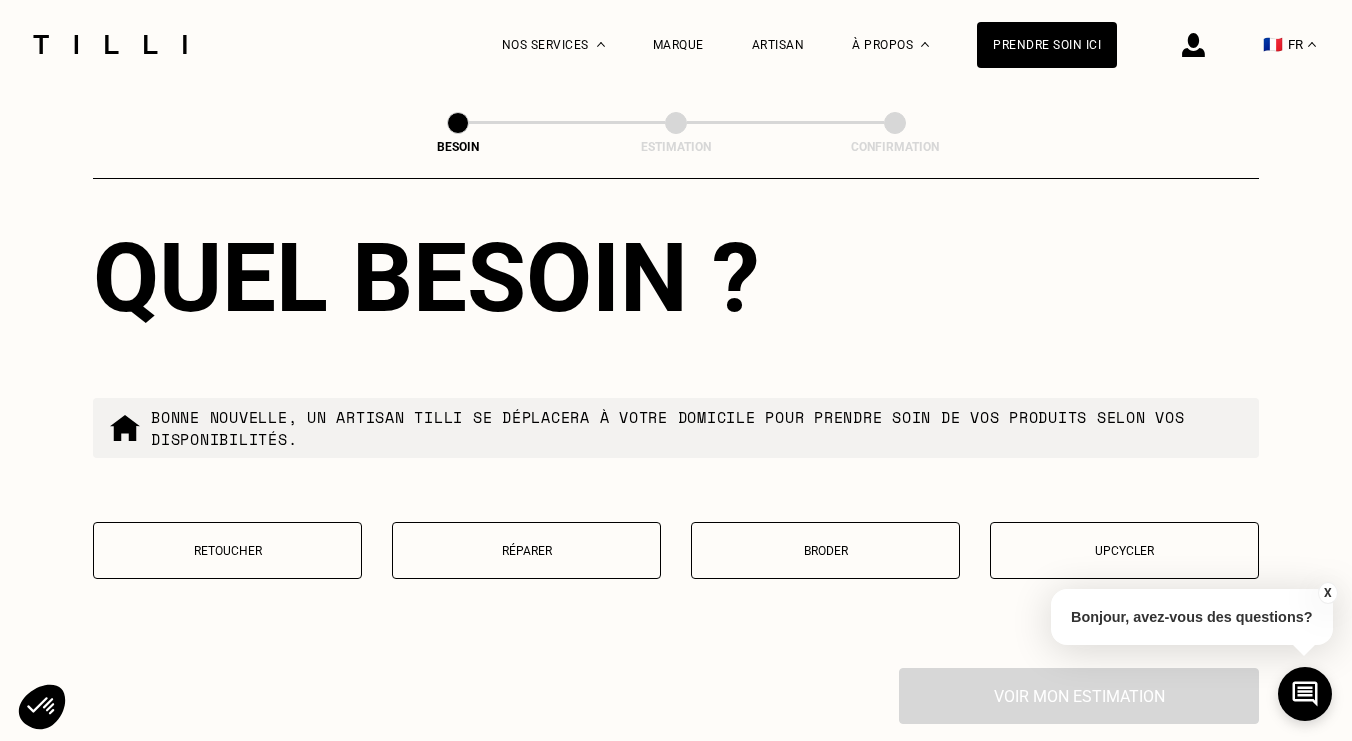 scroll, scrollTop: 3450, scrollLeft: 0, axis: vertical 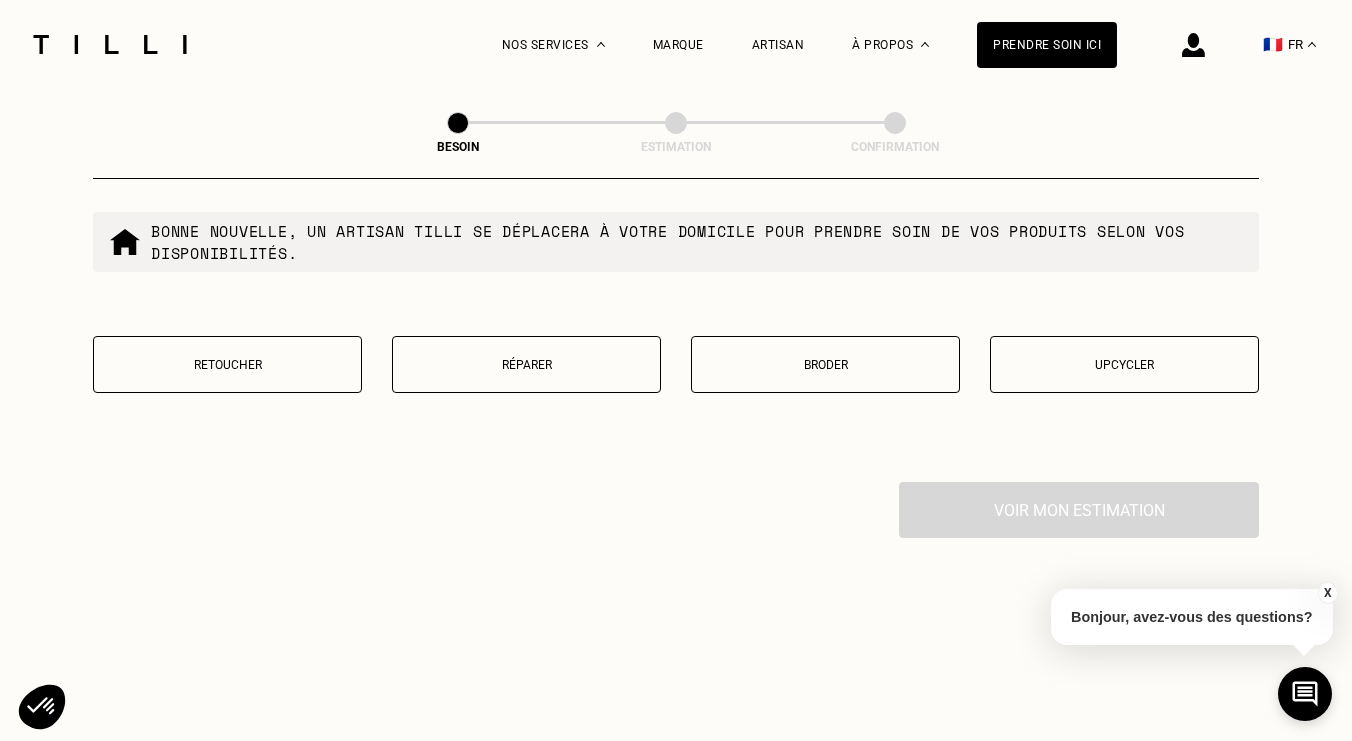 click on "Réparer" at bounding box center [526, 364] 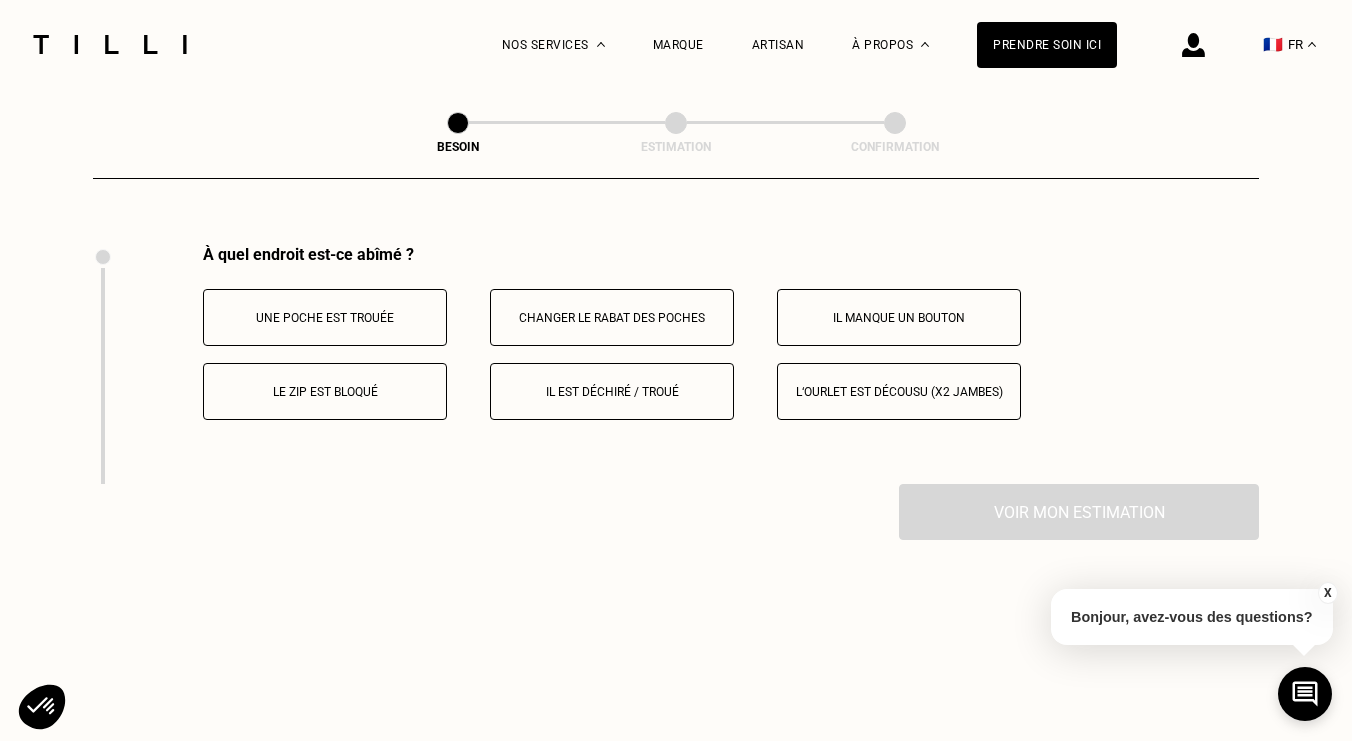 click on "Le zip est bloqué" at bounding box center [325, 391] 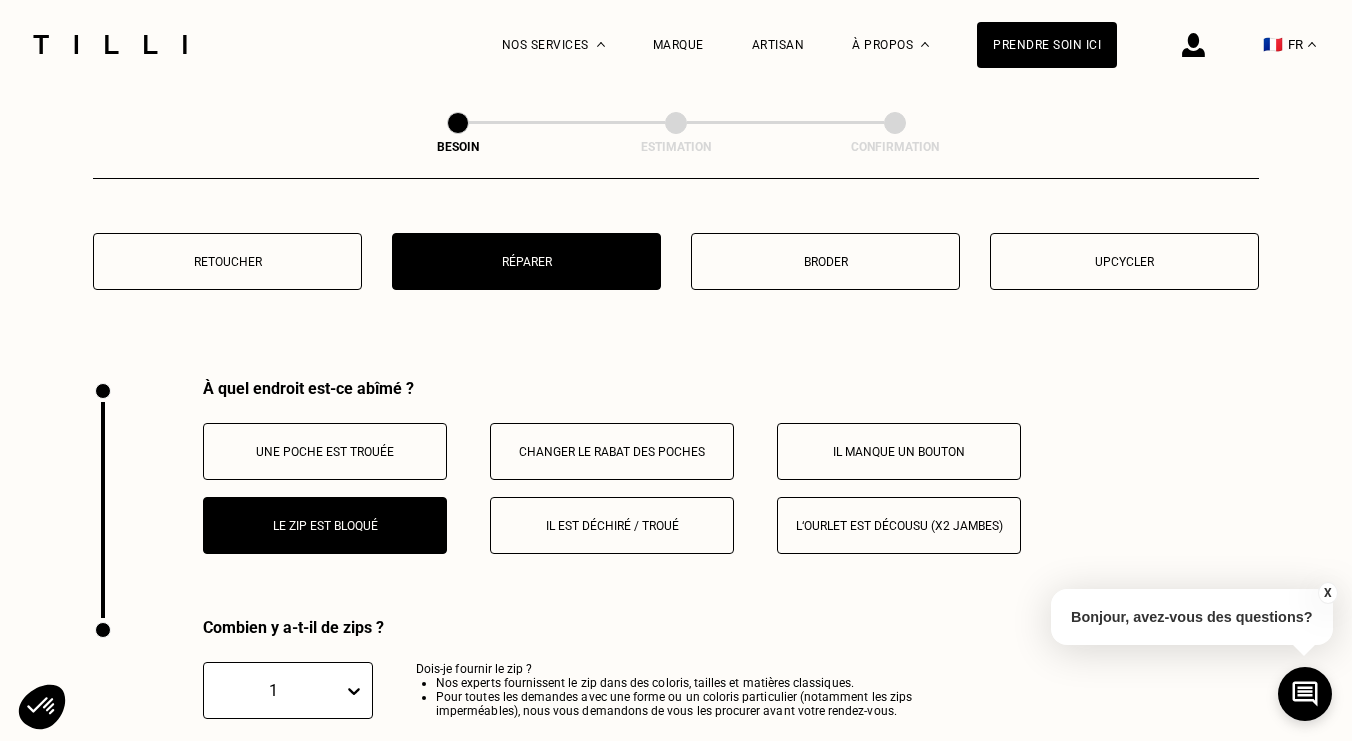 click on "Retoucher" at bounding box center (227, 262) 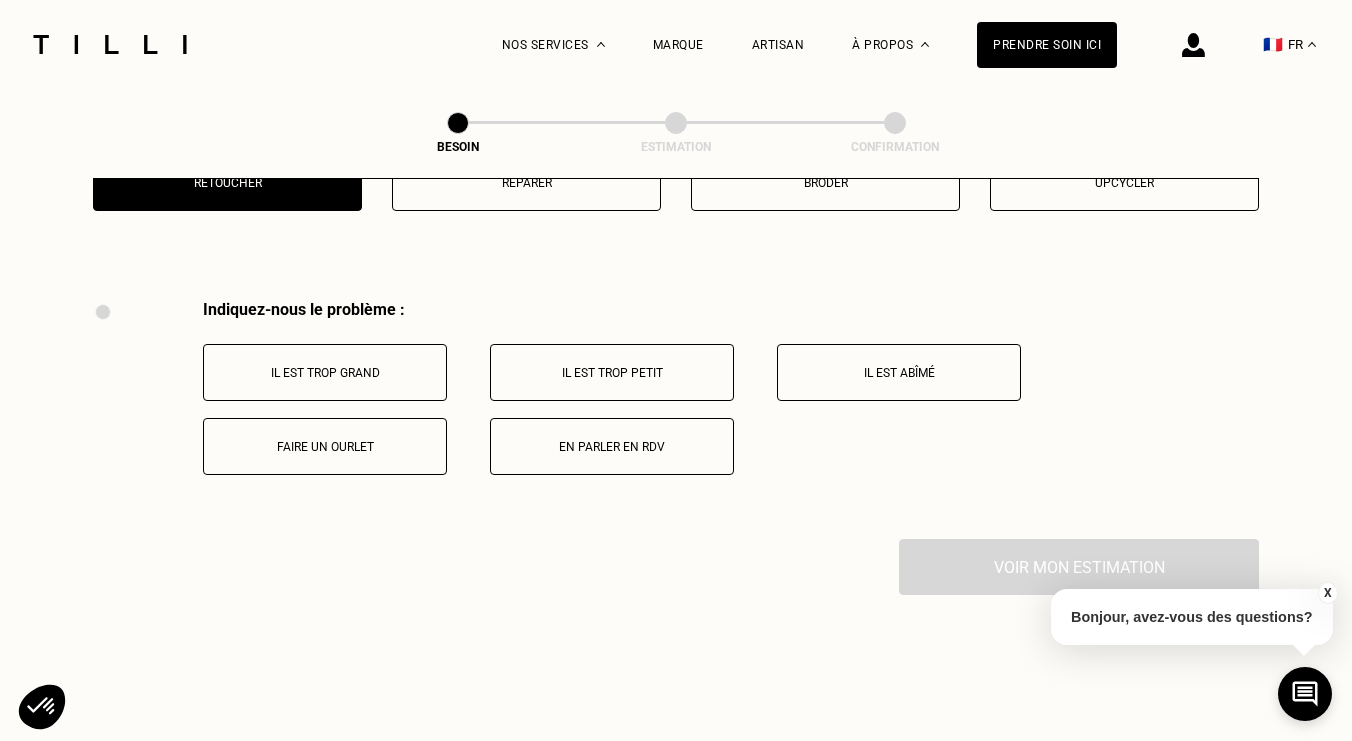 scroll, scrollTop: 3623, scrollLeft: 0, axis: vertical 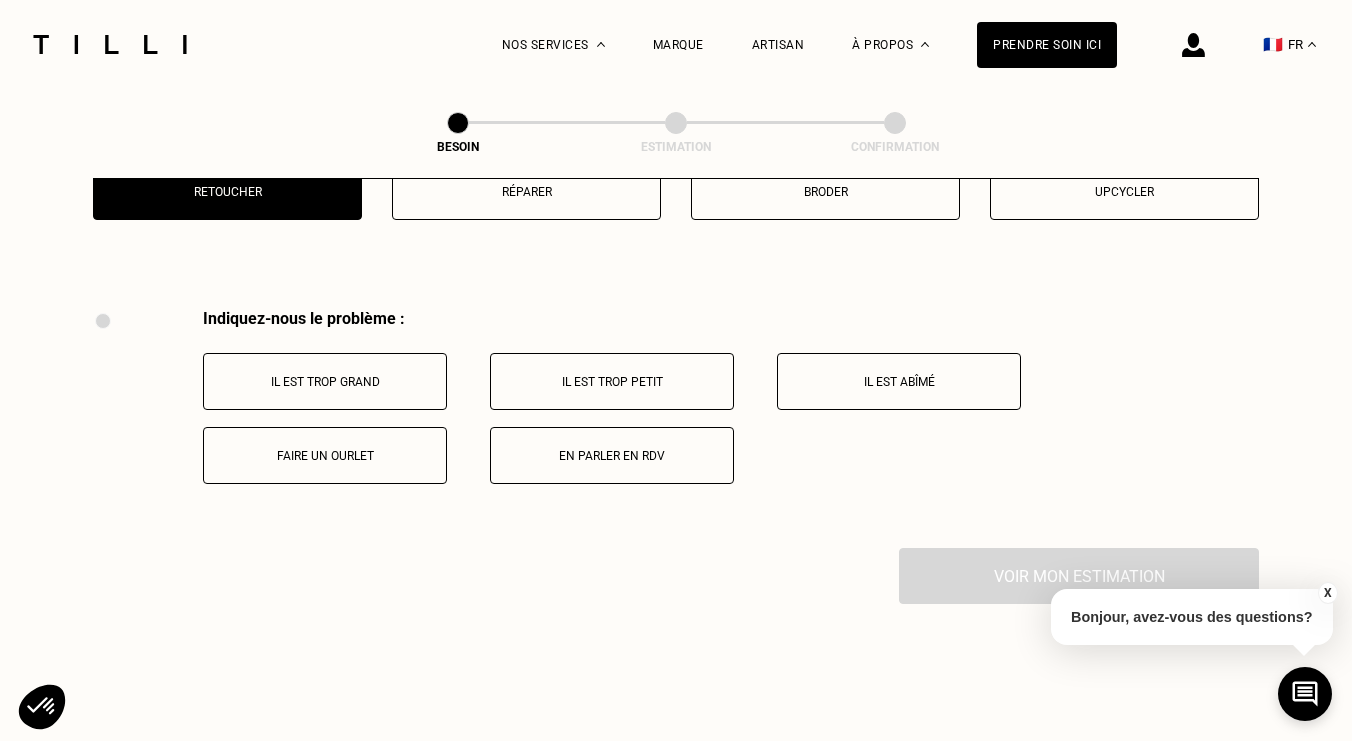 click on "Faire un ourlet" at bounding box center (325, 455) 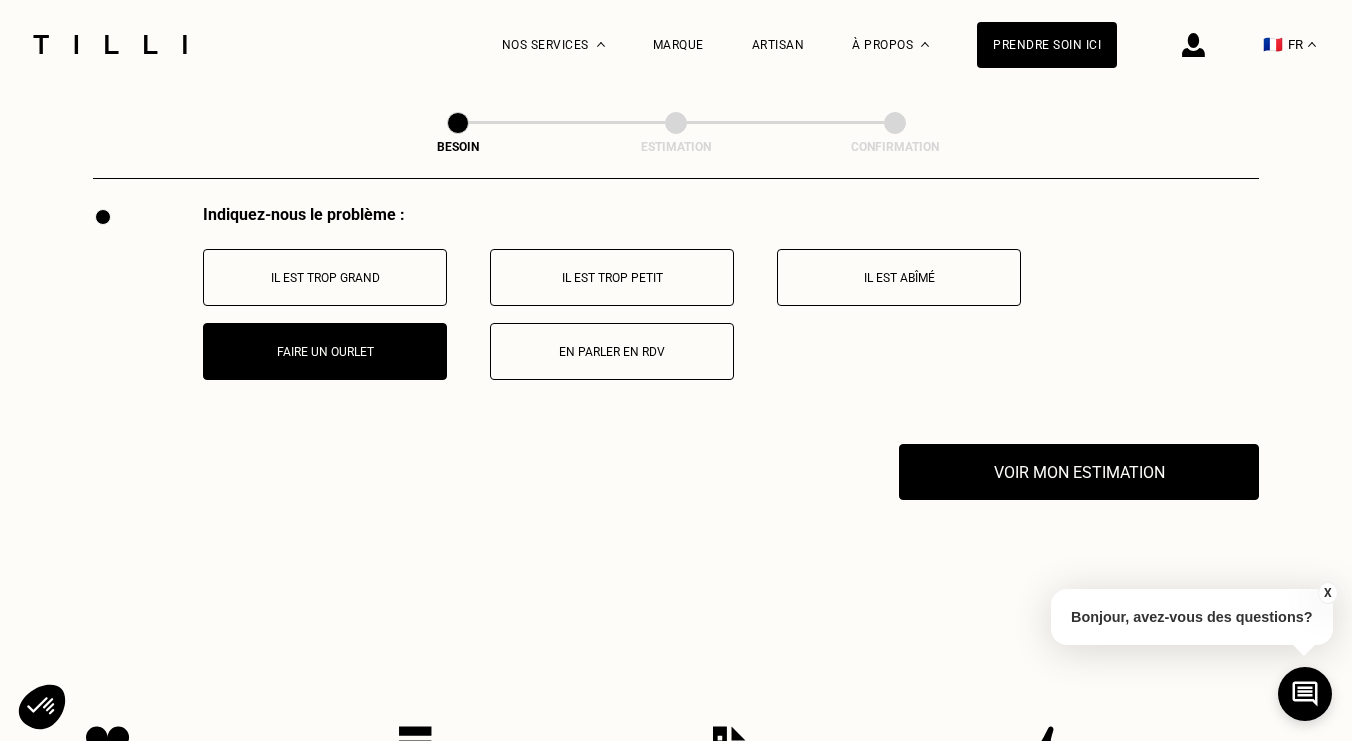 scroll, scrollTop: 3682, scrollLeft: 0, axis: vertical 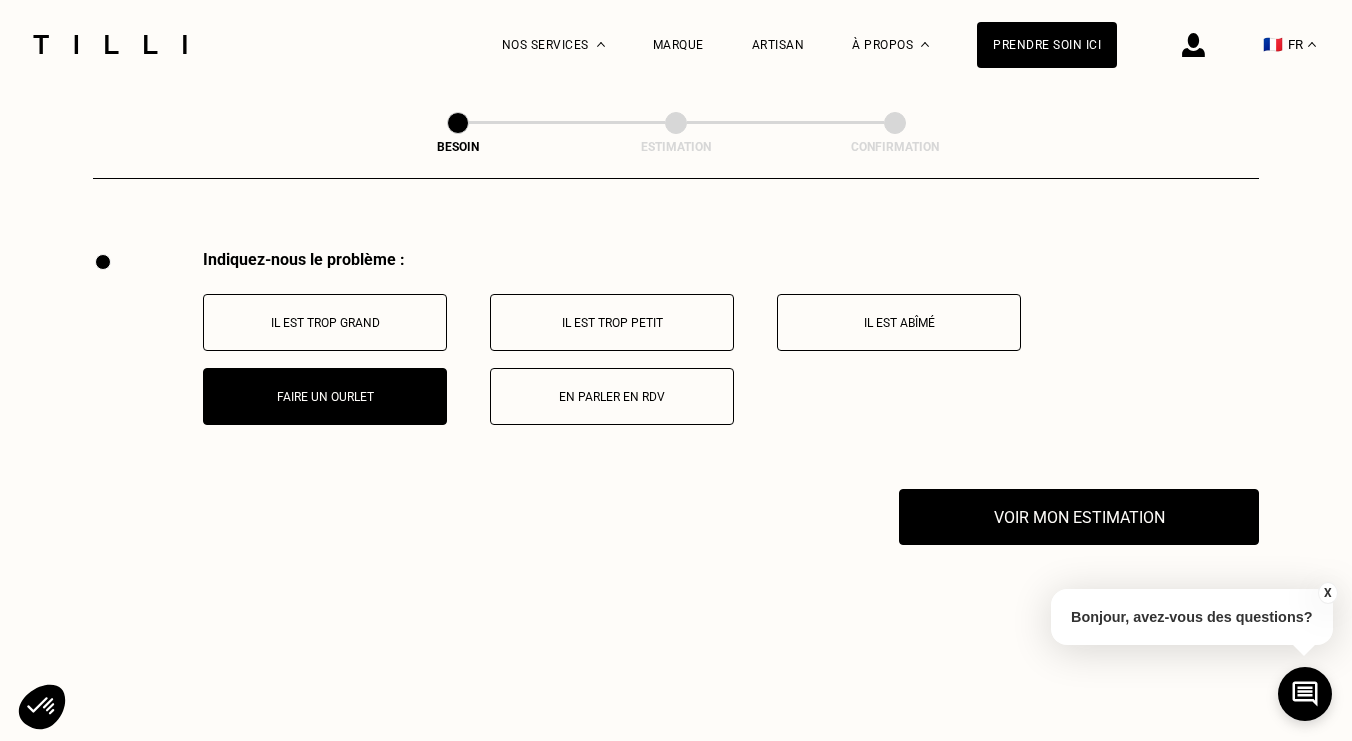 click on "En parler en RDV" at bounding box center (612, 396) 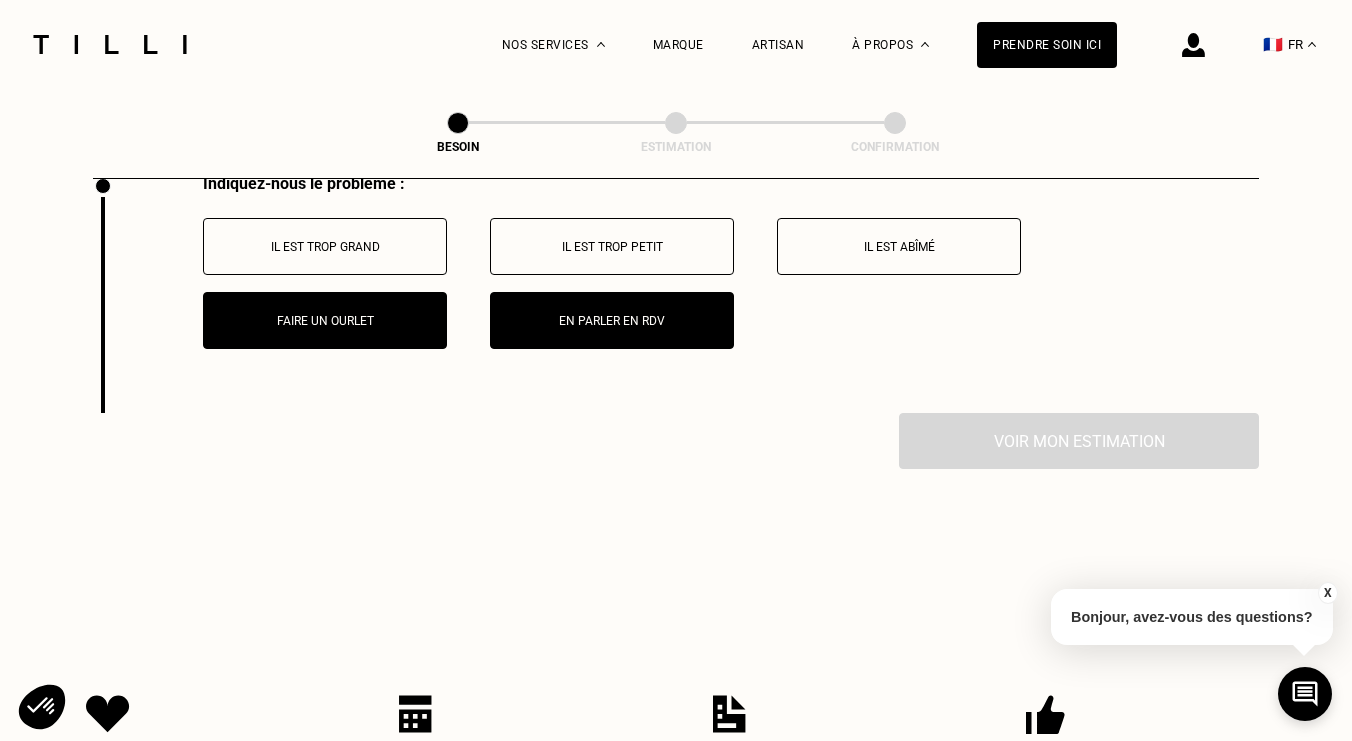 scroll, scrollTop: 3694, scrollLeft: 0, axis: vertical 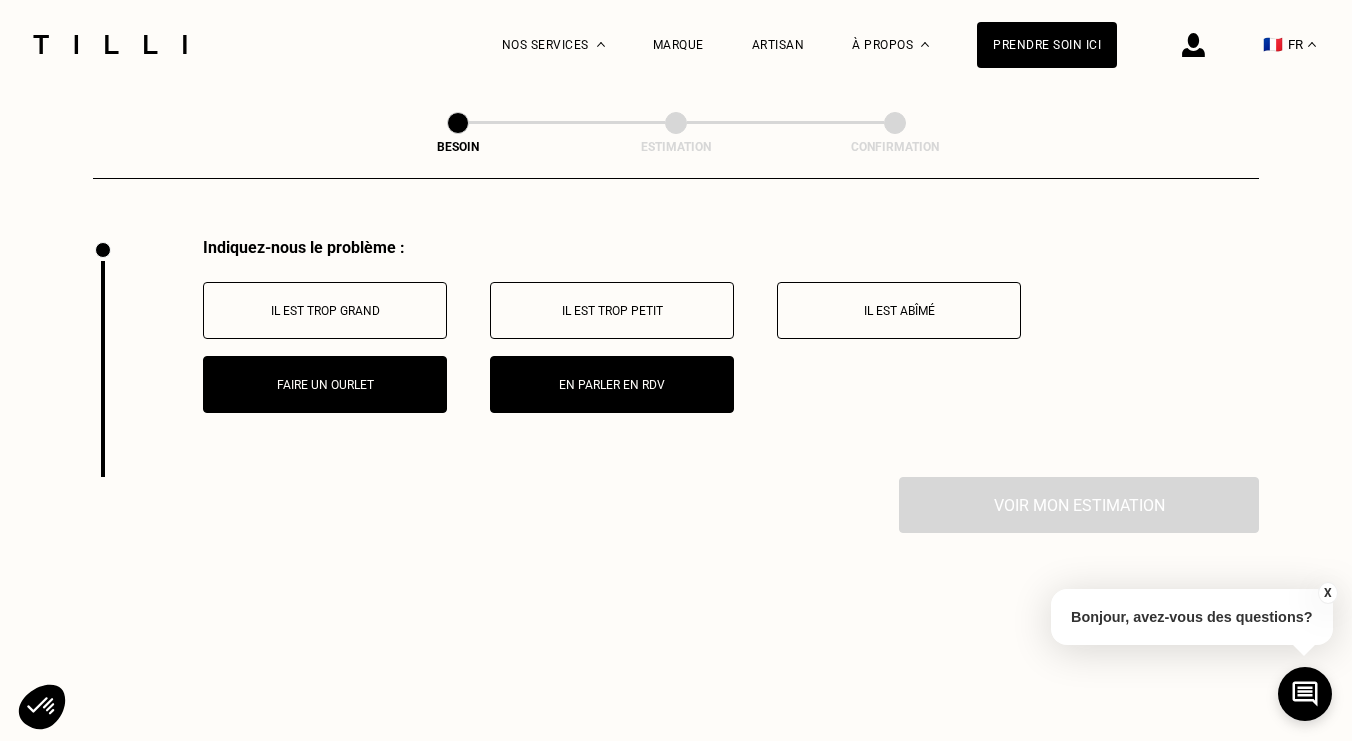 click on "Voir mon estimation" at bounding box center [676, 505] 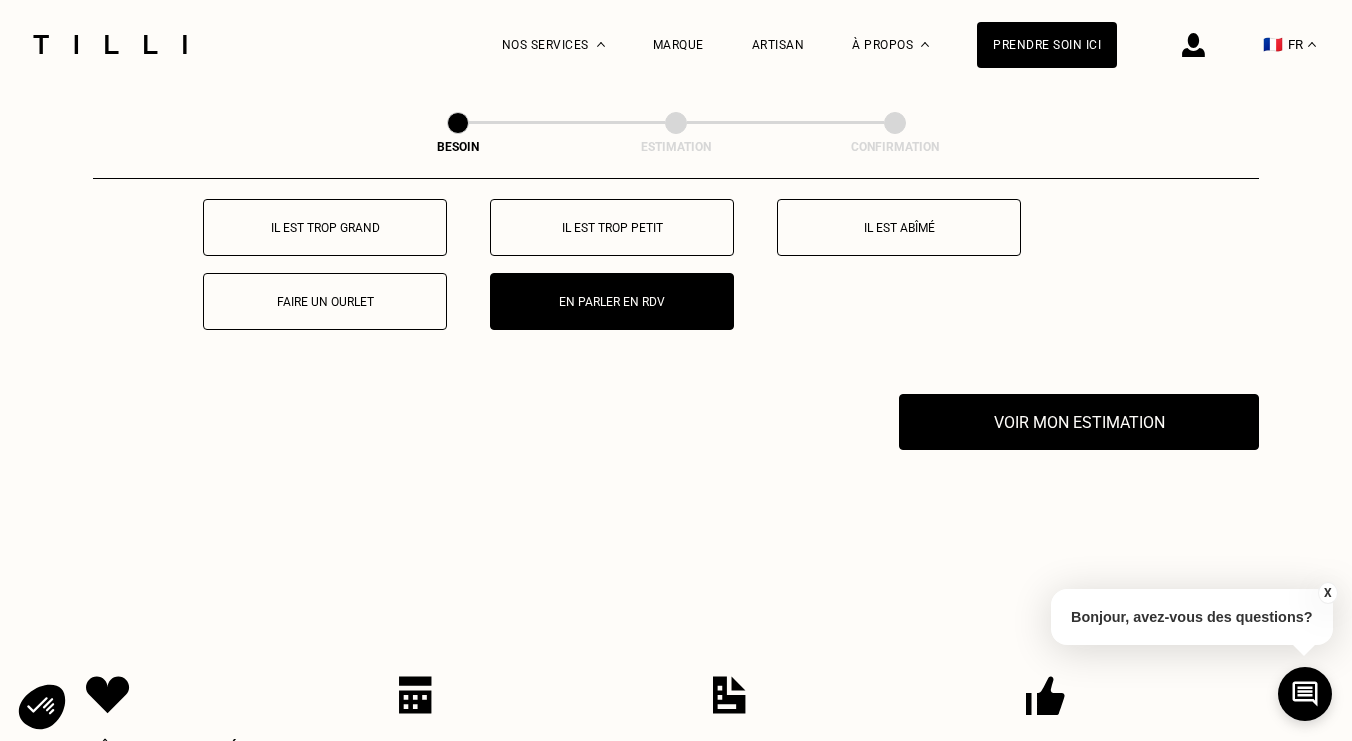 scroll, scrollTop: 3682, scrollLeft: 0, axis: vertical 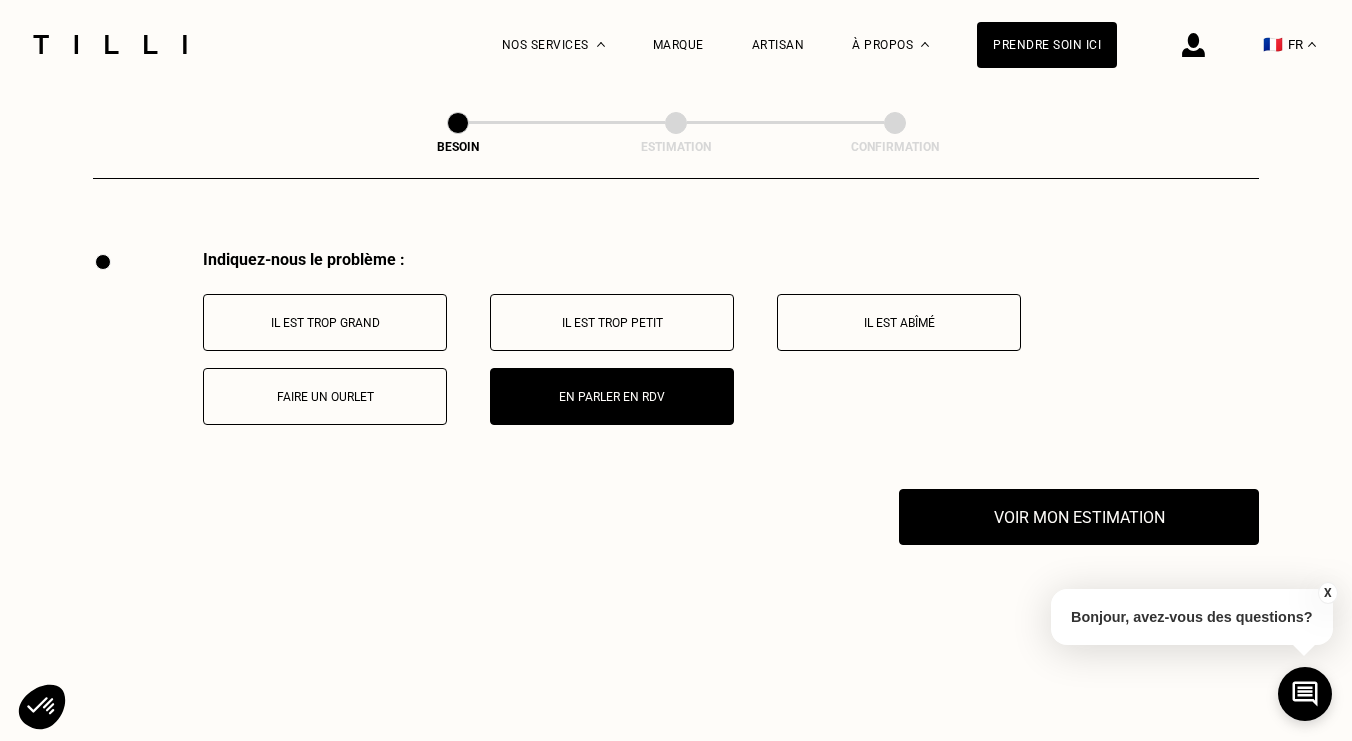 click on "Indiquez-nous le problème : Il est trop grand Il est trop petit Il est abîmé Faire un ourlet En parler en RDV" at bounding box center [676, 369] 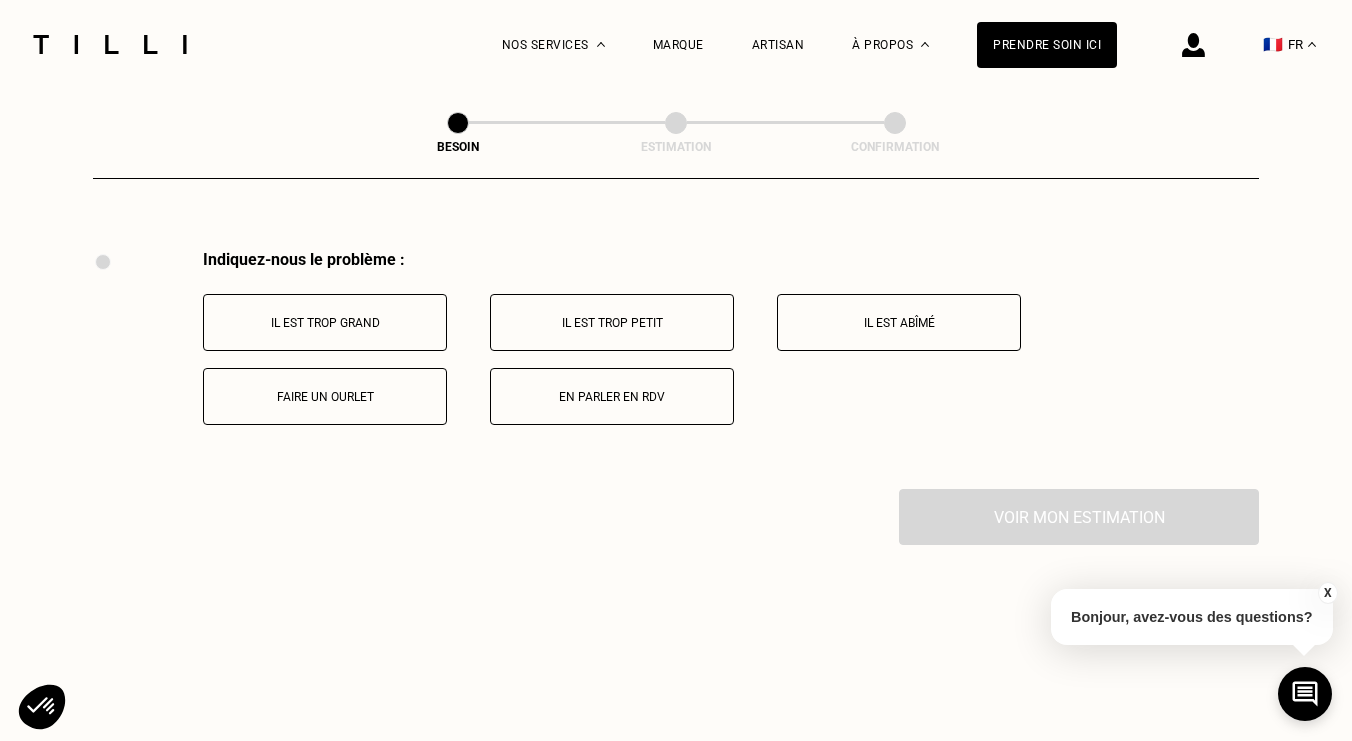click on "Il est trop grand Il est trop petit Il est abîmé Faire un ourlet En parler en RDV" at bounding box center [731, 359] 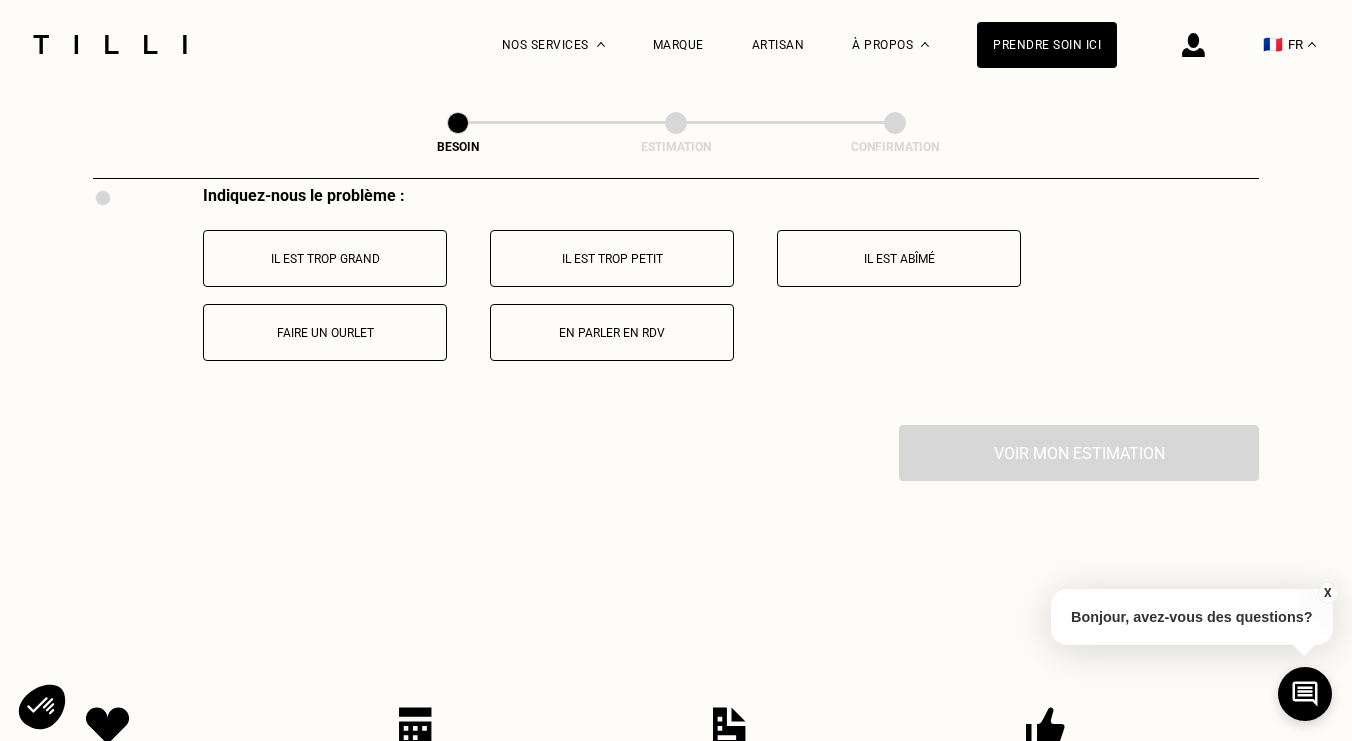 click on "Il est trop grand" at bounding box center [325, 258] 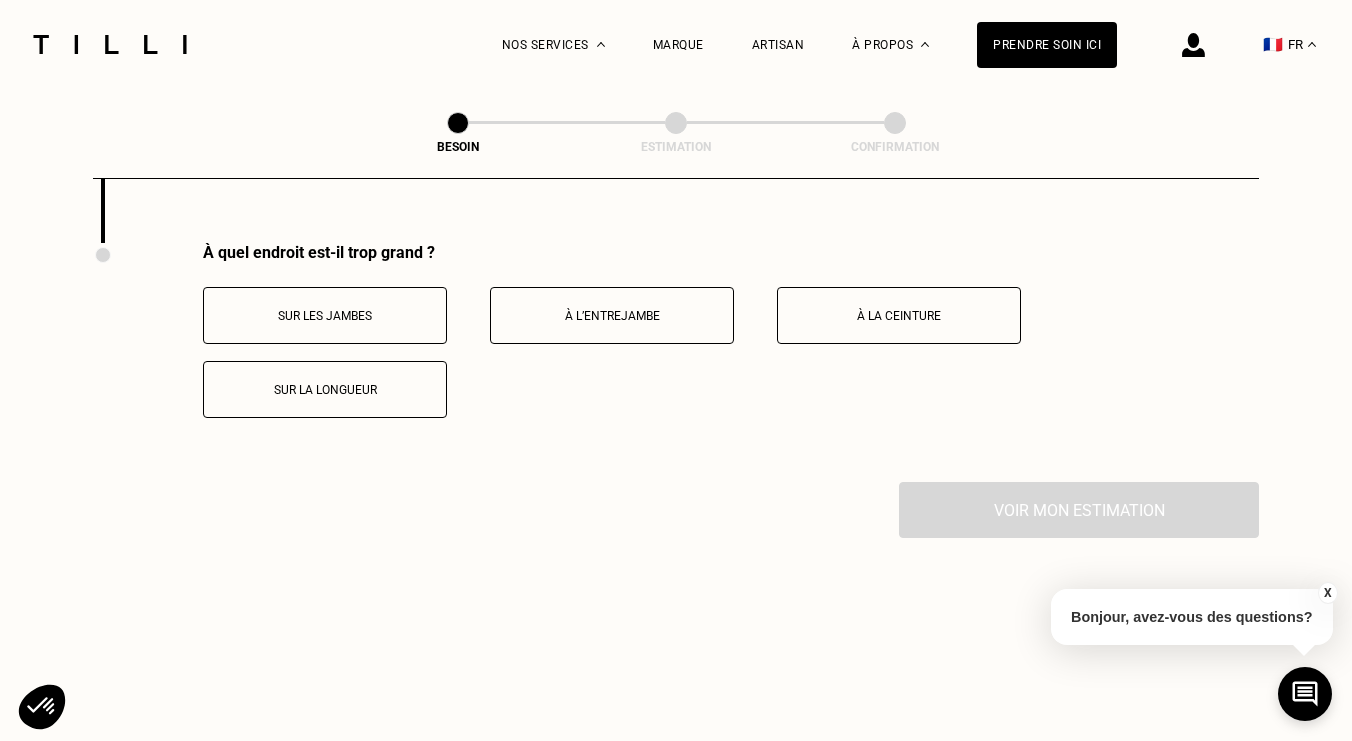 click on "Sur les jambes" at bounding box center [325, 315] 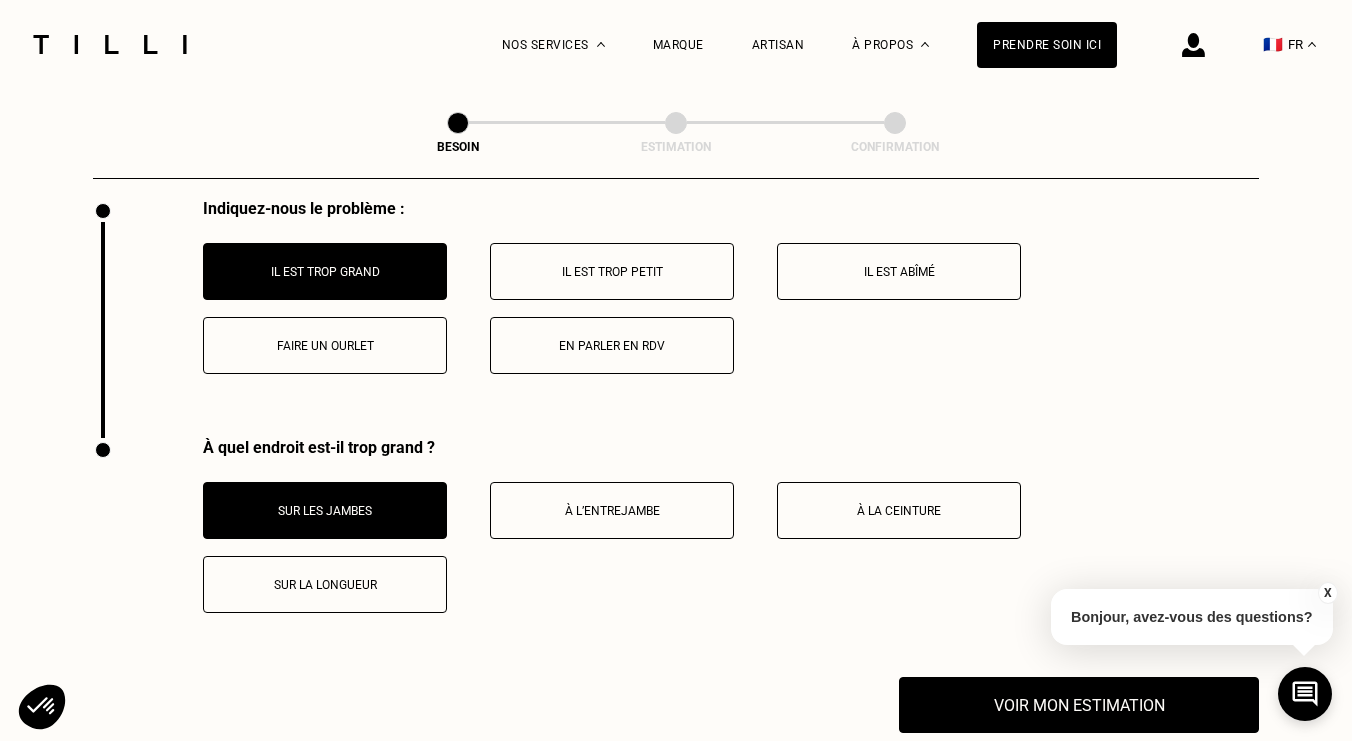 scroll, scrollTop: 3718, scrollLeft: 0, axis: vertical 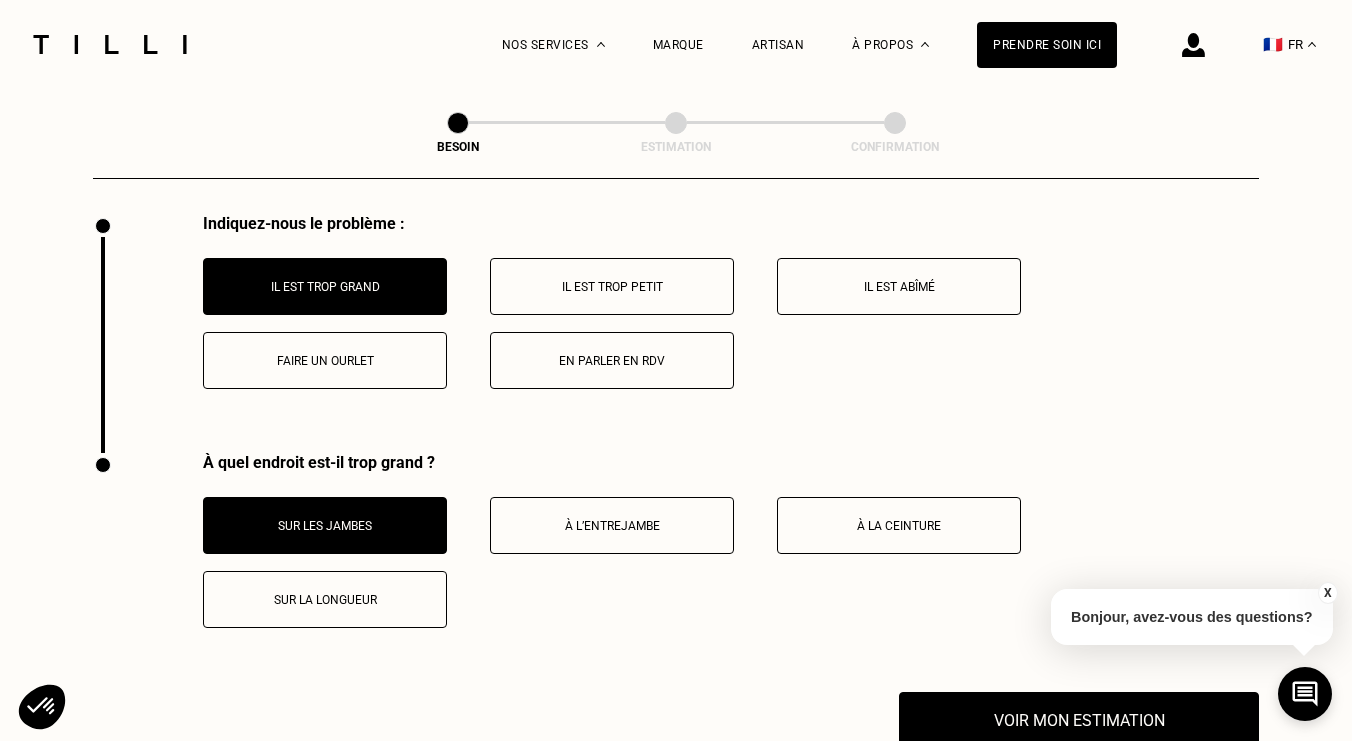 click on "Sur la longueur" at bounding box center (325, 599) 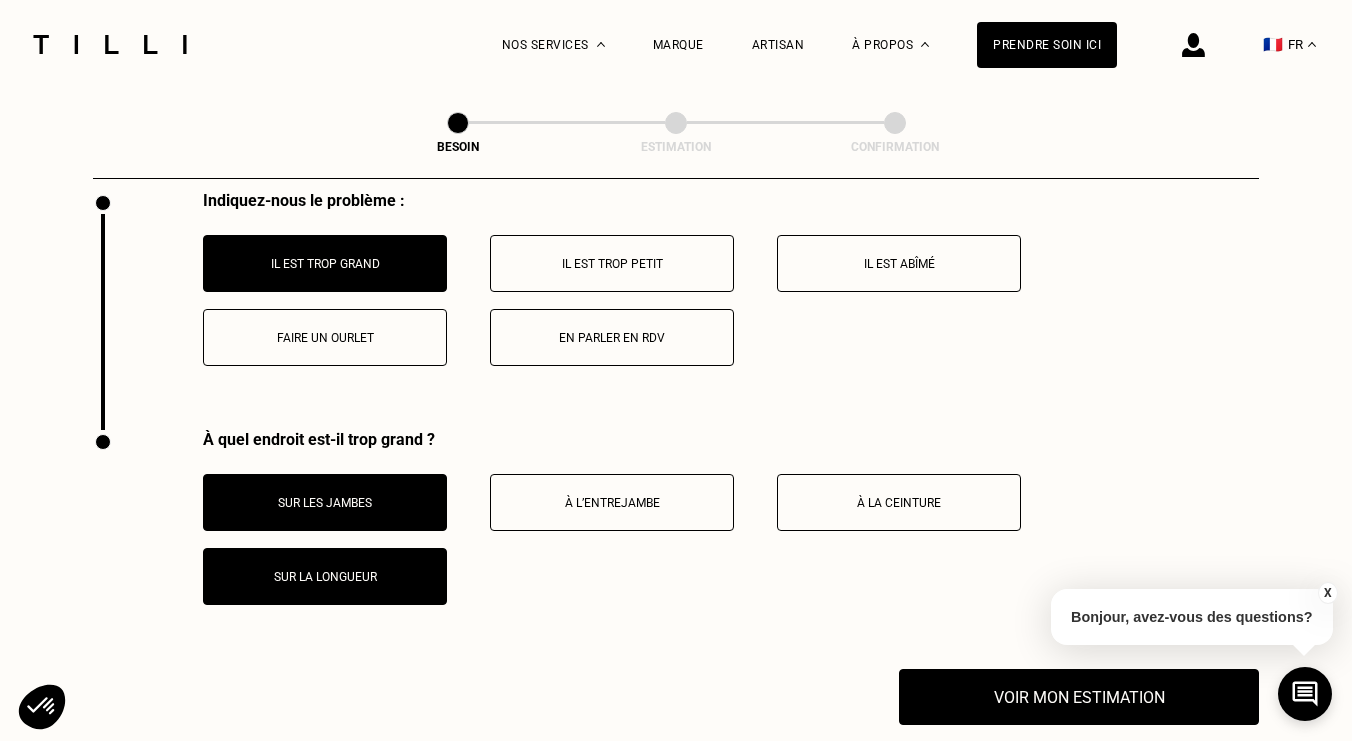 scroll, scrollTop: 3732, scrollLeft: 0, axis: vertical 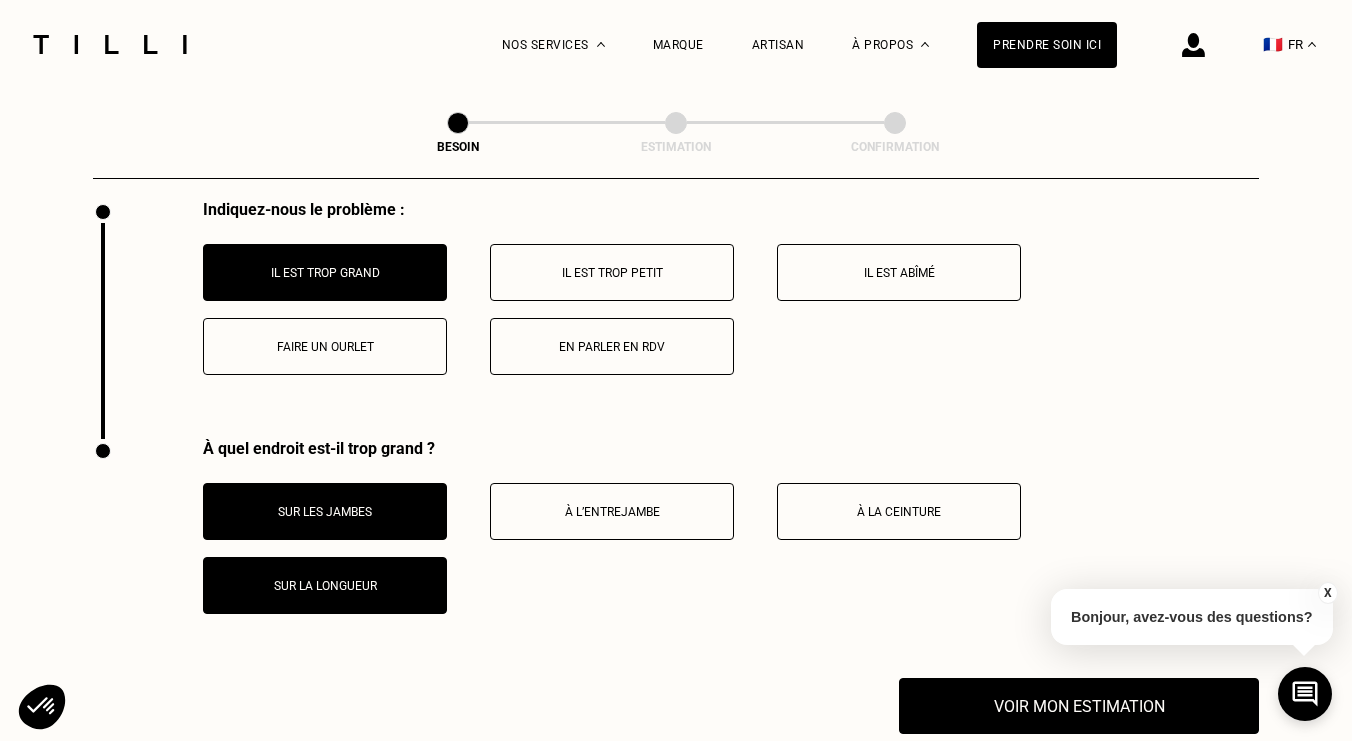 click on "À la ceinture" at bounding box center [899, 512] 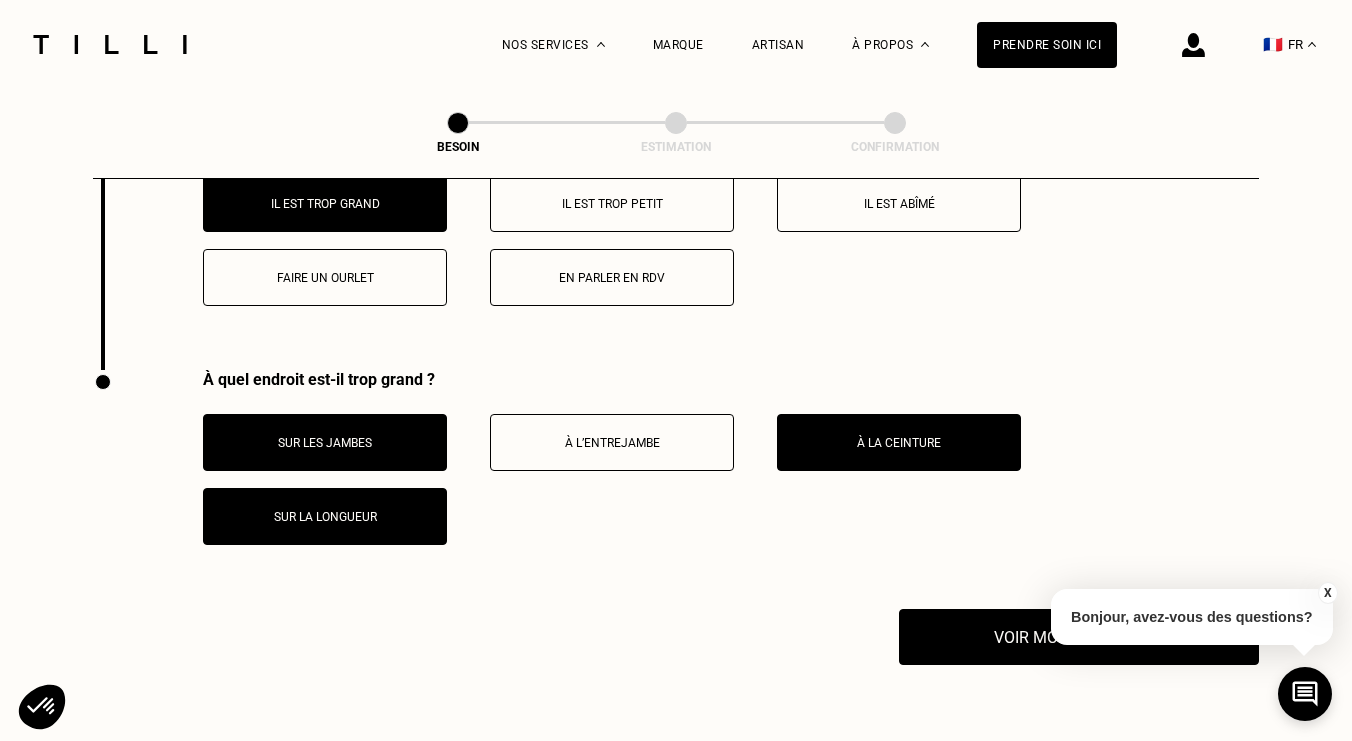 scroll, scrollTop: 3818, scrollLeft: 0, axis: vertical 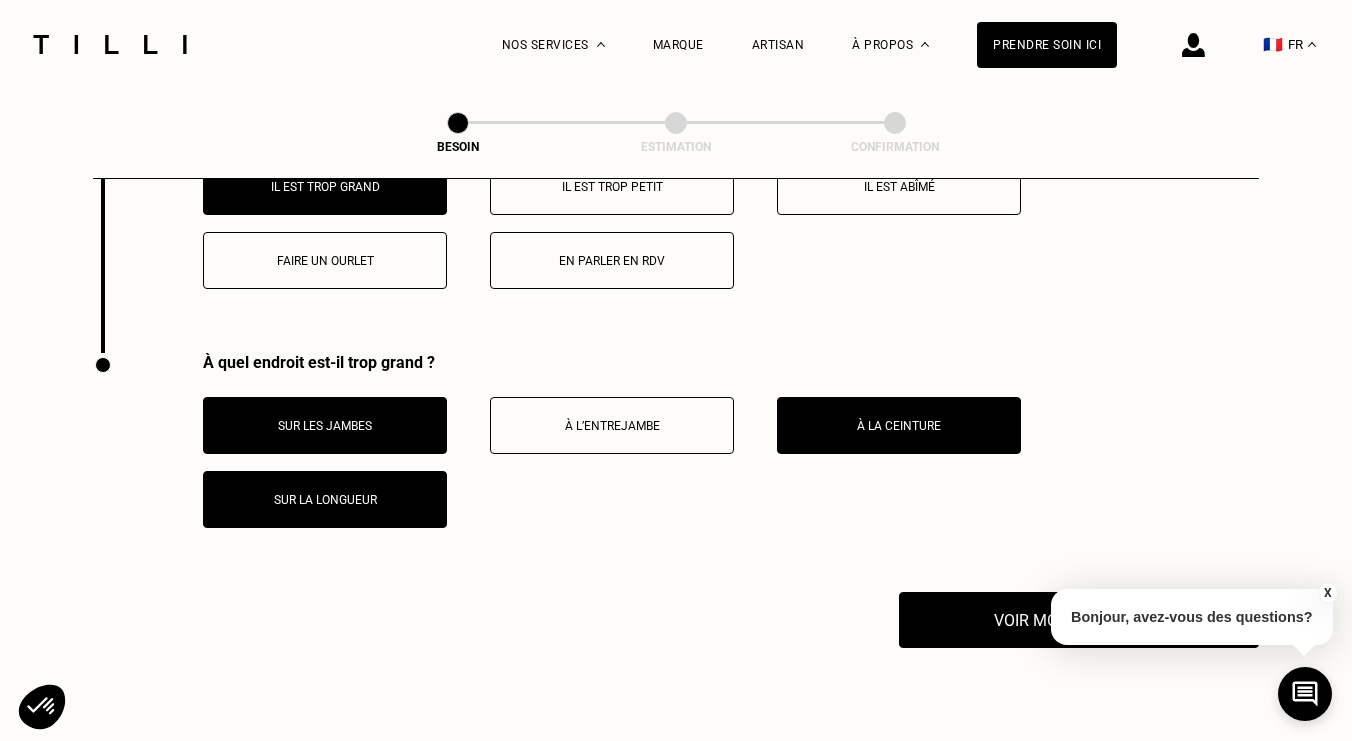 click on "À quel endroit est-il trop grand ?" at bounding box center (731, 362) 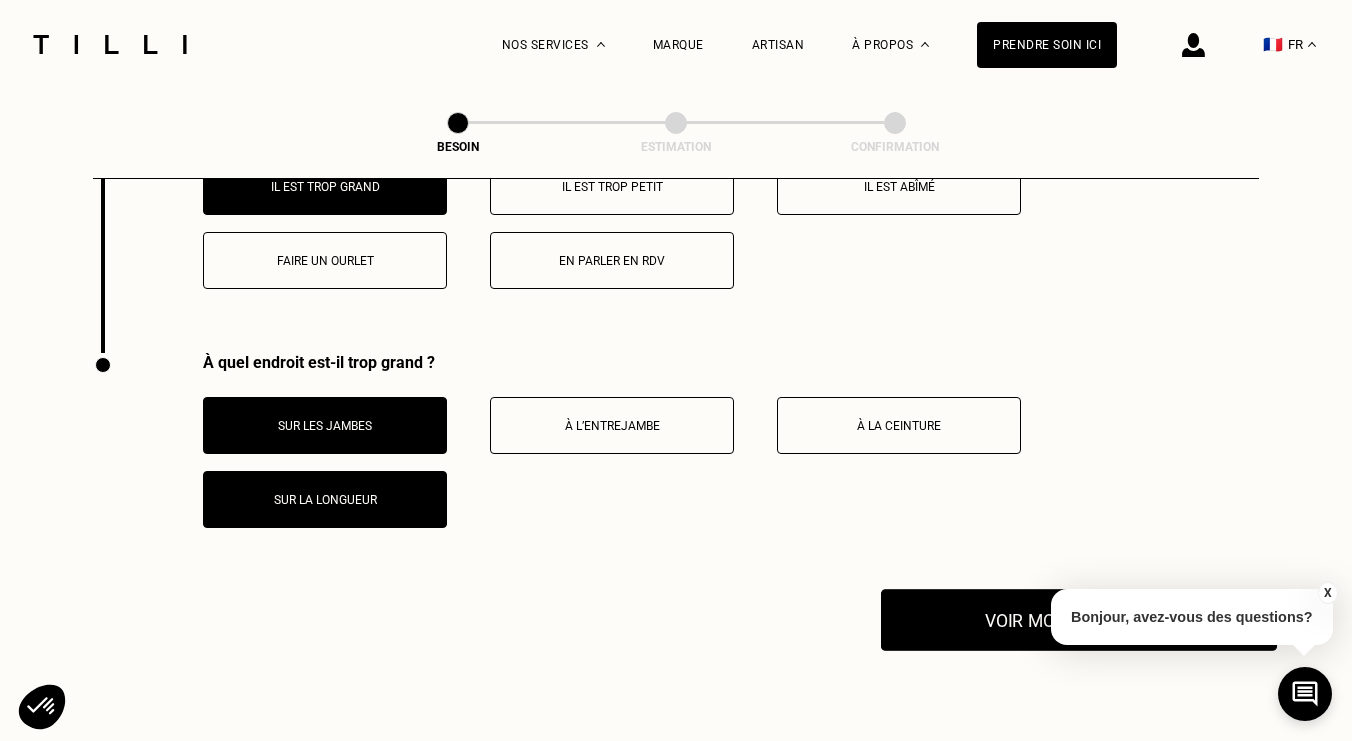 click on "Voir mon estimation" at bounding box center (1079, 620) 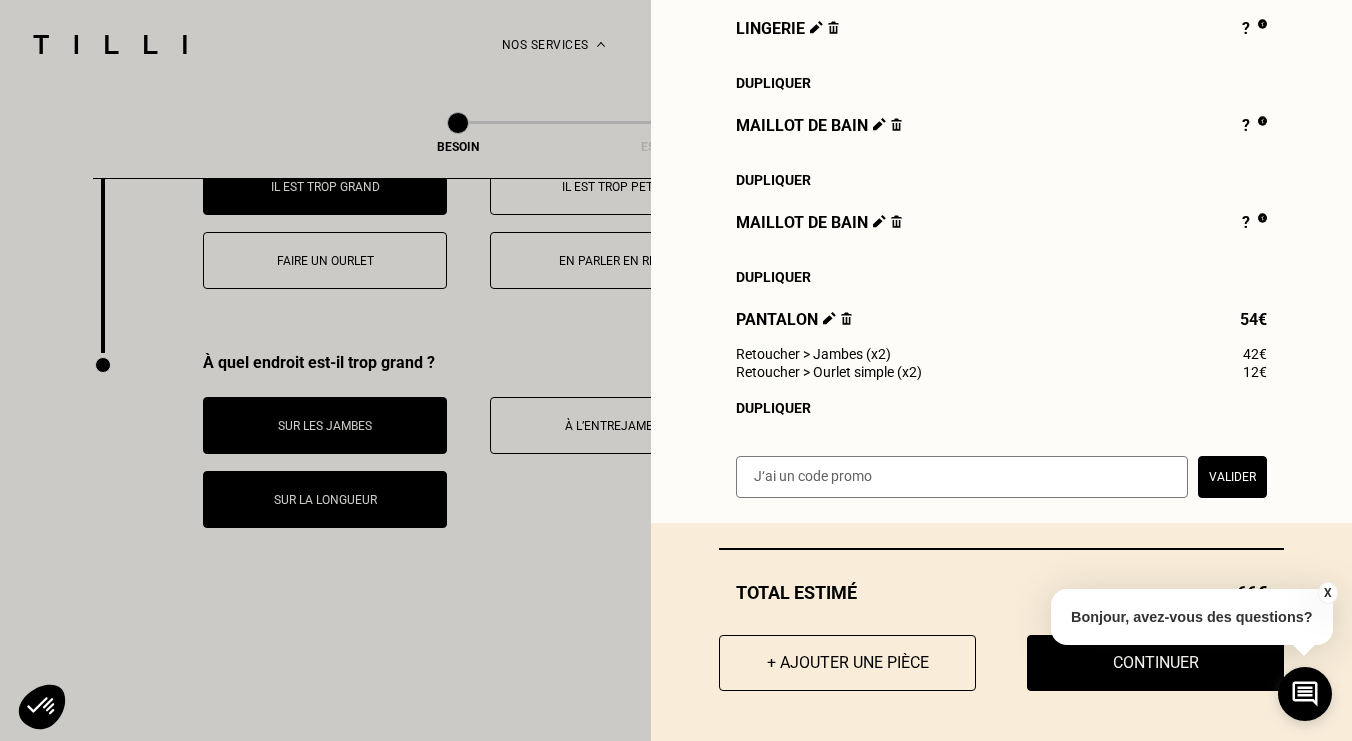 scroll, scrollTop: 528, scrollLeft: 0, axis: vertical 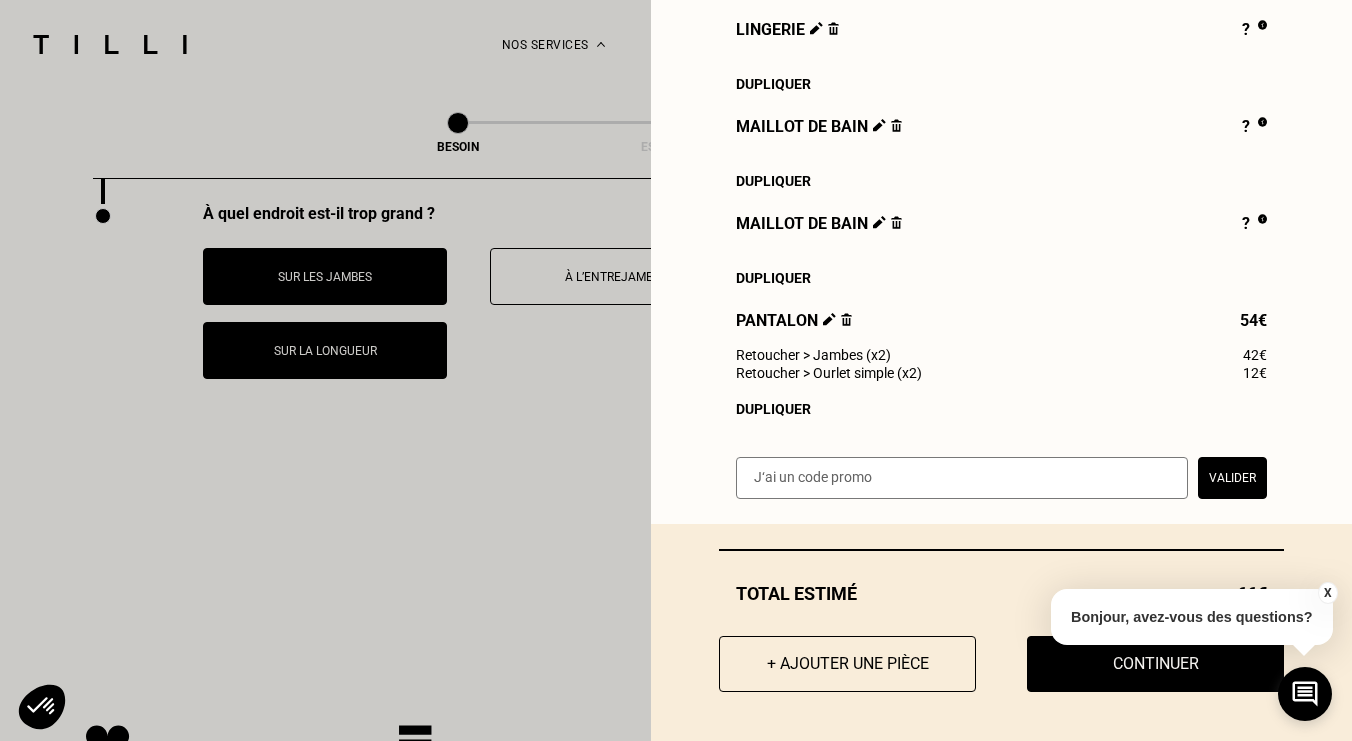 click on "Total estimé 66€ + Ajouter une pièce Continuer" at bounding box center (1001, 633) 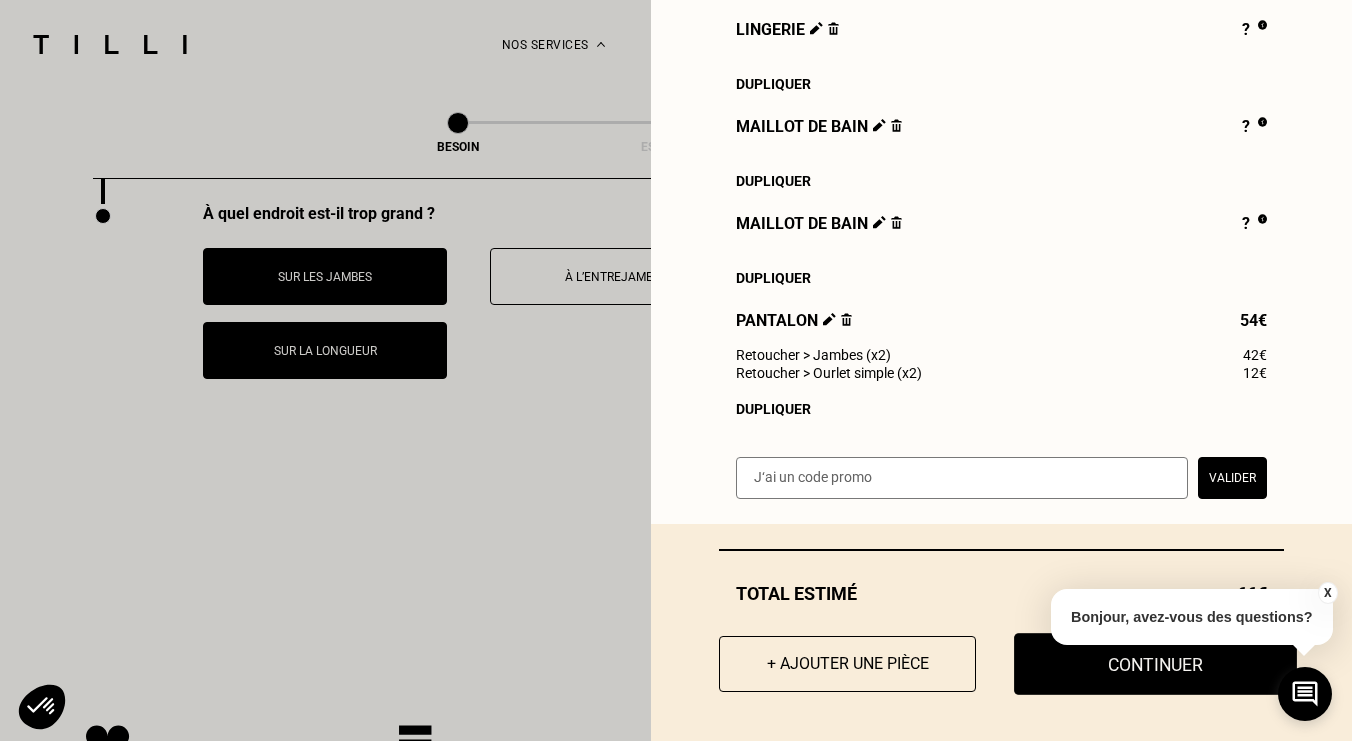 click on "Continuer" at bounding box center [1155, 664] 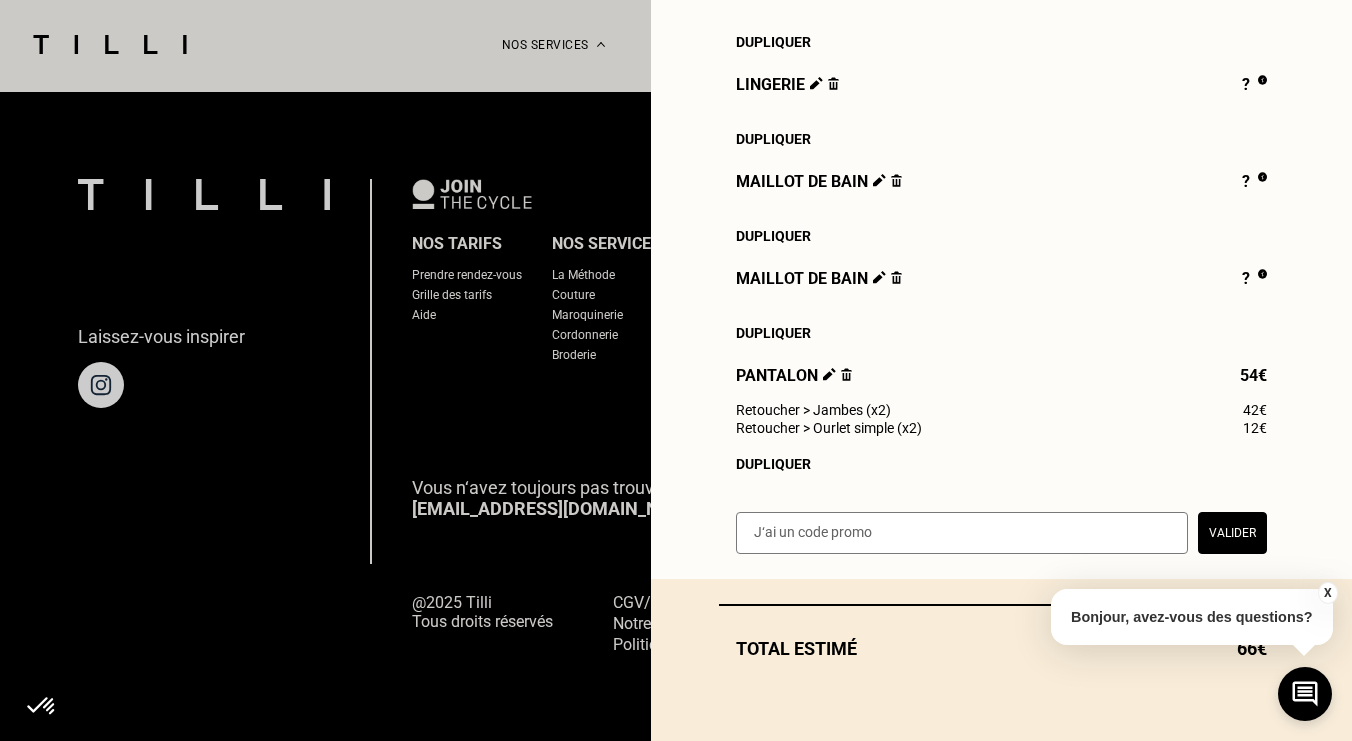 scroll, scrollTop: 1281, scrollLeft: 0, axis: vertical 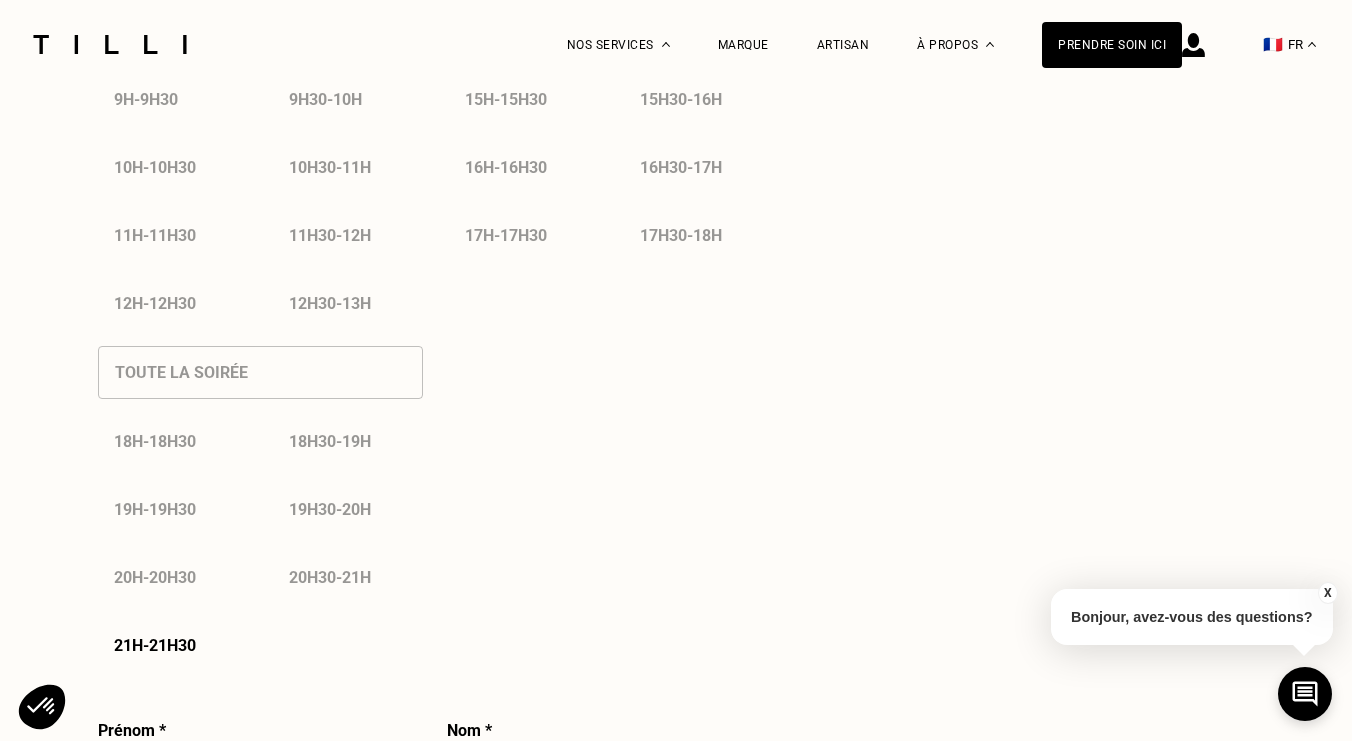 select on "FR" 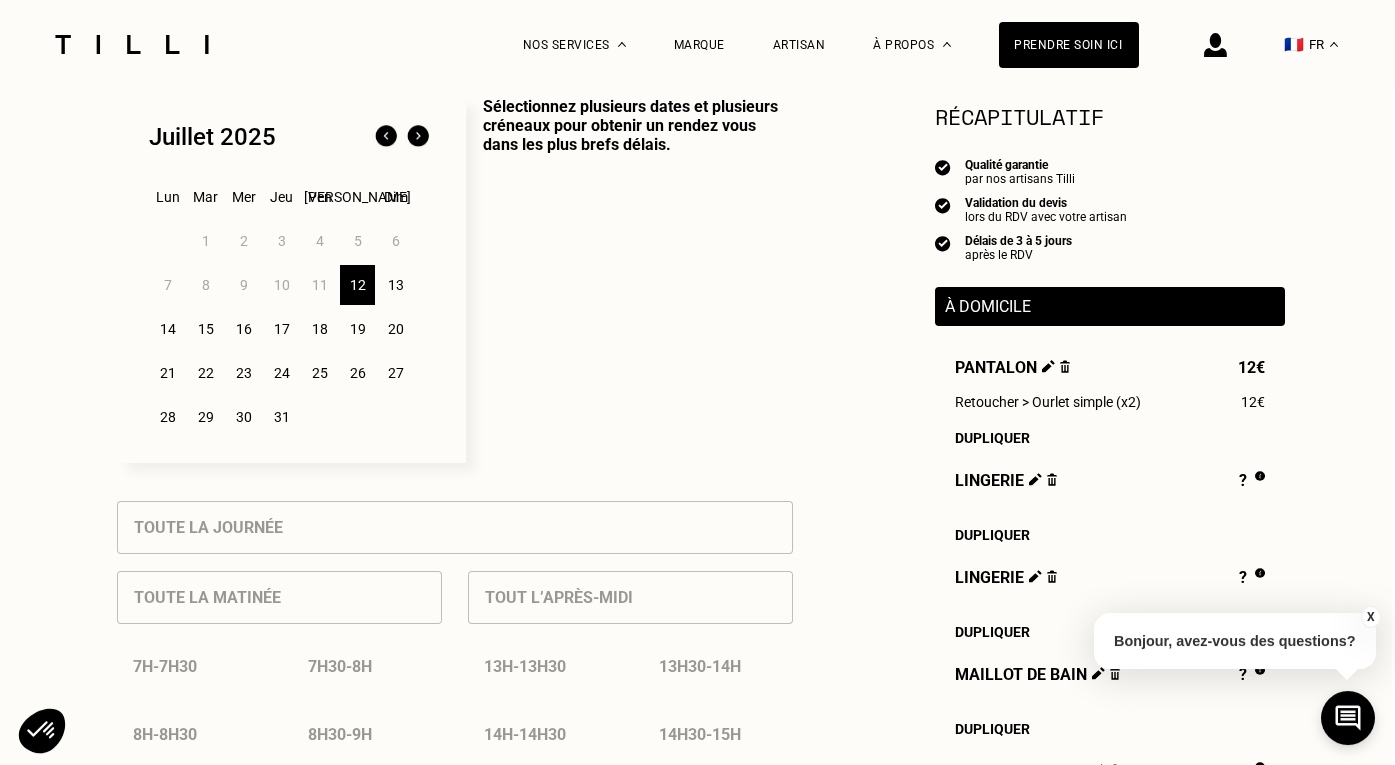 scroll, scrollTop: 510, scrollLeft: 3, axis: both 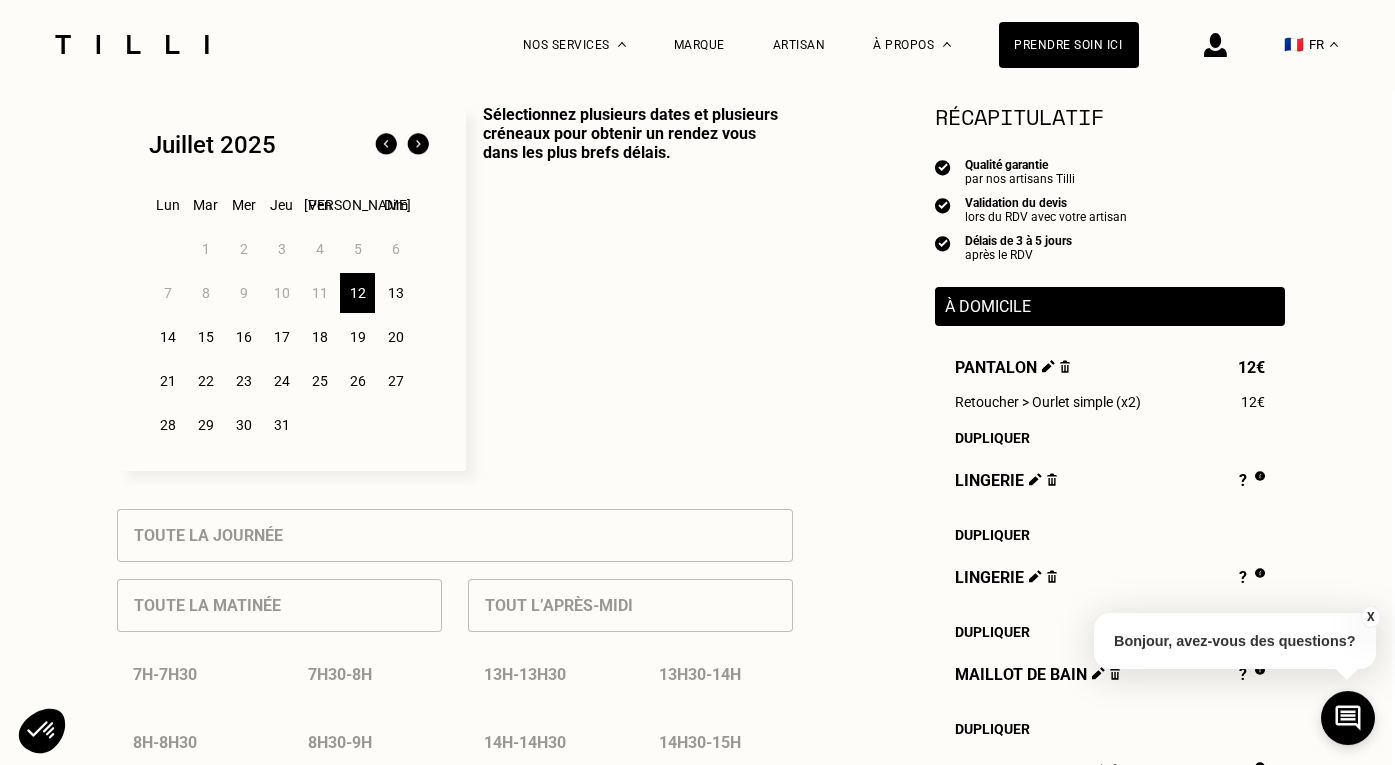 click on "13" at bounding box center [395, 293] 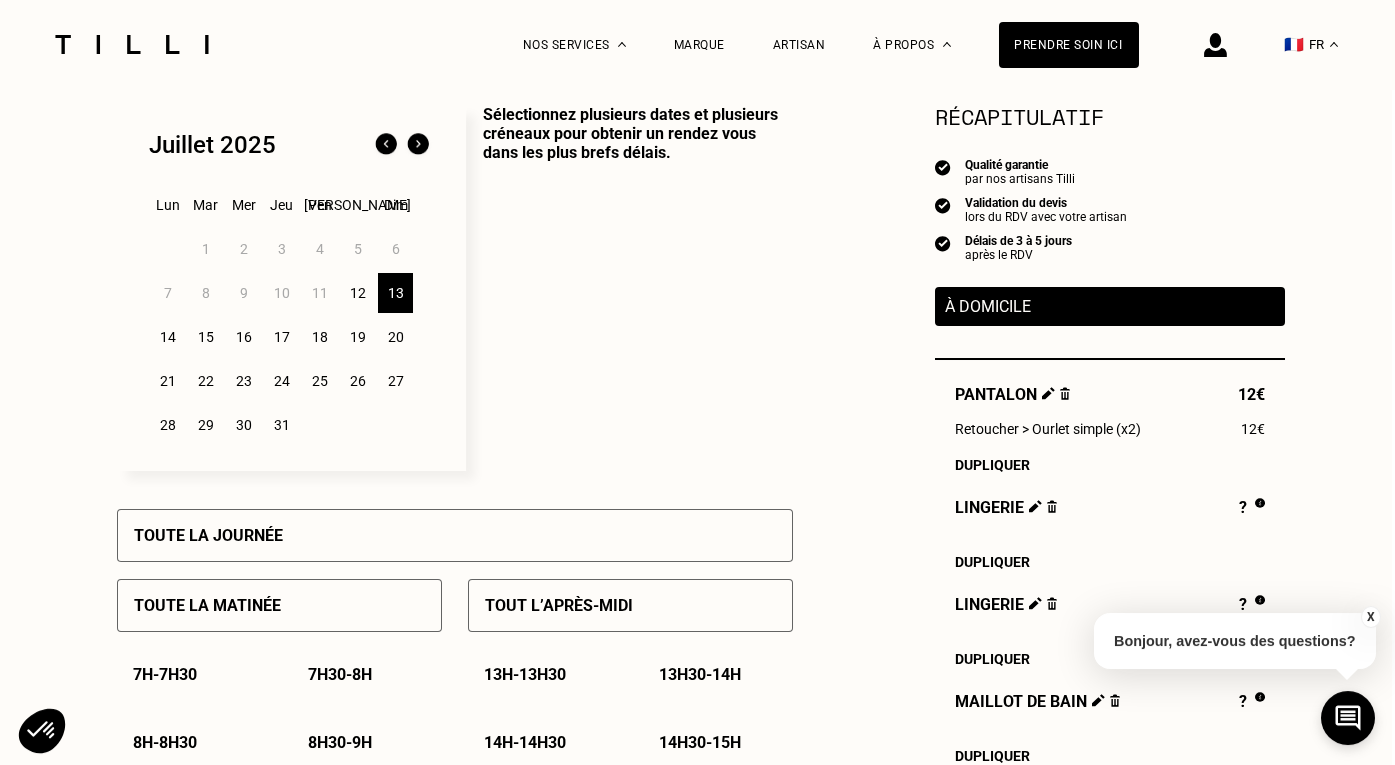 click on "14" at bounding box center (167, 337) 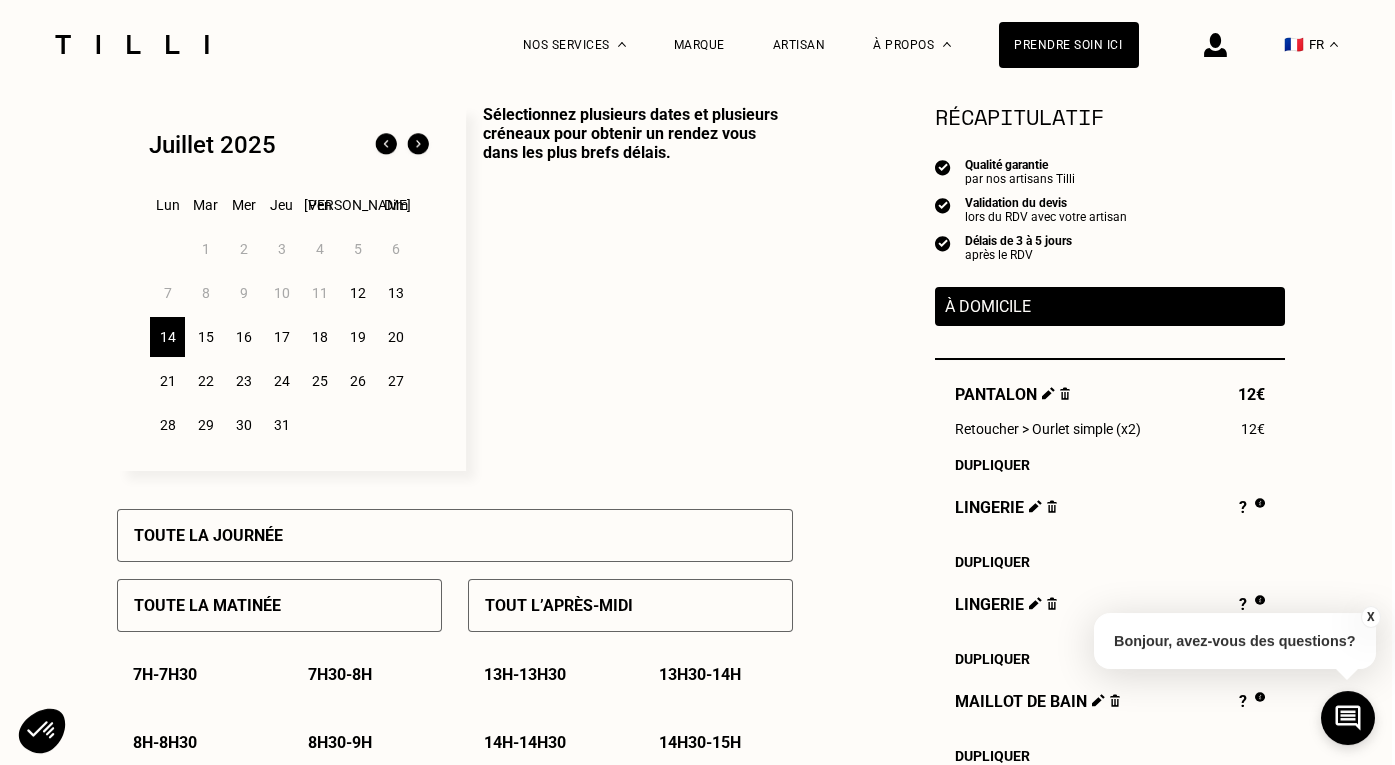 click on "13" at bounding box center [395, 293] 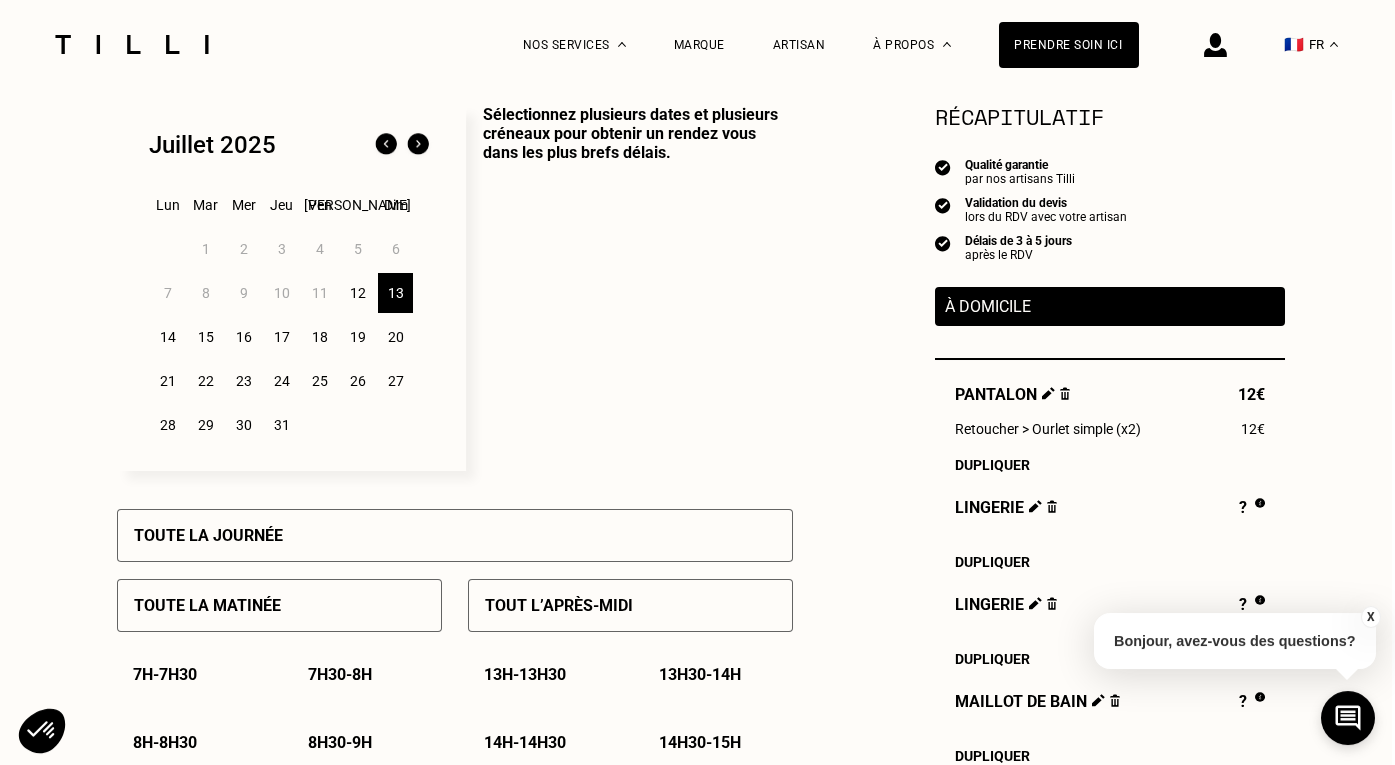 click on "12" at bounding box center [357, 293] 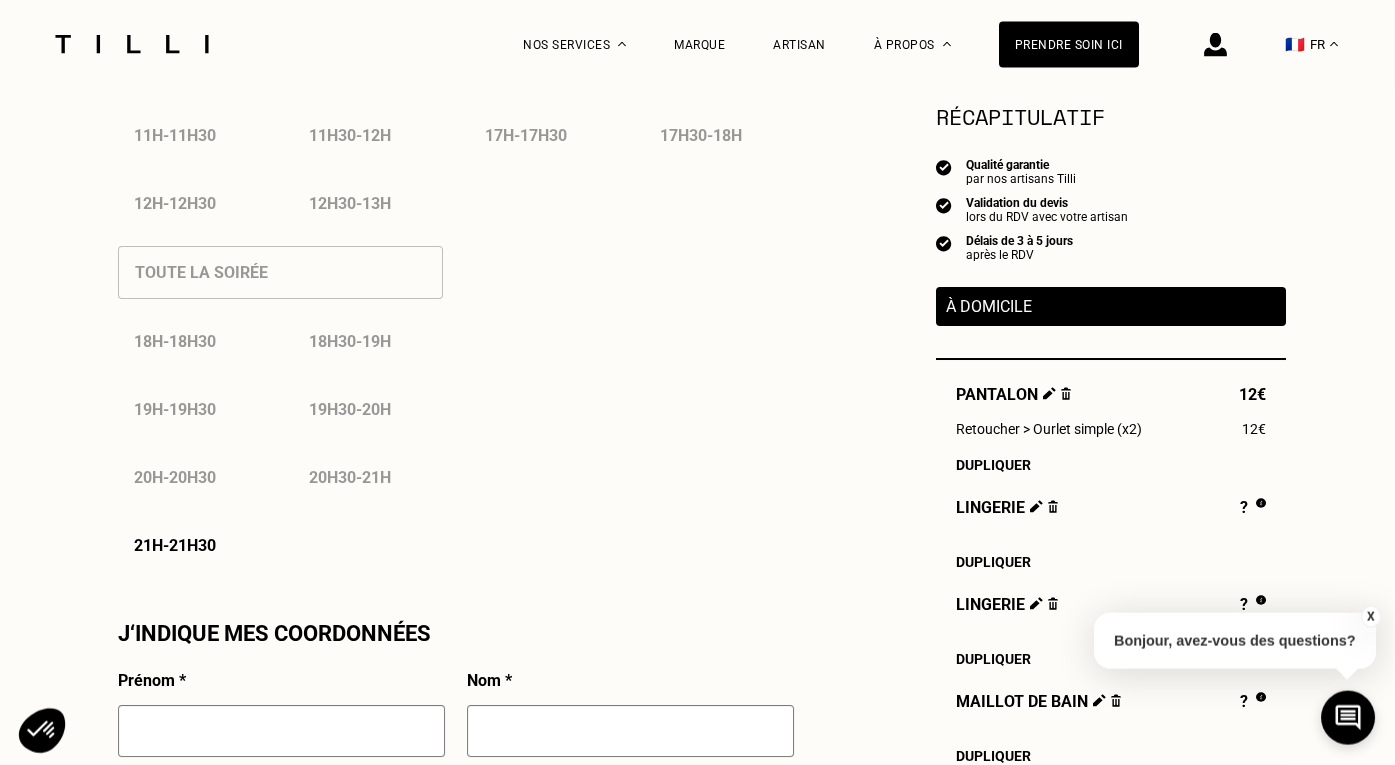 scroll, scrollTop: 1496, scrollLeft: 2, axis: both 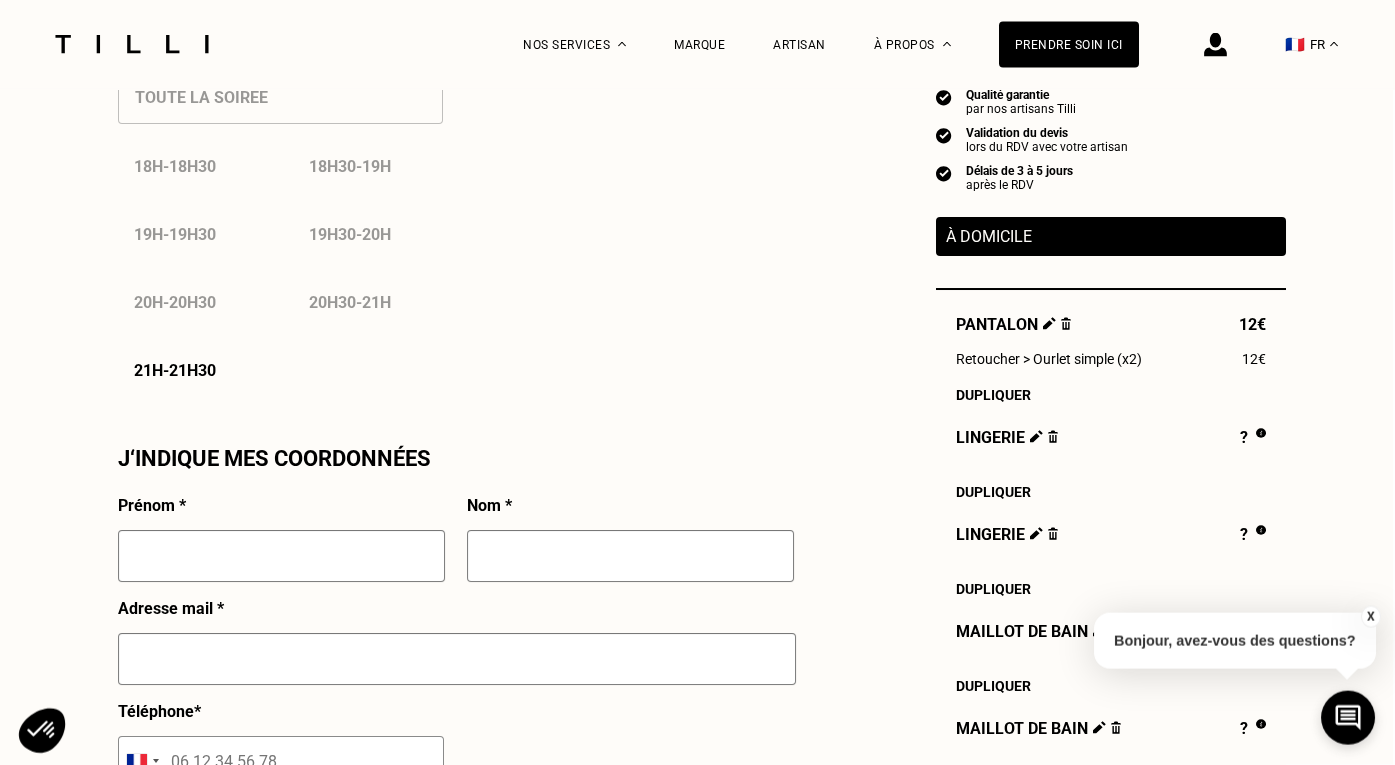 click on "21h  -  21h30" at bounding box center (175, 370) 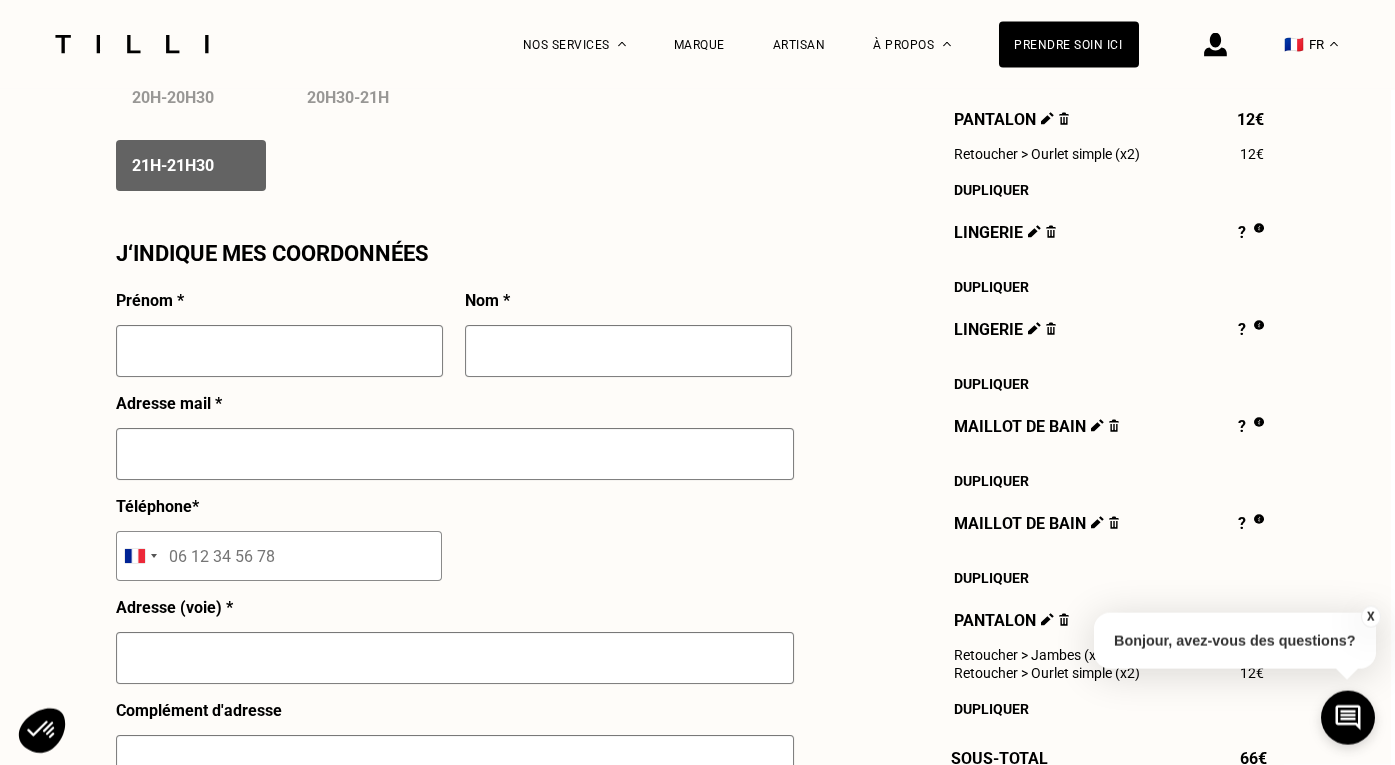 scroll, scrollTop: 1705, scrollLeft: 4, axis: both 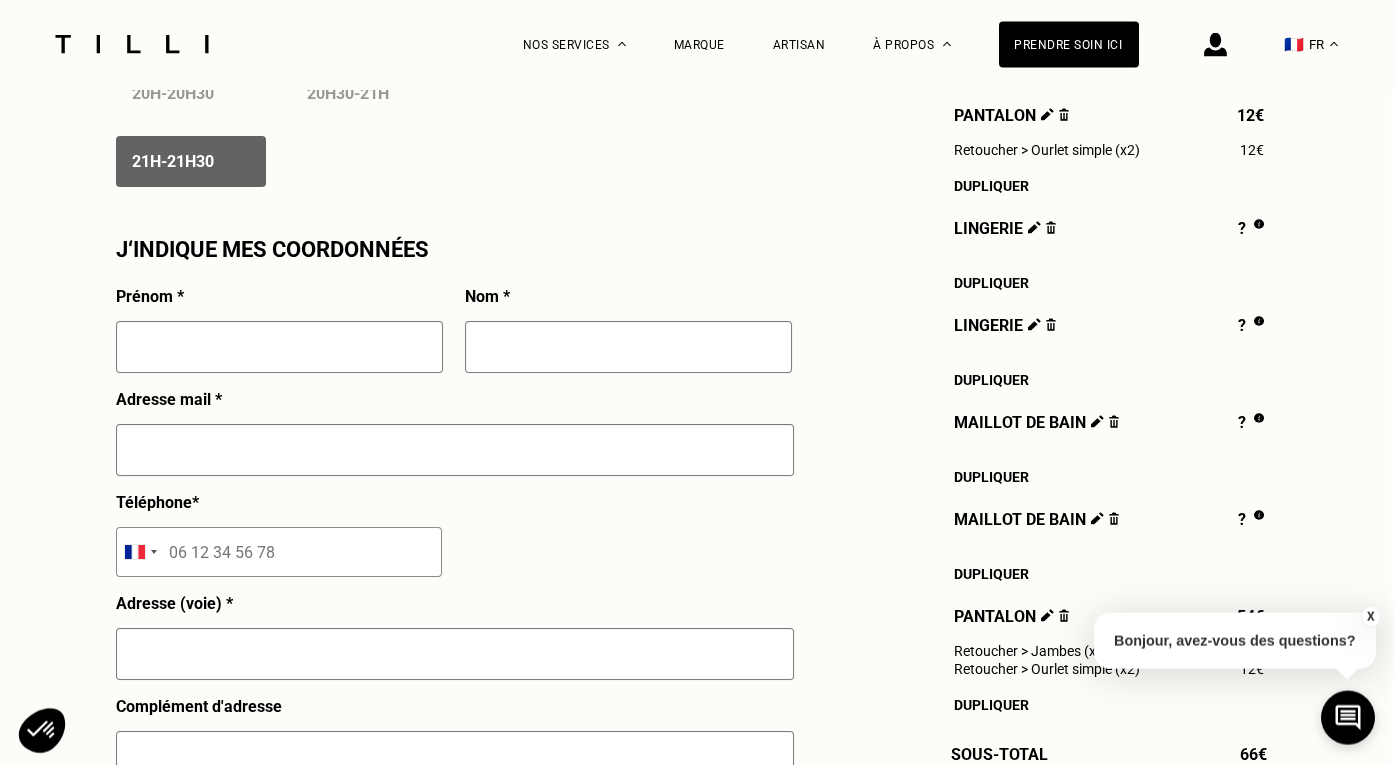 click on "Prénom *" at bounding box center (279, 338) 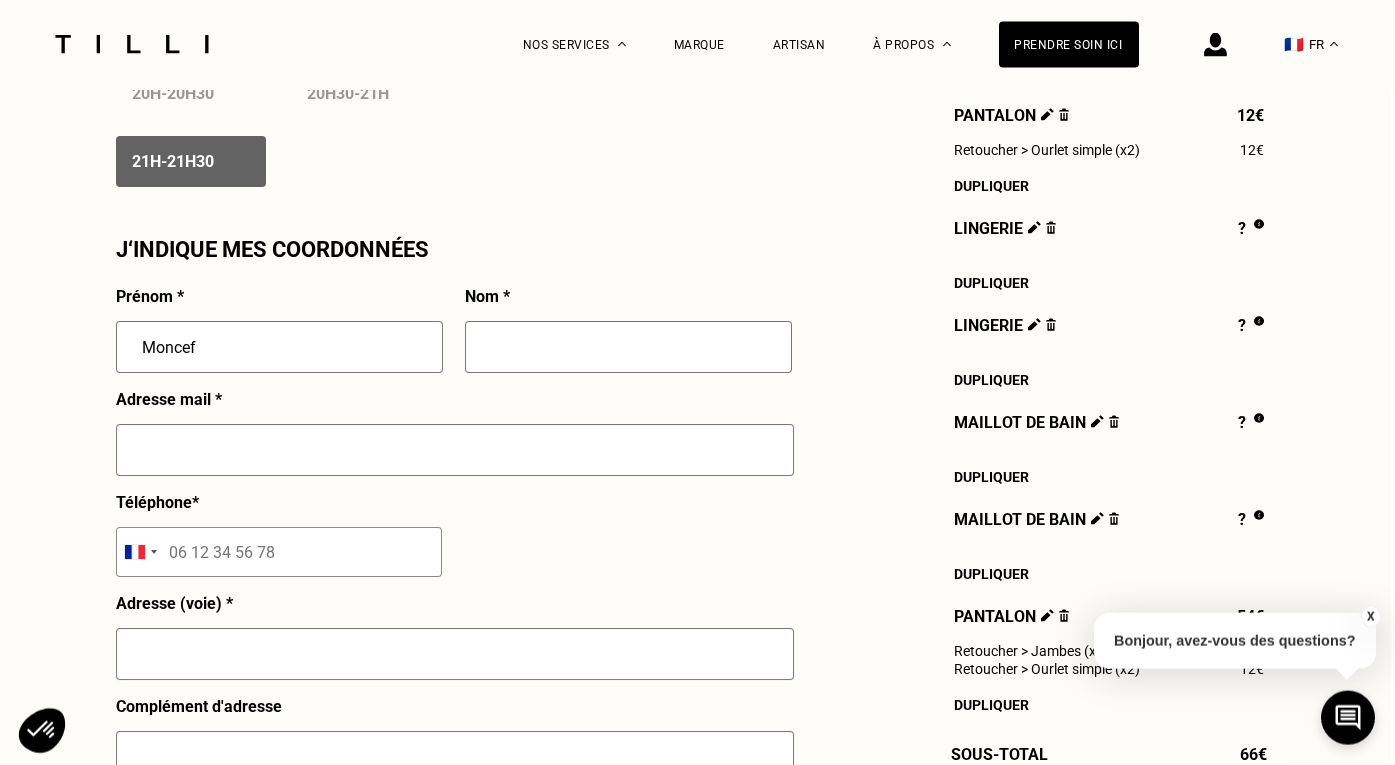 type on "Moncef" 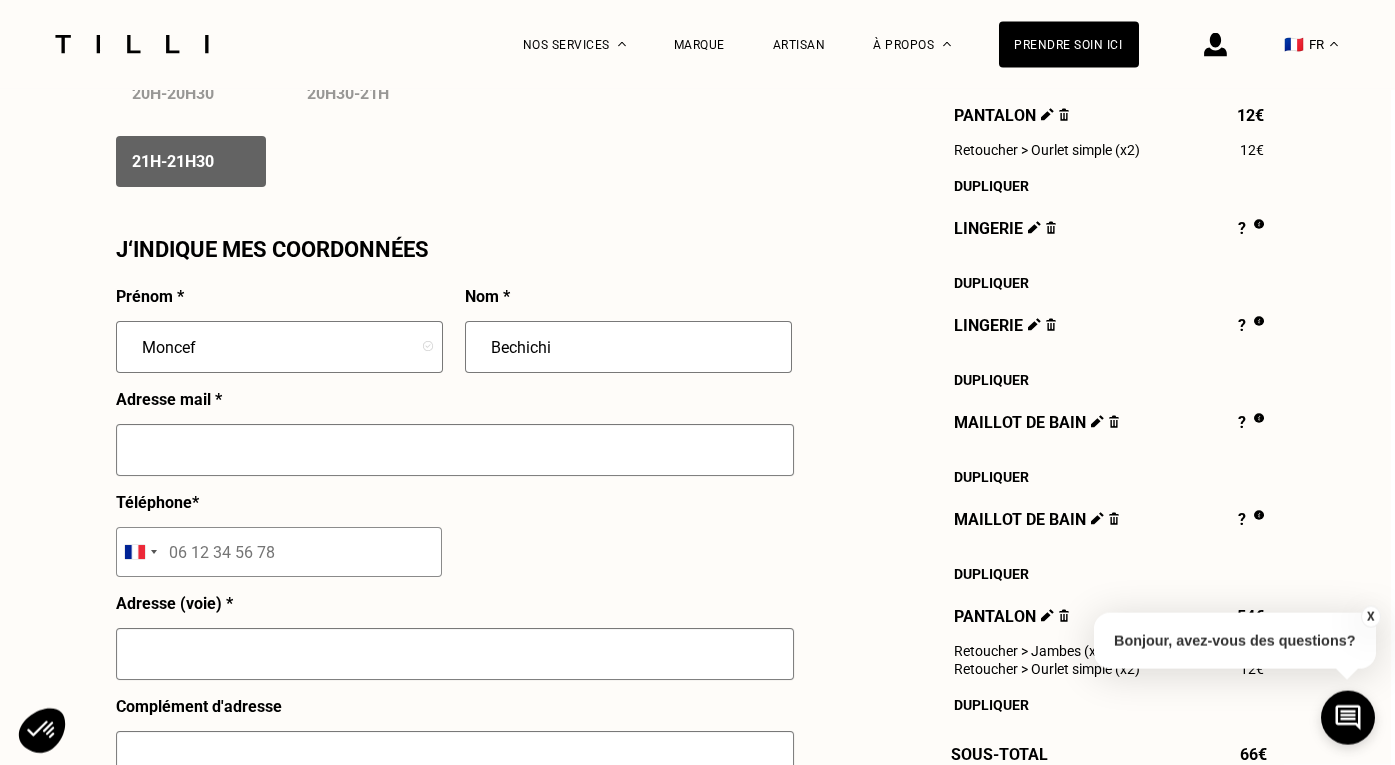 type on "Bechichi" 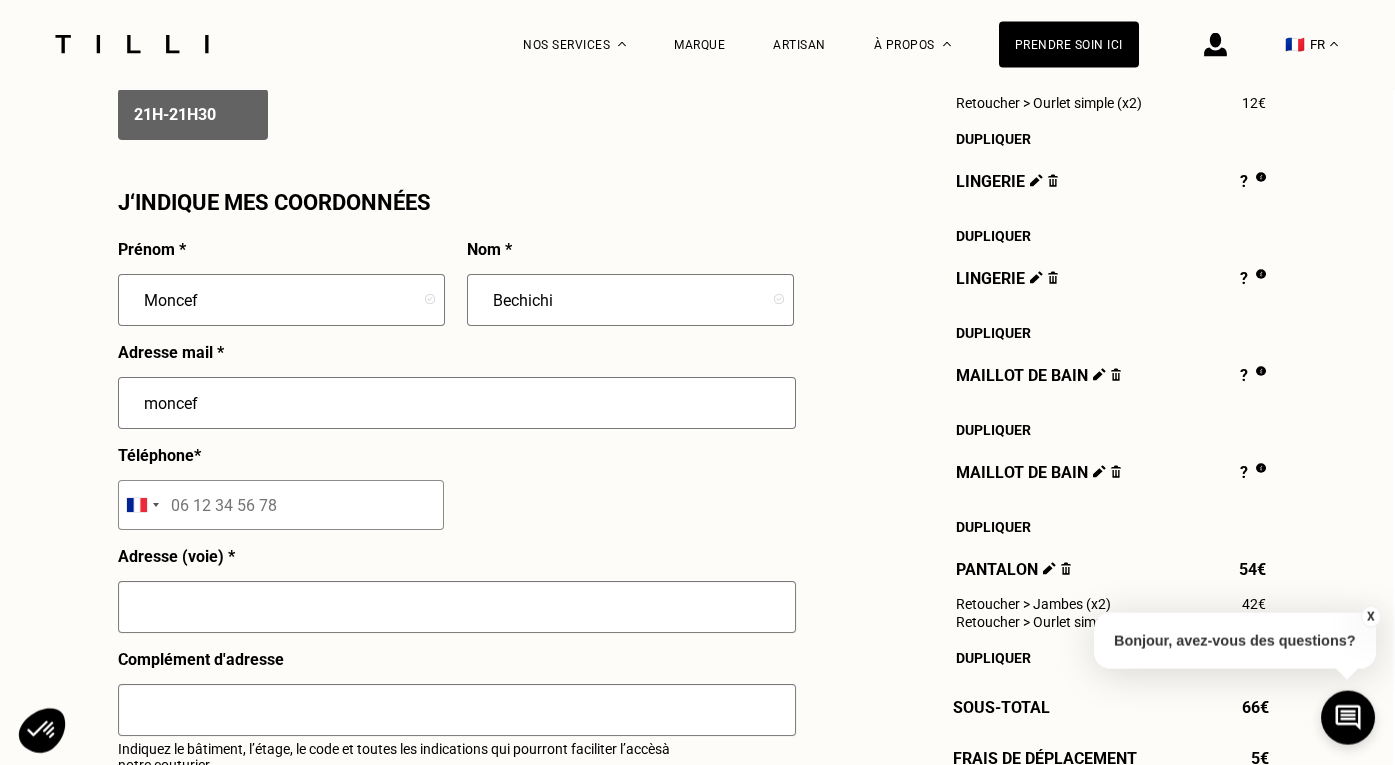 scroll, scrollTop: 1760, scrollLeft: 2, axis: both 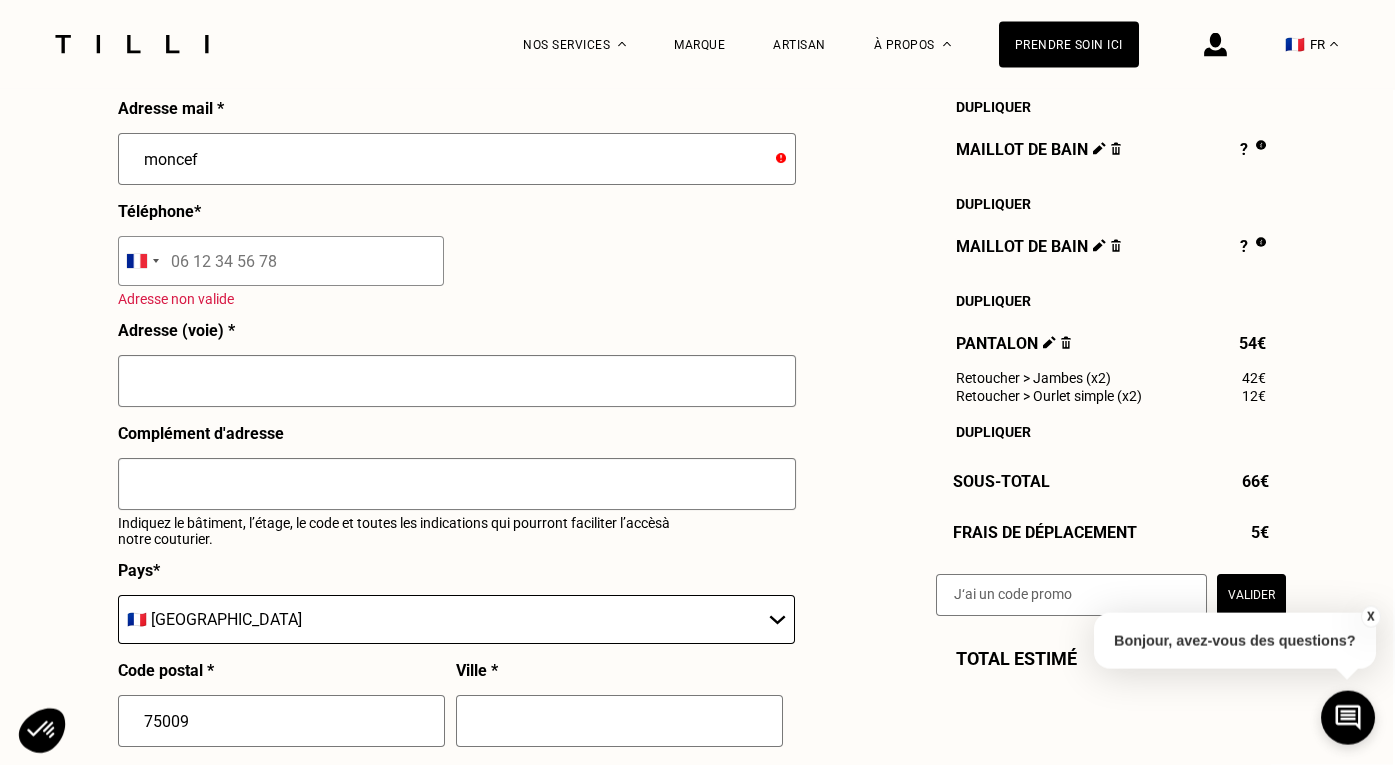 click at bounding box center [281, 261] 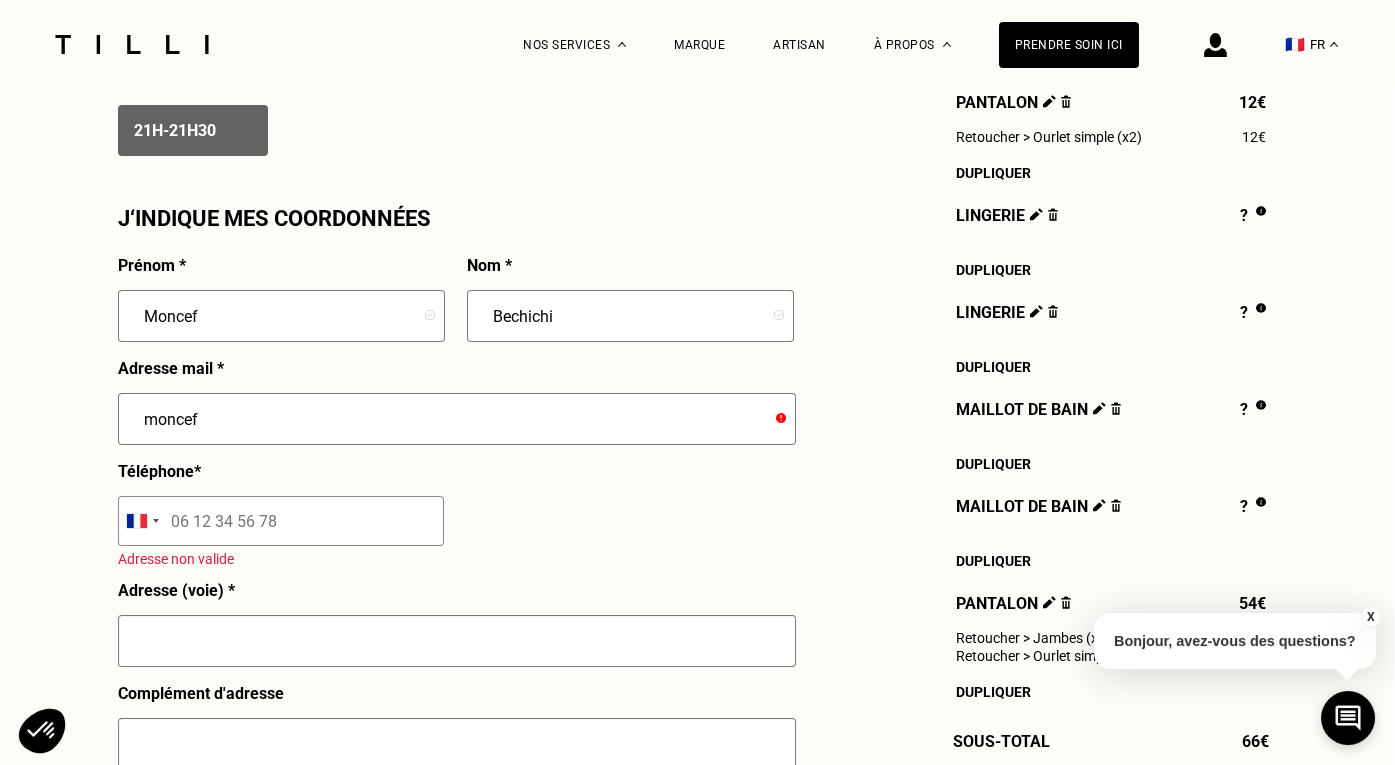 scroll, scrollTop: 1731, scrollLeft: 2, axis: both 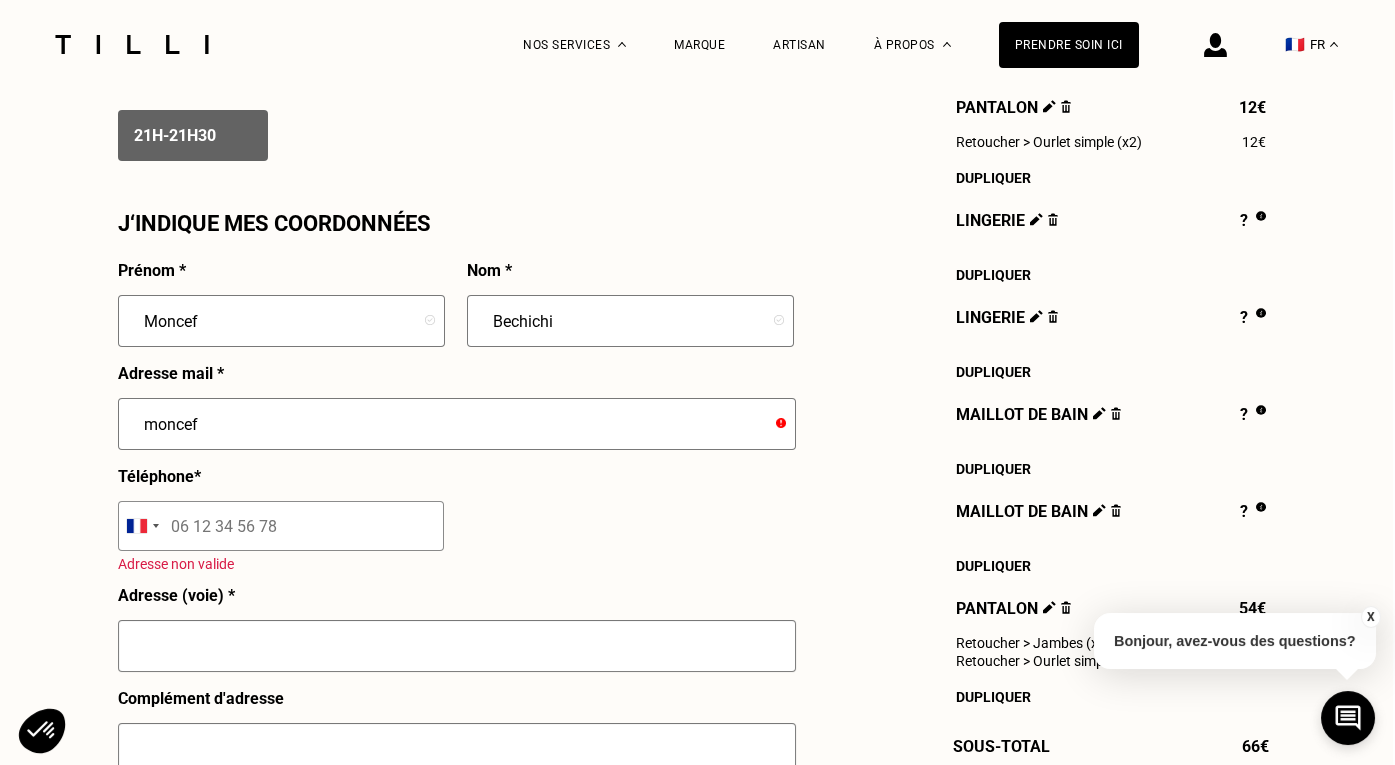 click on "moncef" at bounding box center [457, 424] 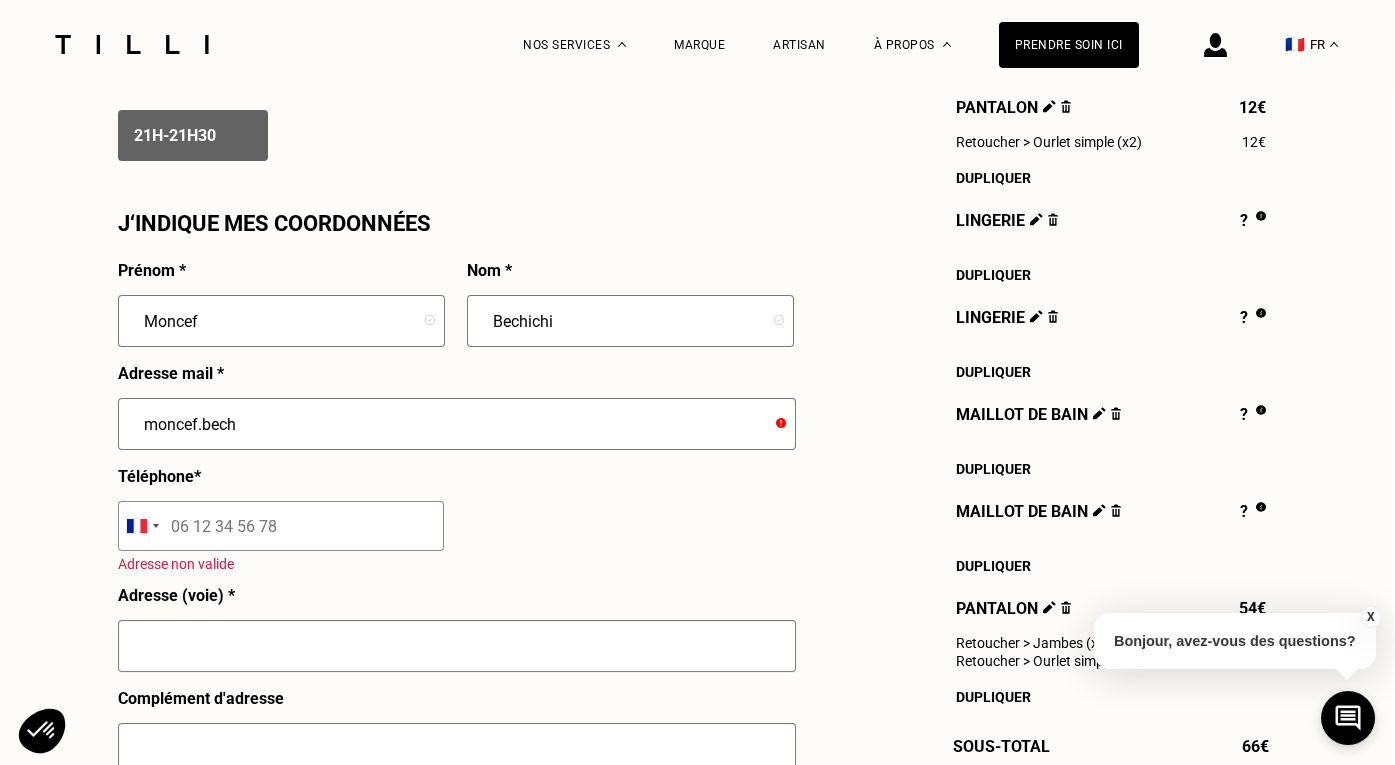 type on "moncef.bechi" 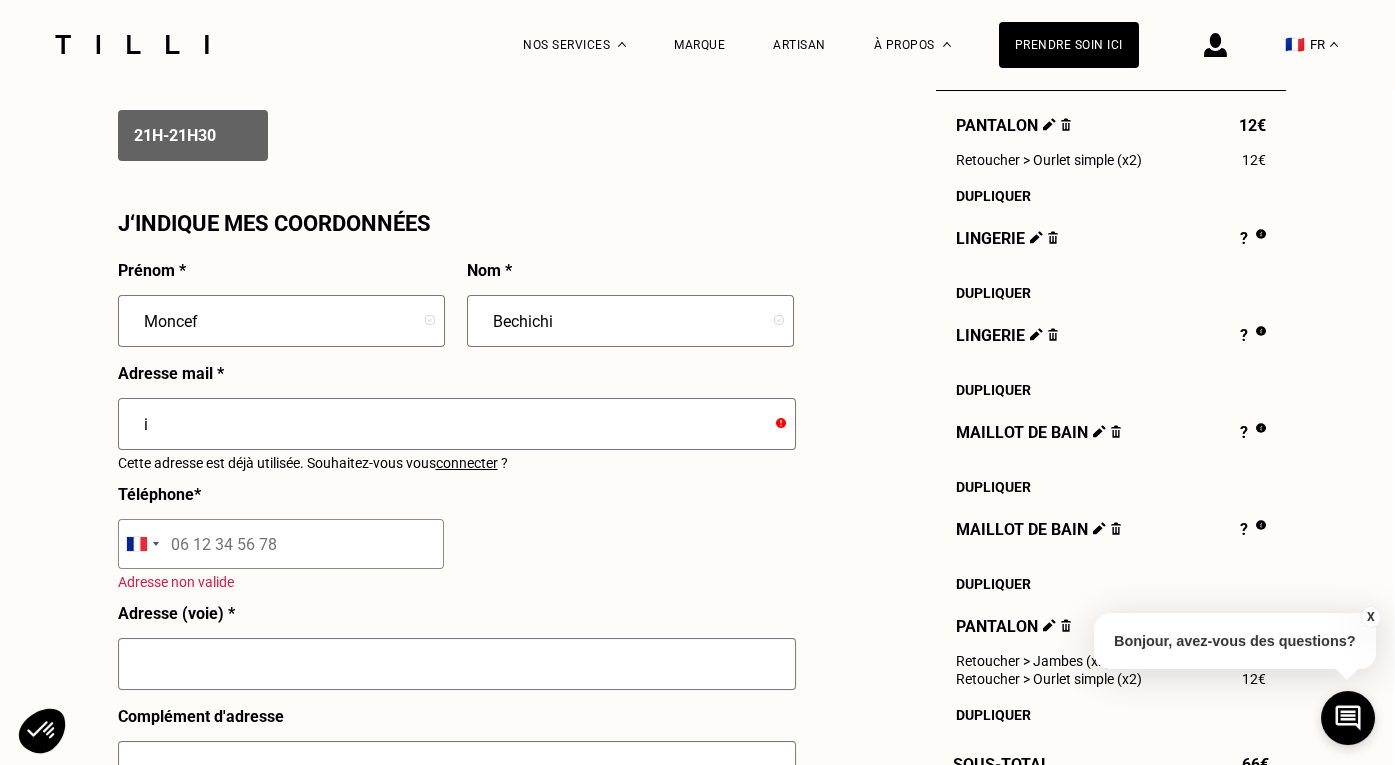 type on "i" 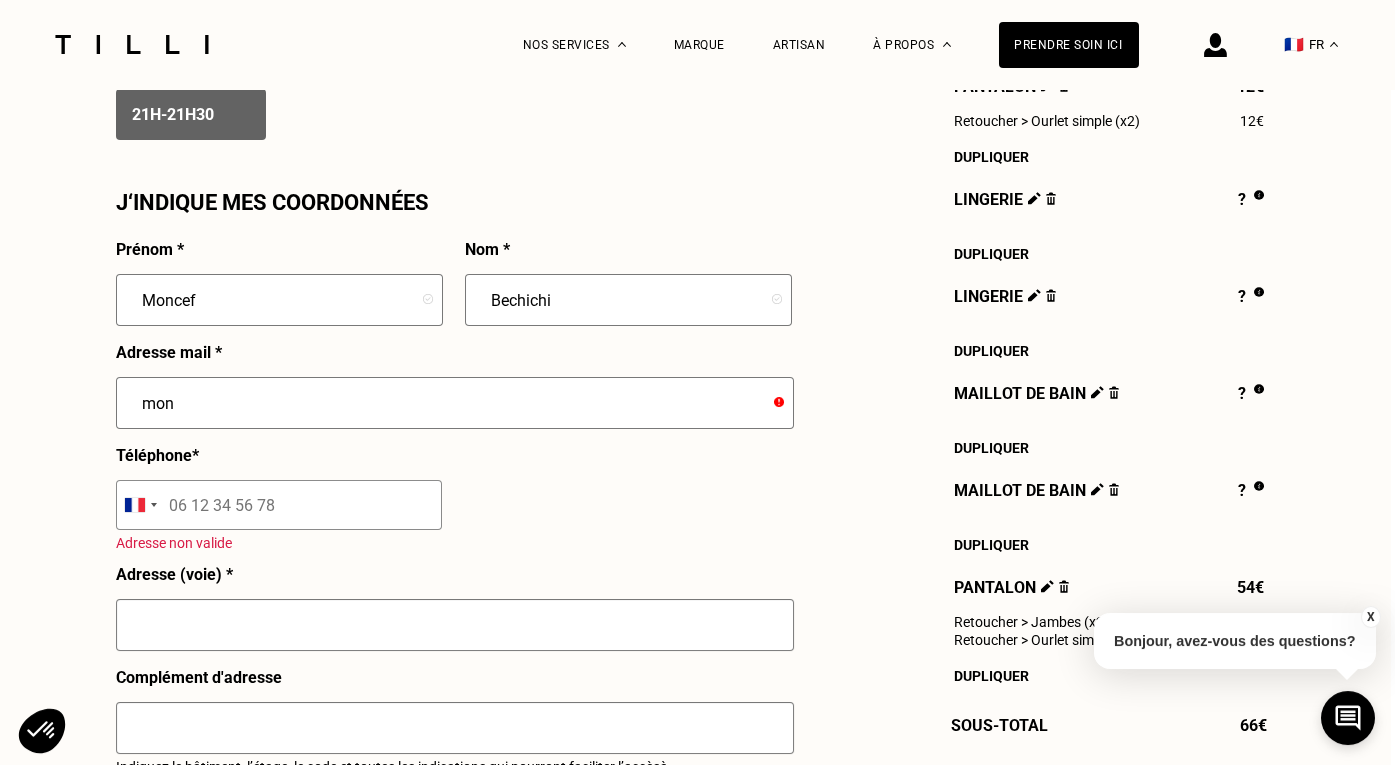 scroll, scrollTop: 1750, scrollLeft: 4, axis: both 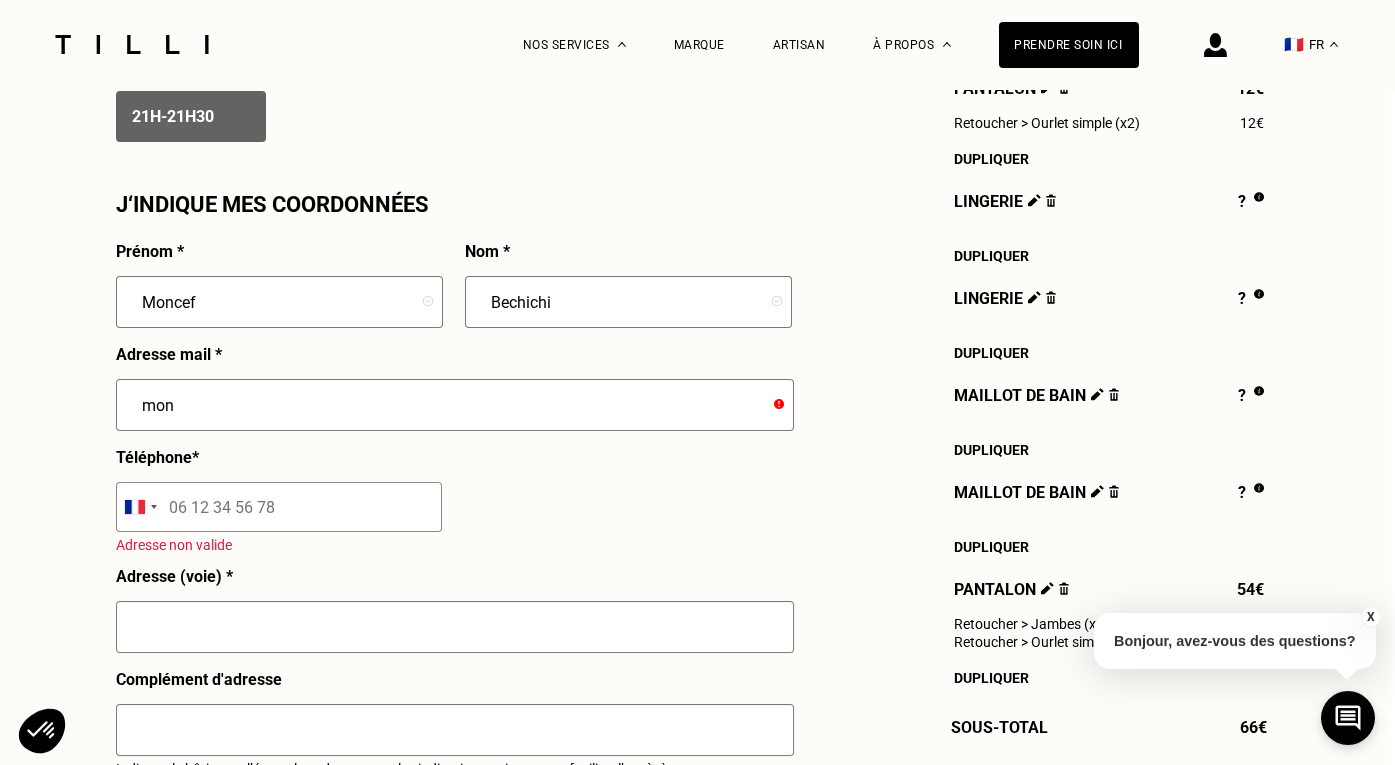 click on "mon" at bounding box center (455, 405) 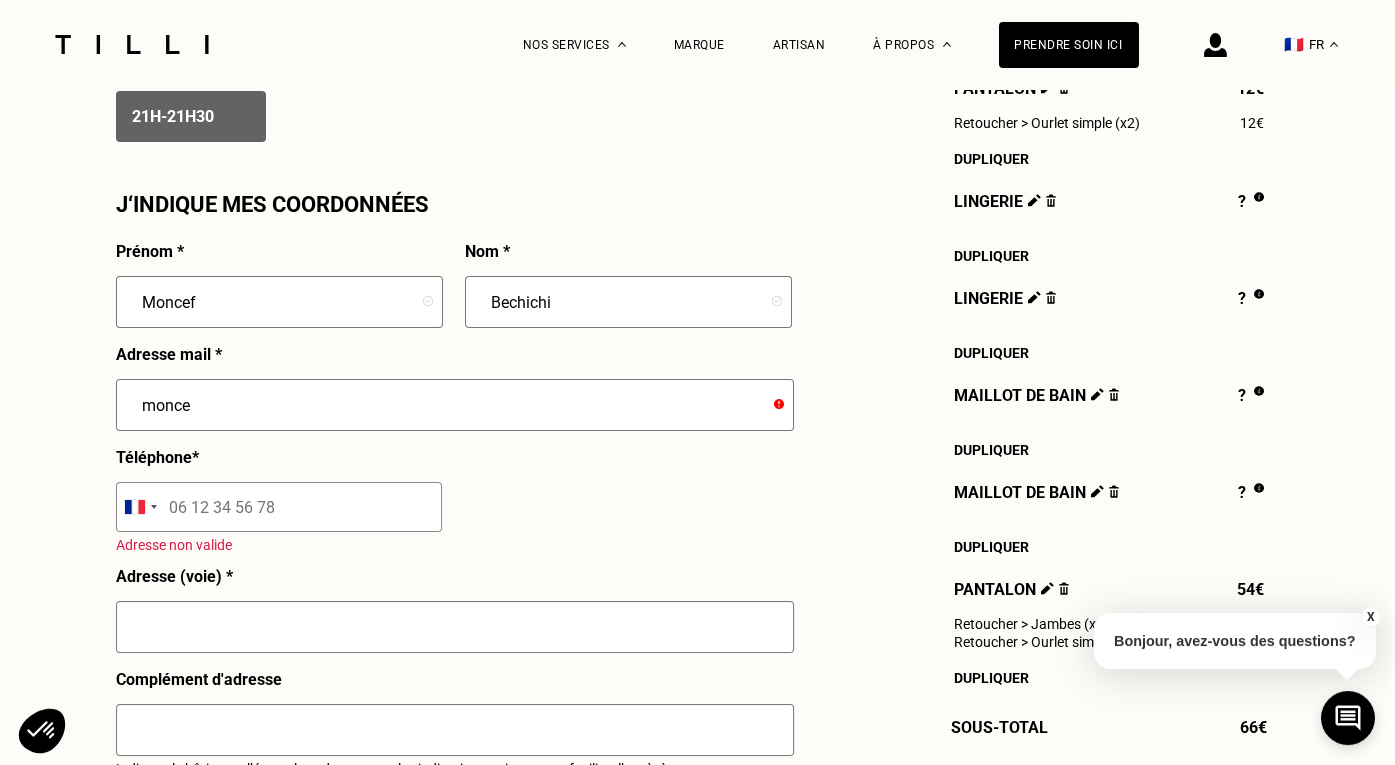 type on "moncef" 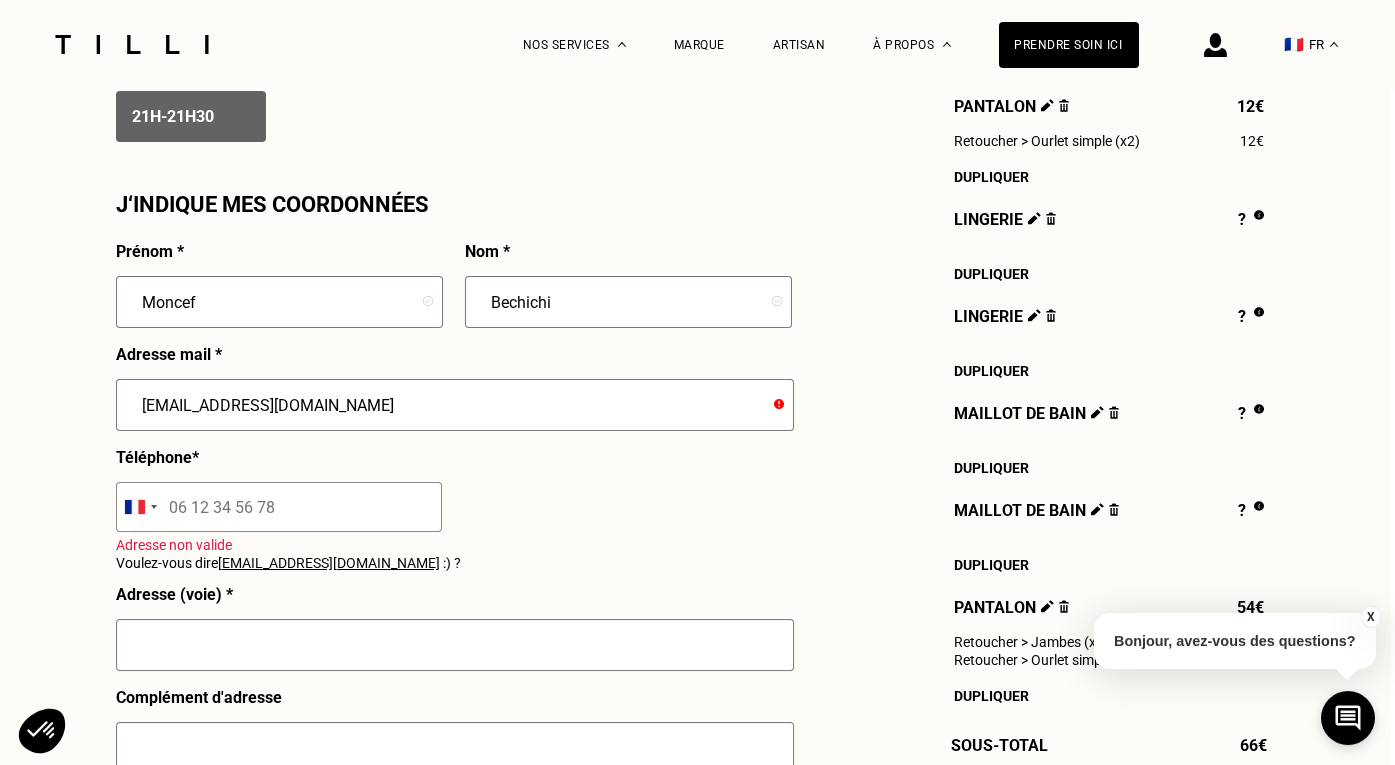 click on "[EMAIL_ADDRESS][DOMAIN_NAME]" at bounding box center (455, 405) 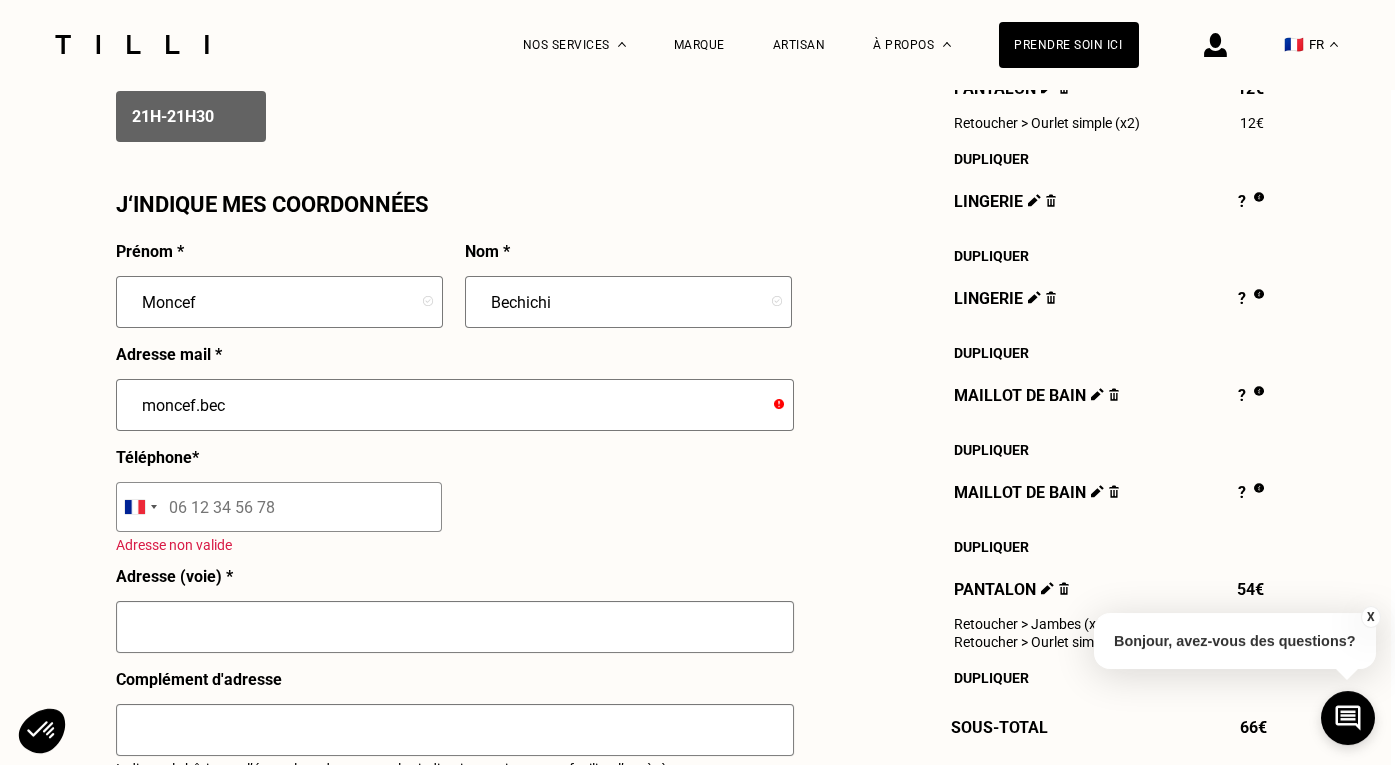 type on "moncef.bech" 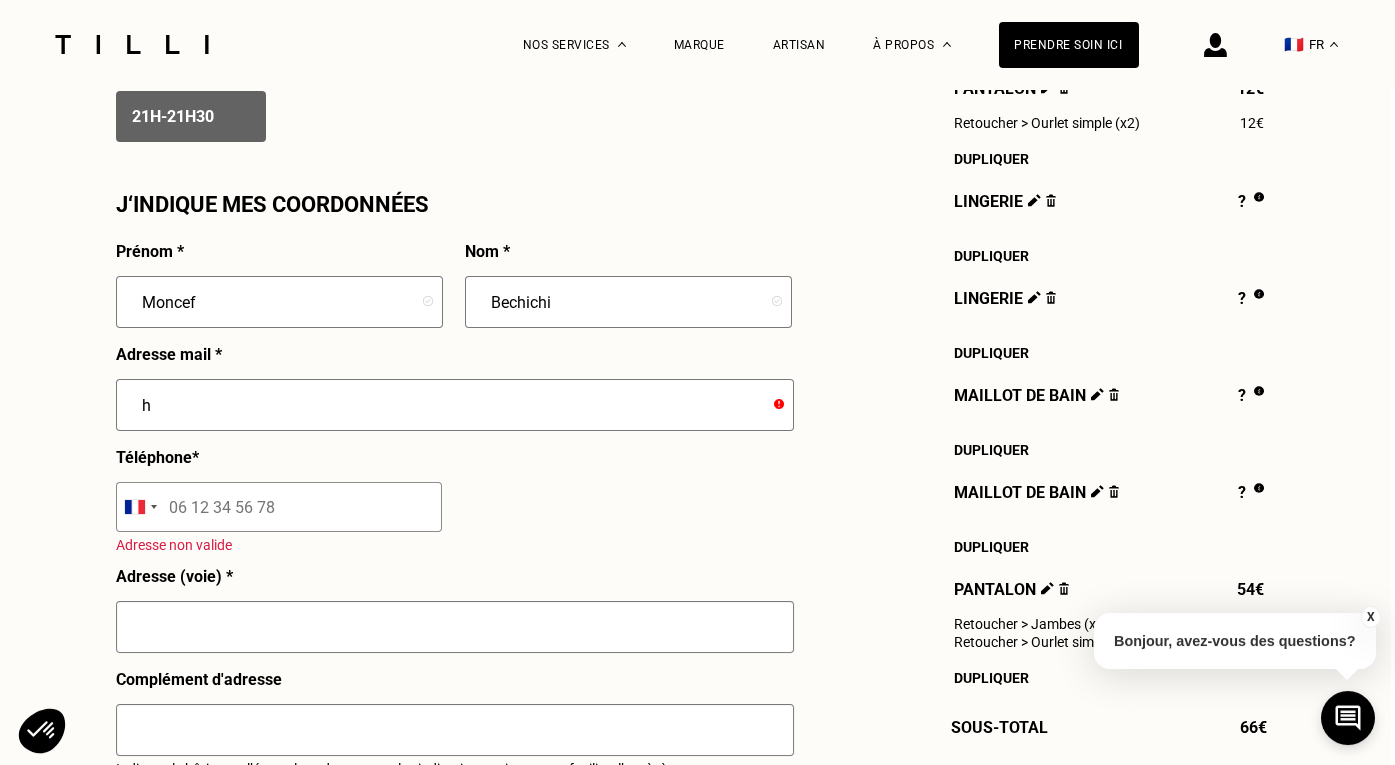 type on "h" 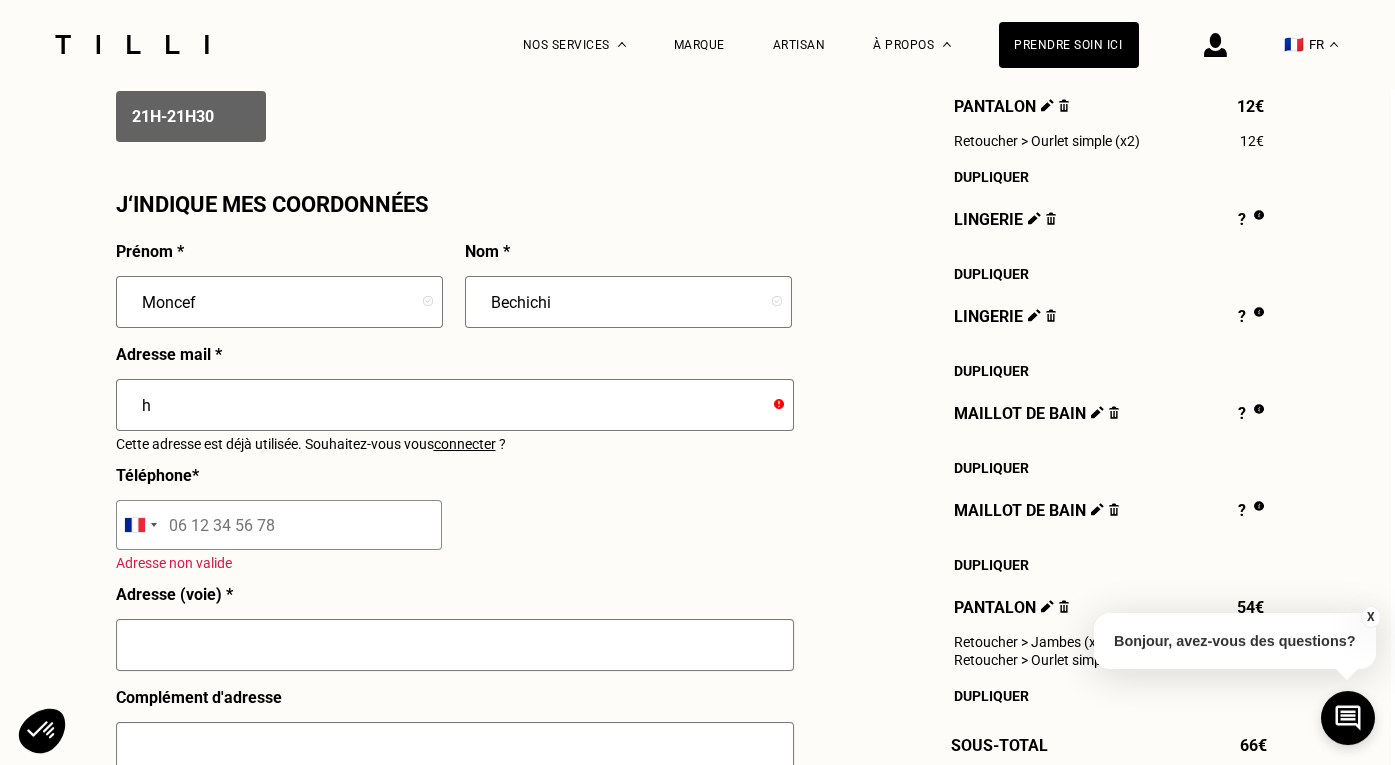click at bounding box center [779, 404] 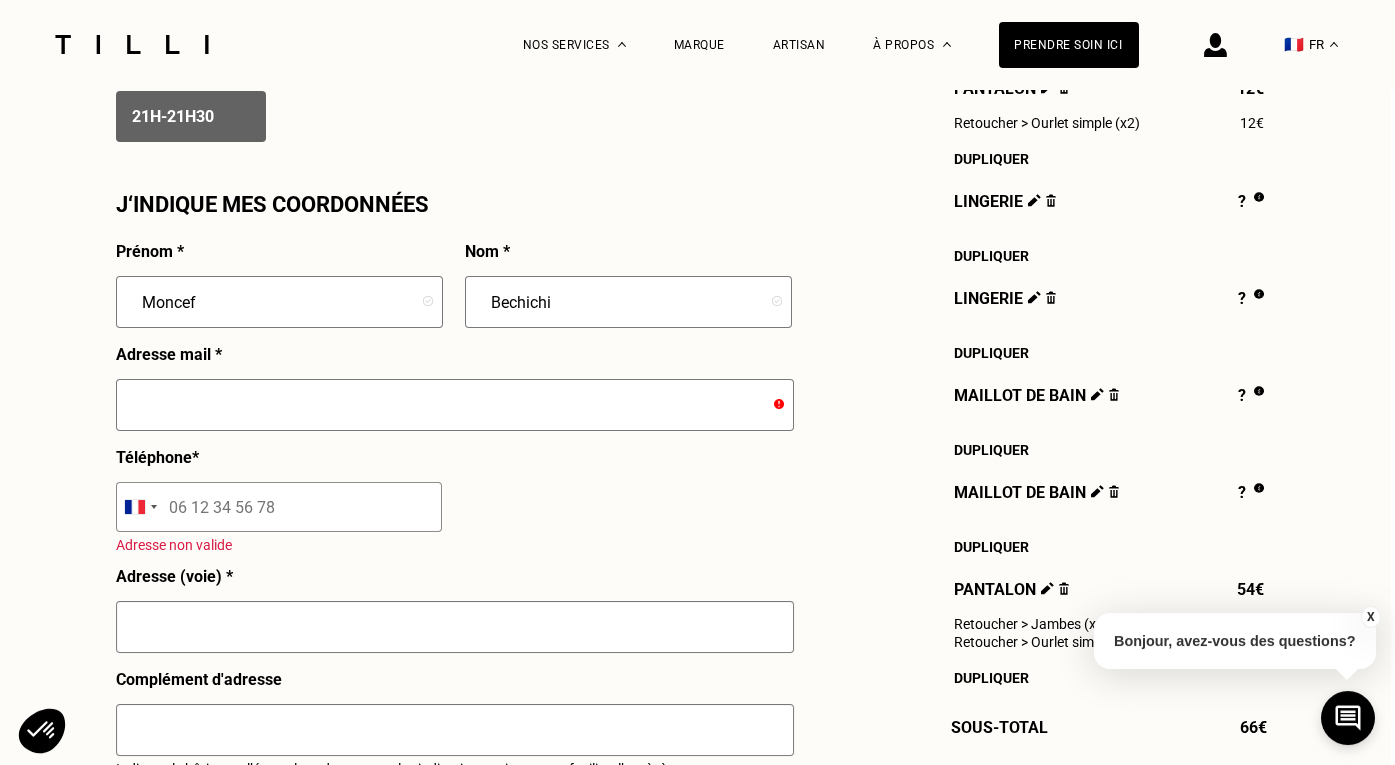 click at bounding box center (455, 405) 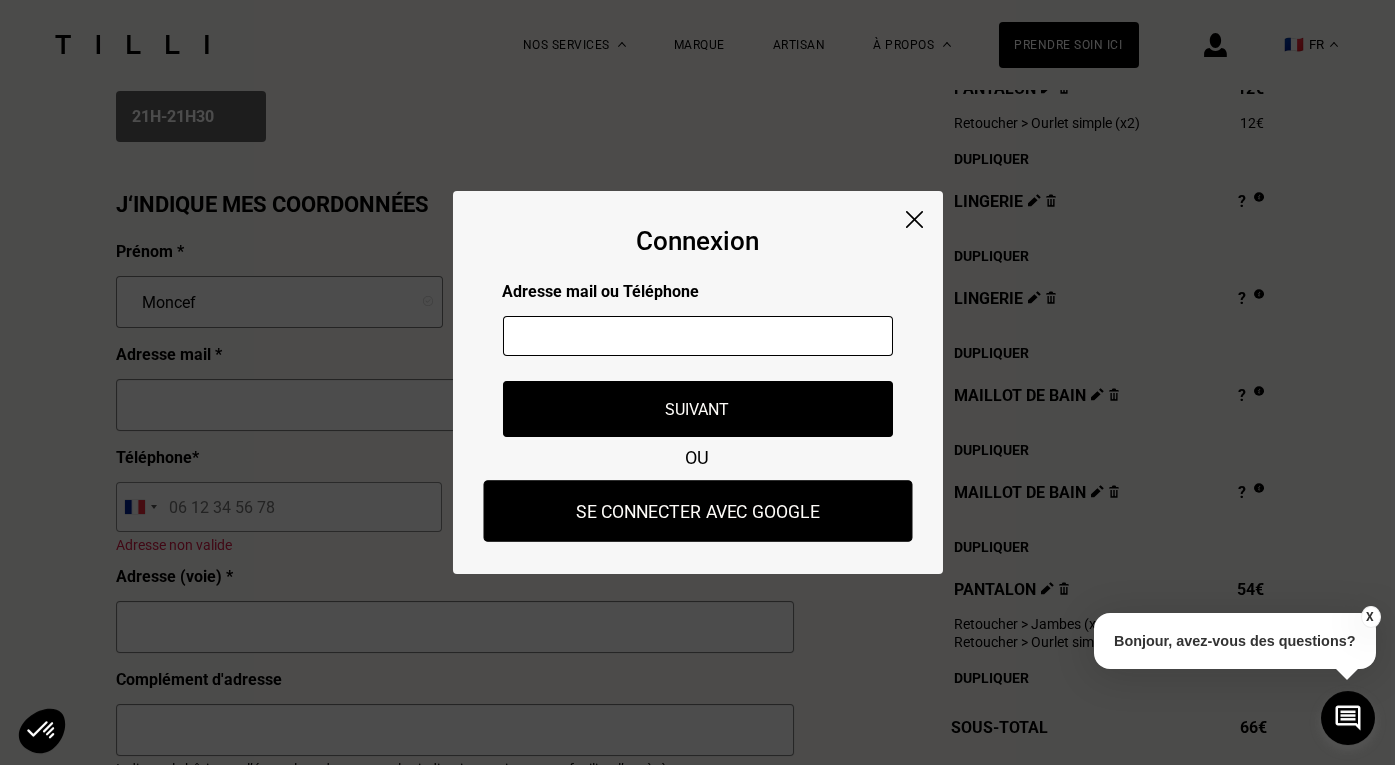click on "Se connecter avec Google" at bounding box center [697, 511] 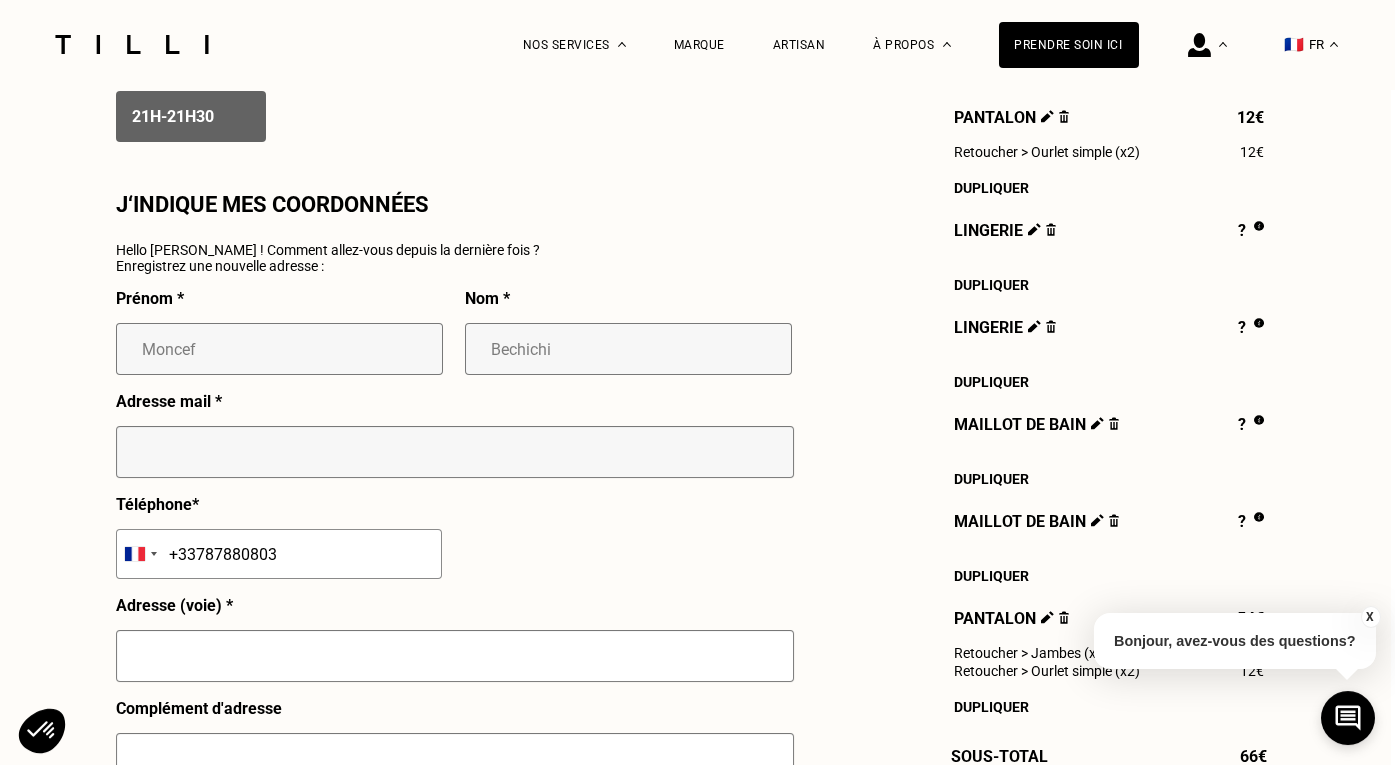 type on "[EMAIL_ADDRESS][DOMAIN_NAME]" 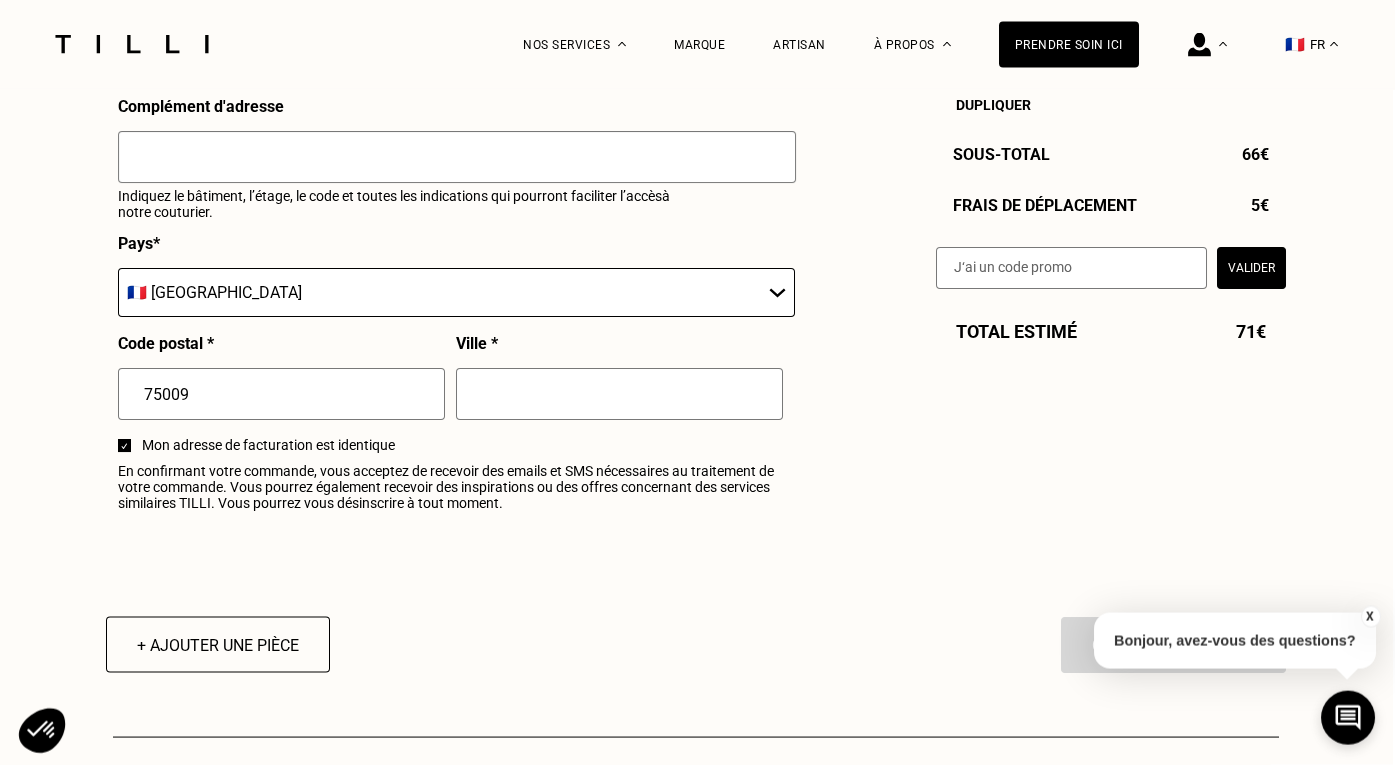 scroll, scrollTop: 2396, scrollLeft: 2, axis: both 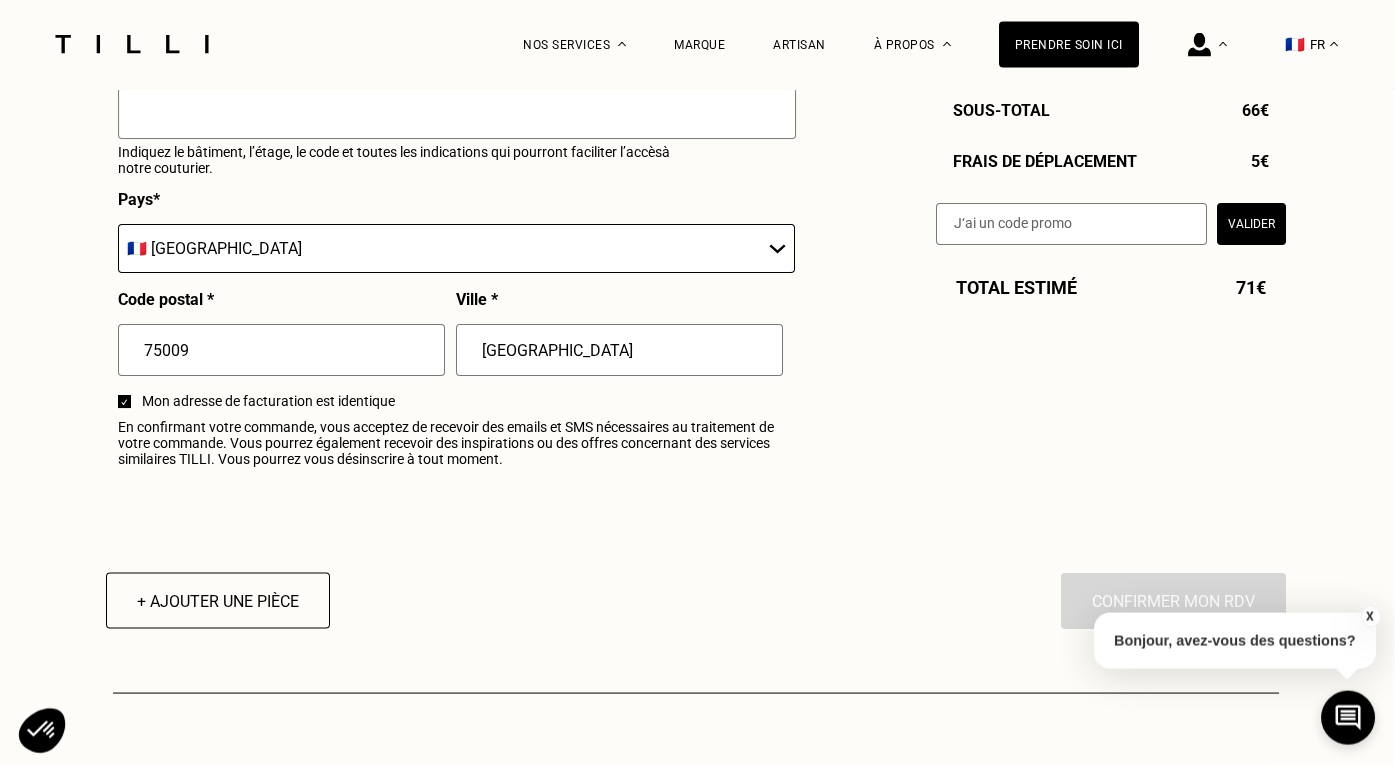 type on "[GEOGRAPHIC_DATA]" 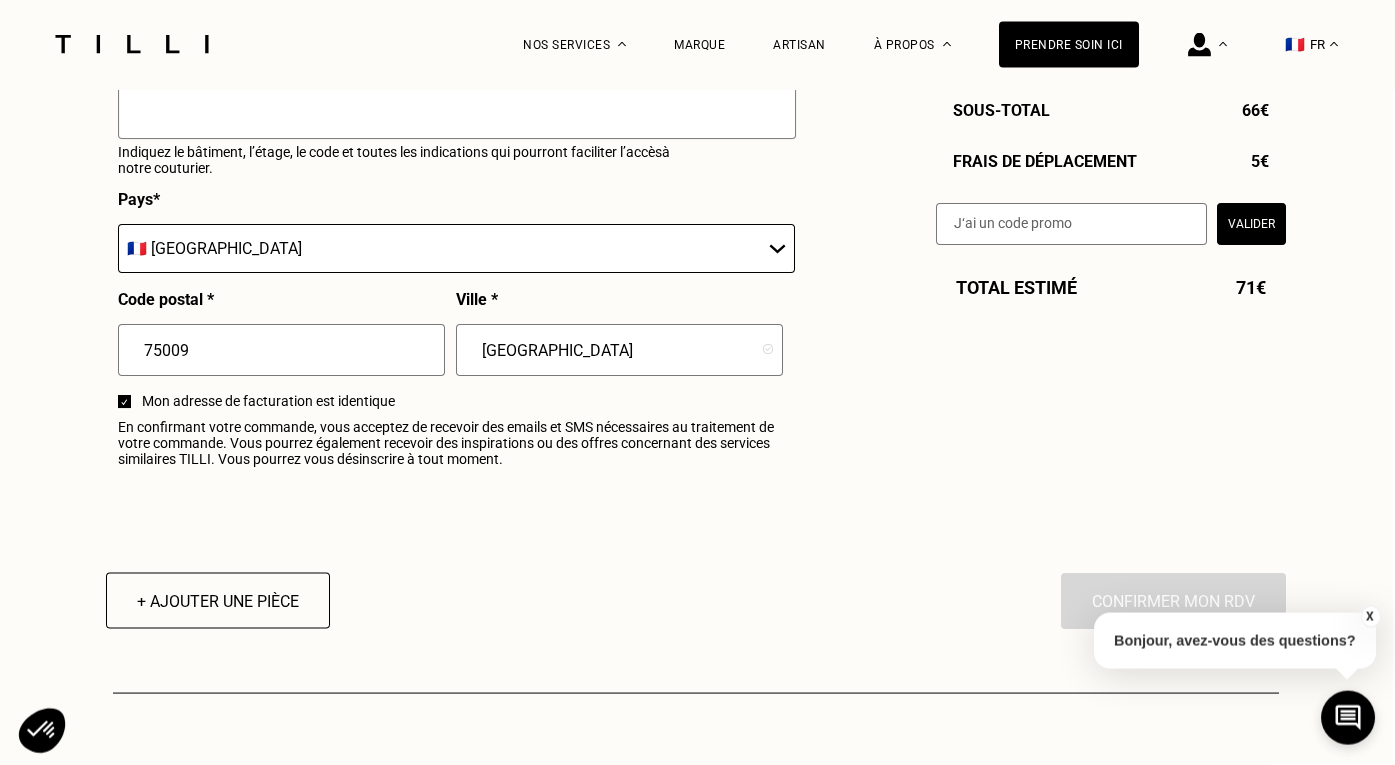 click on "Estimation Récapitulatif Qualité garantie par nos artisans Tilli Validation du devis lors du RDV avec votre artisan Délais de 3 à 5 jours après le RDV À domicile  [DATE], de 21h à 21h30 Votre Tilliste se présentera dans cet intervalle. Pantalon 12€ Retoucher > Ourlet simple (x2) 12€ Dupliquer Lingerie ? Dupliquer Lingerie ? Dupliquer Maillot de bain ? Dupliquer Maillot de bain ? Dupliquer Pantalon 54€ Retoucher > Jambes (x2) 42€ Retoucher > Ourlet simple (x2) 12€ Dupliquer Sous-Total   66€ Frais de déplacement   5€ Valider Total estimé 71€ À domicile J‘indique mes disponibilités [DATE] Lun Mar Mer Jeu Ven Sam Dim 1 2 3 4 5 6 7 8 9 10 11 12 13 14 15 16 17 18 19 20 21 22 23 24 25 26 27 28 29 30 31 Sélectionnez plusieurs dates et plusieurs créneaux pour obtenir un rendez vous dans les plus brefs délais. Toute la journée Toute la matinée 7h  -  7h30 7h30  -  8h 8h  -  8h30 8h30  -  9h 9h  -  9h30 9h30  -  10h 10h  -  10h30 10h30  -  11h 11h  -  11h30 11h30  -  *" at bounding box center (696, -790) 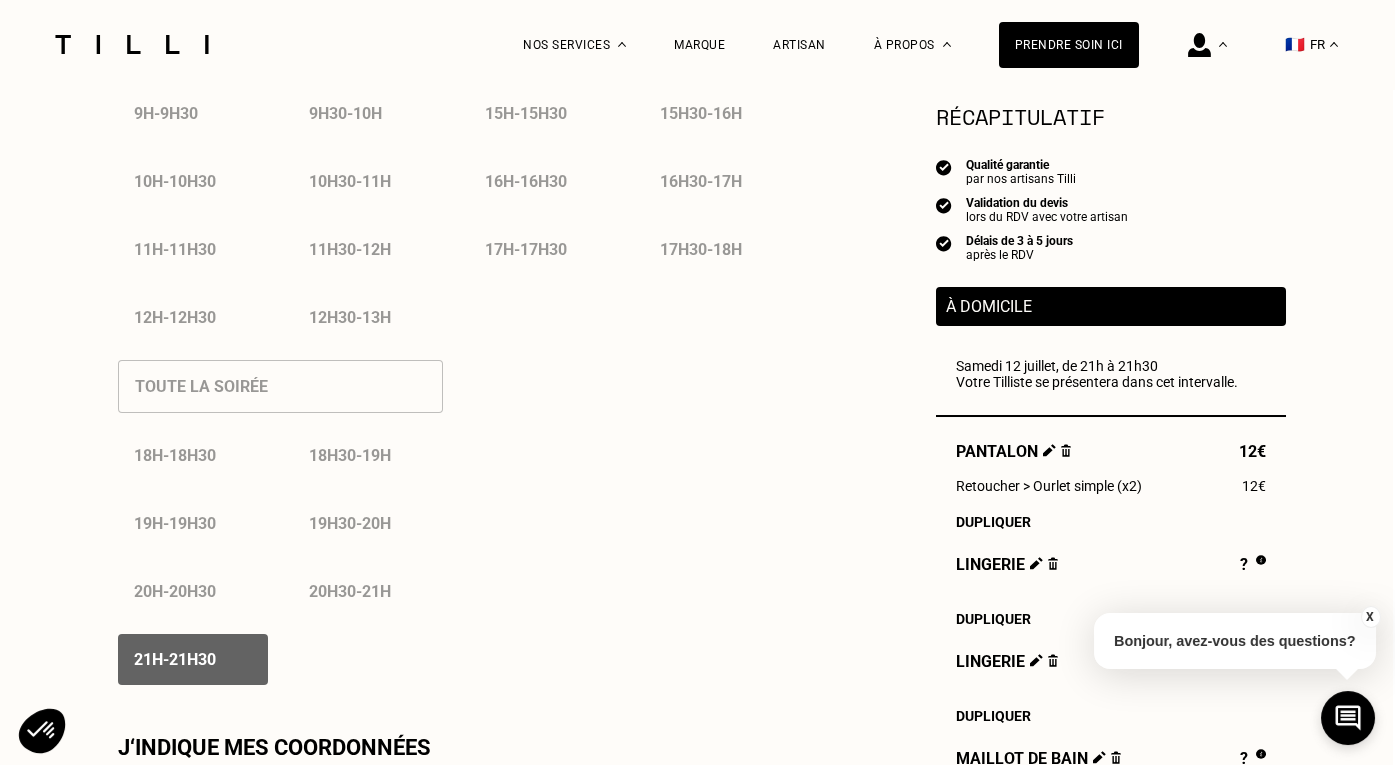scroll, scrollTop: 1184, scrollLeft: 2, axis: both 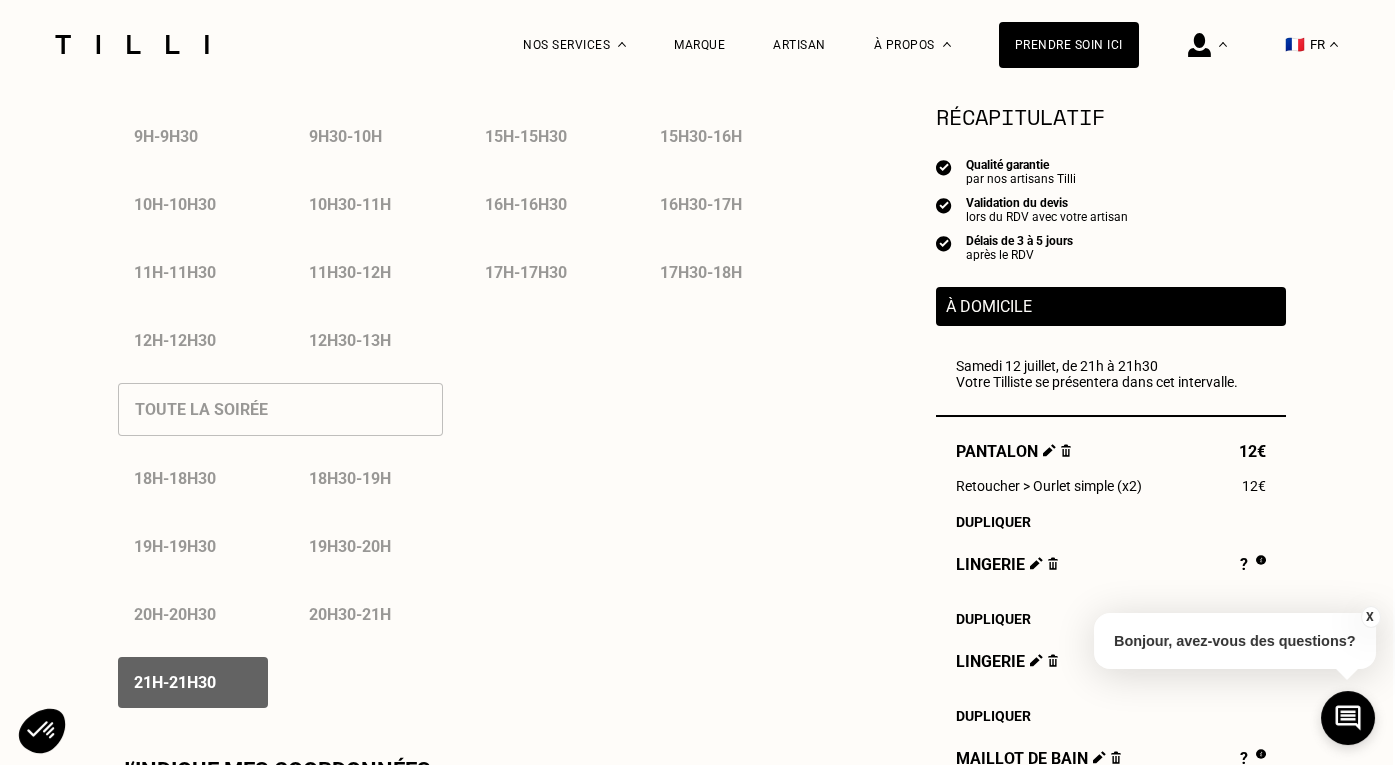click on "J‘indique mes disponibilités [DATE] Lun Mar Mer Jeu Ven Sam Dim 1 2 3 4 5 6 7 8 9 10 11 12 13 14 15 16 17 18 19 20 21 22 23 24 25 26 27 28 29 30 31 Sélectionnez plusieurs dates et plusieurs créneaux pour obtenir un rendez vous dans les plus brefs délais. Toute la journée Toute la matinée 7h  -  7h30 7h30  -  8h 8h  -  8h30 8h30  -  9h 9h  -  9h30 9h30  -  10h 10h  -  10h30 10h30  -  11h 11h  -  11h30 11h30  -  12h 12h  -  12h30 12h30  -  13h Tout l’après-midi 13h  -  13h30 13h30  -  14h 14h  -  14h30 14h30  -  15h 15h  -  15h30 15h30  -  16h 16h  -  16h30 16h30  -  17h 17h  -  17h30 17h30  -  18h Toute la soirée 18h  -  18h30 18h30  -  19h 19h  -  19h30 19h30  -  20h 20h  -  20h30 20h30  -  21h 21h  -  21h30 J‘indique mes coordonnées Hello Moncef ! Comment allez-vous depuis la dernière fois ? Enregistrez une nouvelle adresse : Prénom * Moncef Nom * Bechichi Adresse mail * [EMAIL_ADDRESS][DOMAIN_NAME] Téléphone * [GEOGRAPHIC_DATA] +93 [GEOGRAPHIC_DATA] +355 [GEOGRAPHIC_DATA] +213 [US_STATE] +1 [GEOGRAPHIC_DATA] +376 *" at bounding box center [456, 535] 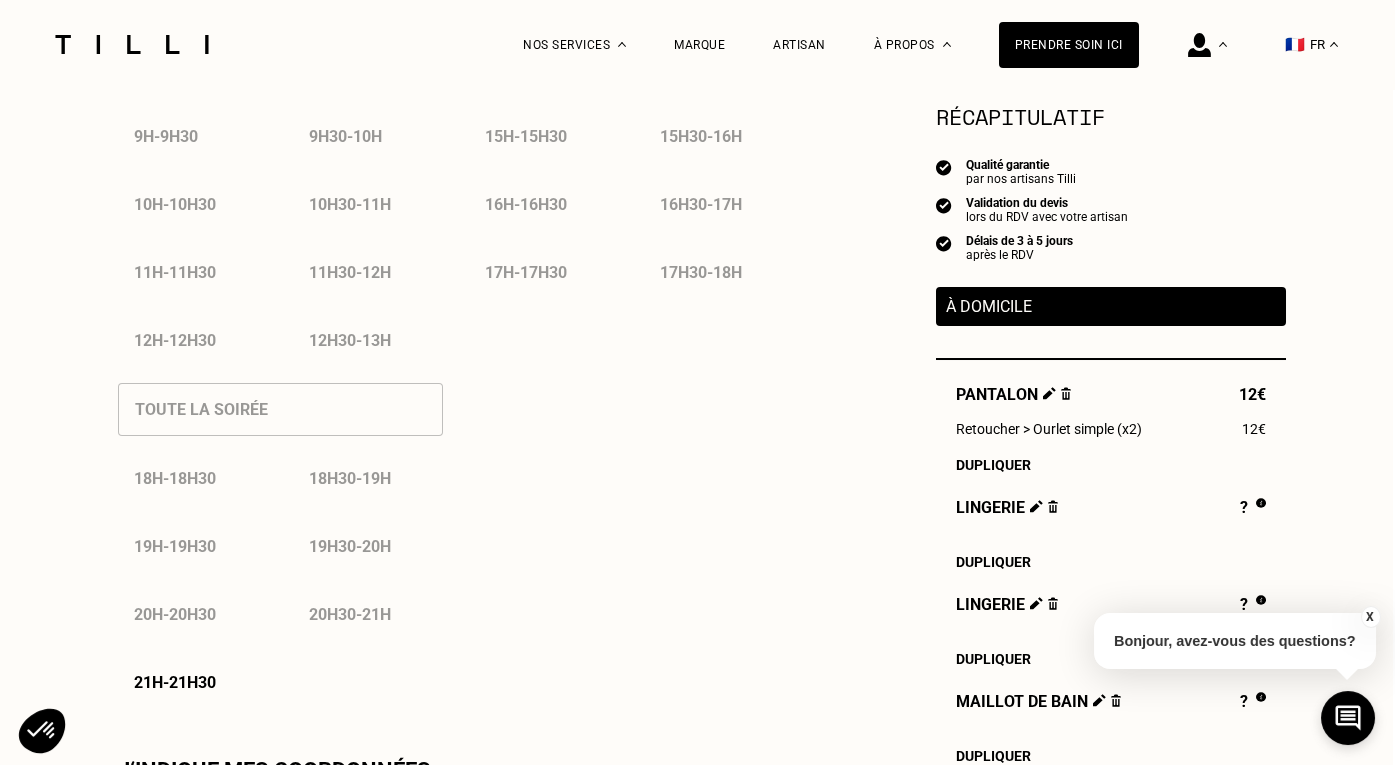click on "Toute la matinée 7h  -  7h30 7h30  -  8h 8h  -  8h30 8h30  -  9h 9h  -  9h30 9h30  -  10h 10h  -  10h30 10h30  -  11h 11h  -  11h30 11h30  -  12h 12h  -  12h30 12h30  -  13h Tout l’après-midi 13h  -  13h30 13h30  -  14h 14h  -  14h30 14h30  -  15h 15h  -  15h30 15h30  -  16h 16h  -  16h30 16h30  -  17h 17h  -  17h30 17h30  -  18h Toute la soirée 18h  -  18h30 18h30  -  19h 19h  -  19h30 19h30  -  20h 20h  -  20h30 20h30  -  21h 21h  -  21h30" at bounding box center [456, 298] 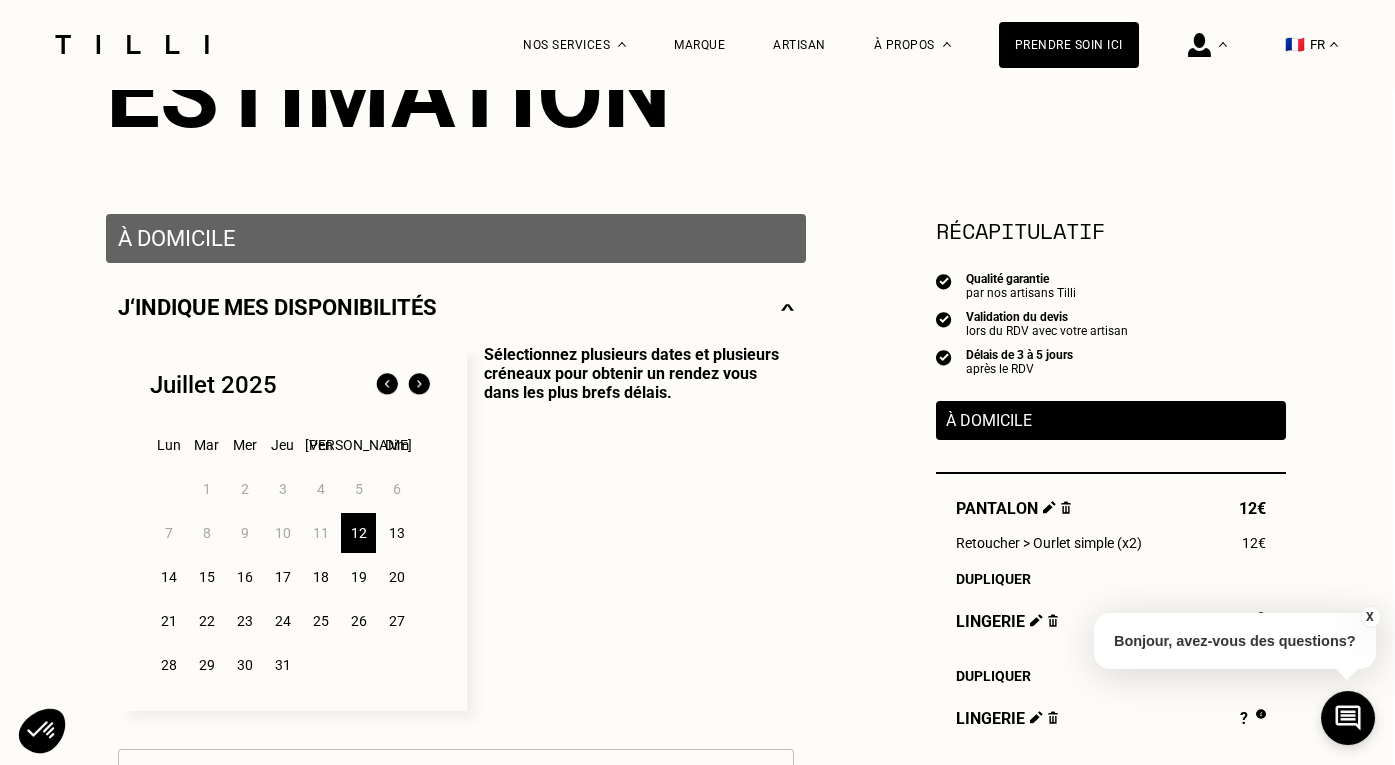 scroll, scrollTop: 235, scrollLeft: 2, axis: both 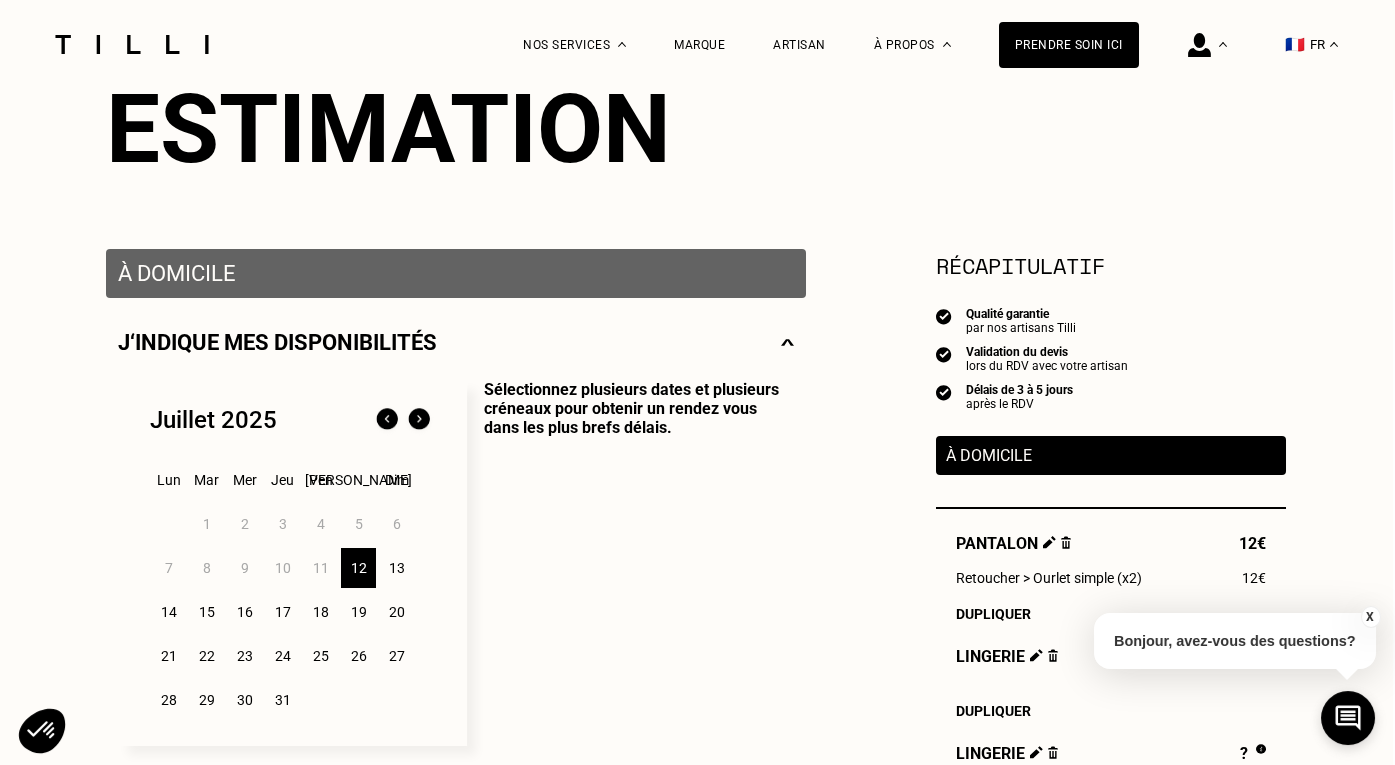 click on "13" at bounding box center [396, 568] 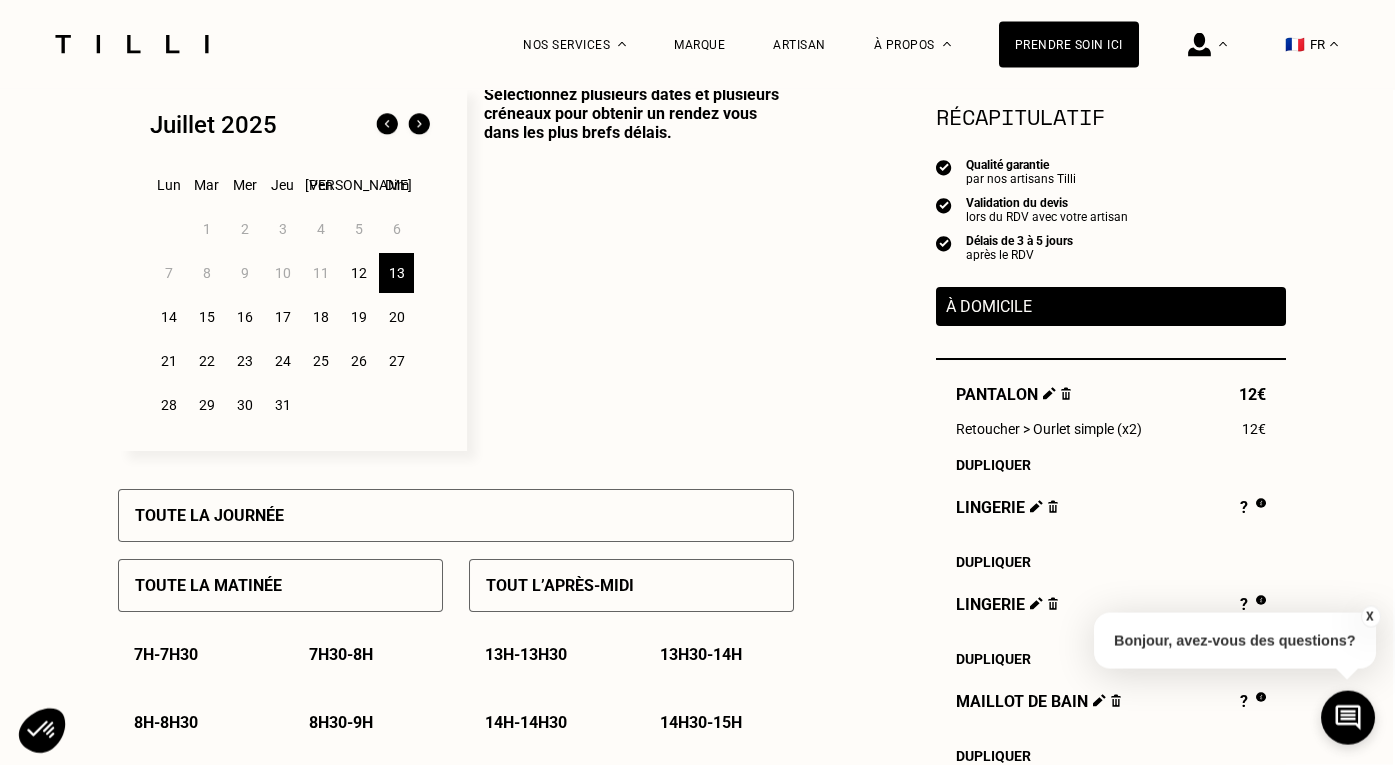 scroll, scrollTop: 549, scrollLeft: 2, axis: both 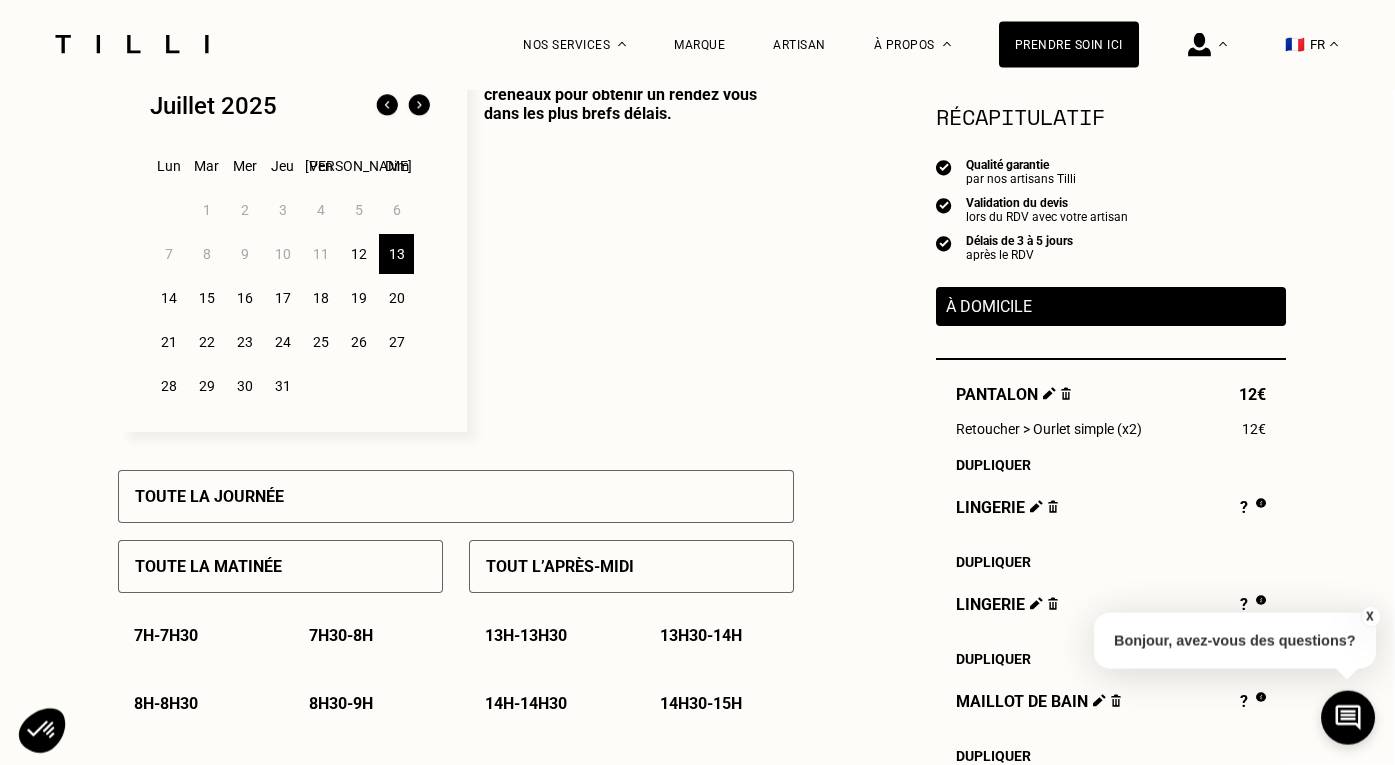 click on "12" at bounding box center (358, 254) 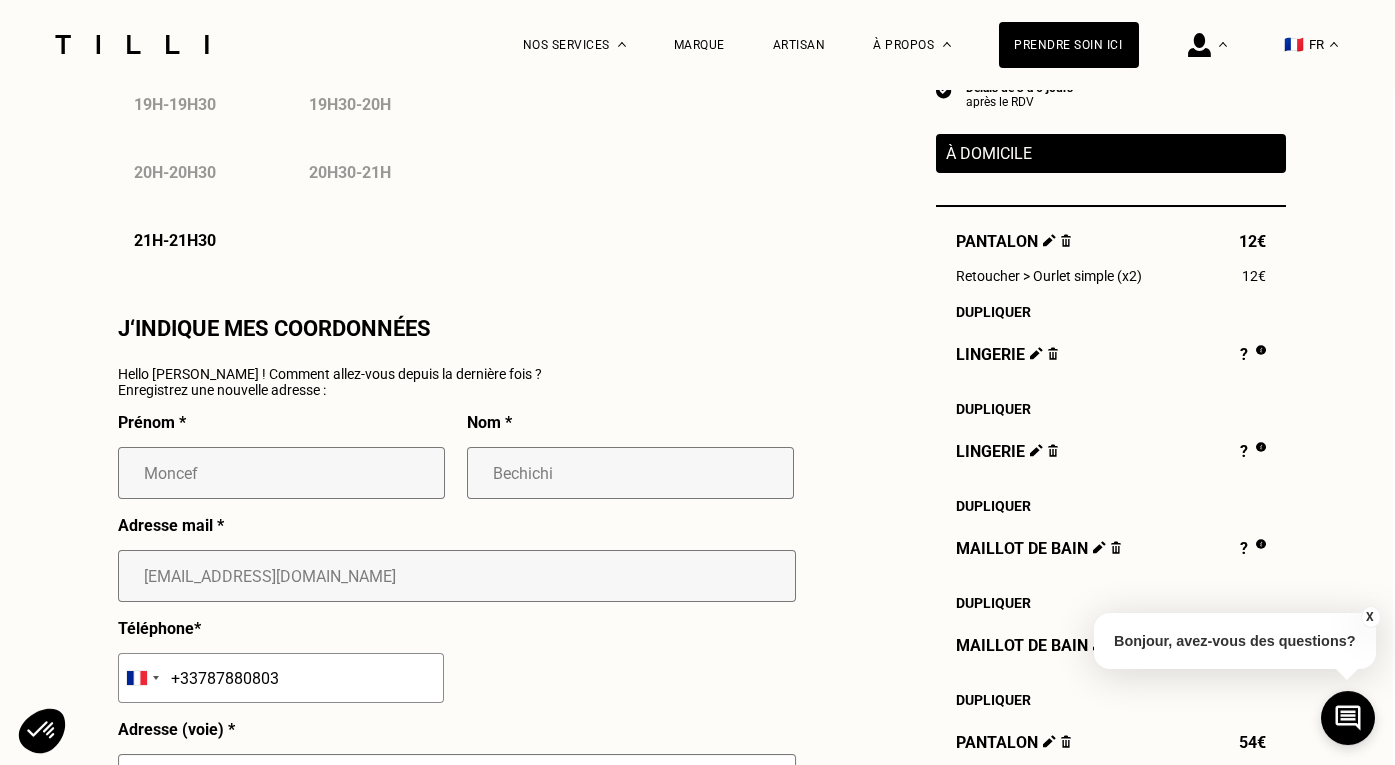 scroll, scrollTop: 1637, scrollLeft: 2, axis: both 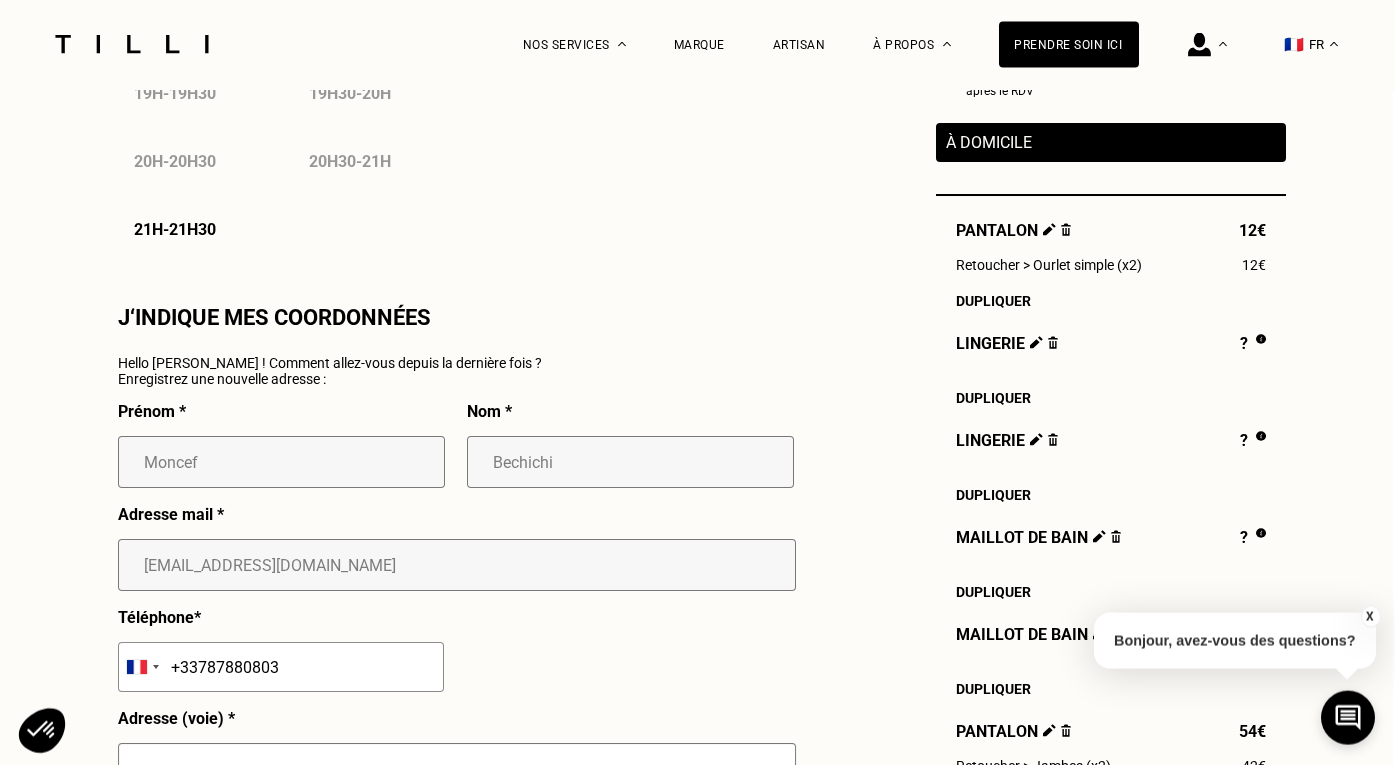 click on "21h  -  21h30" at bounding box center (175, 229) 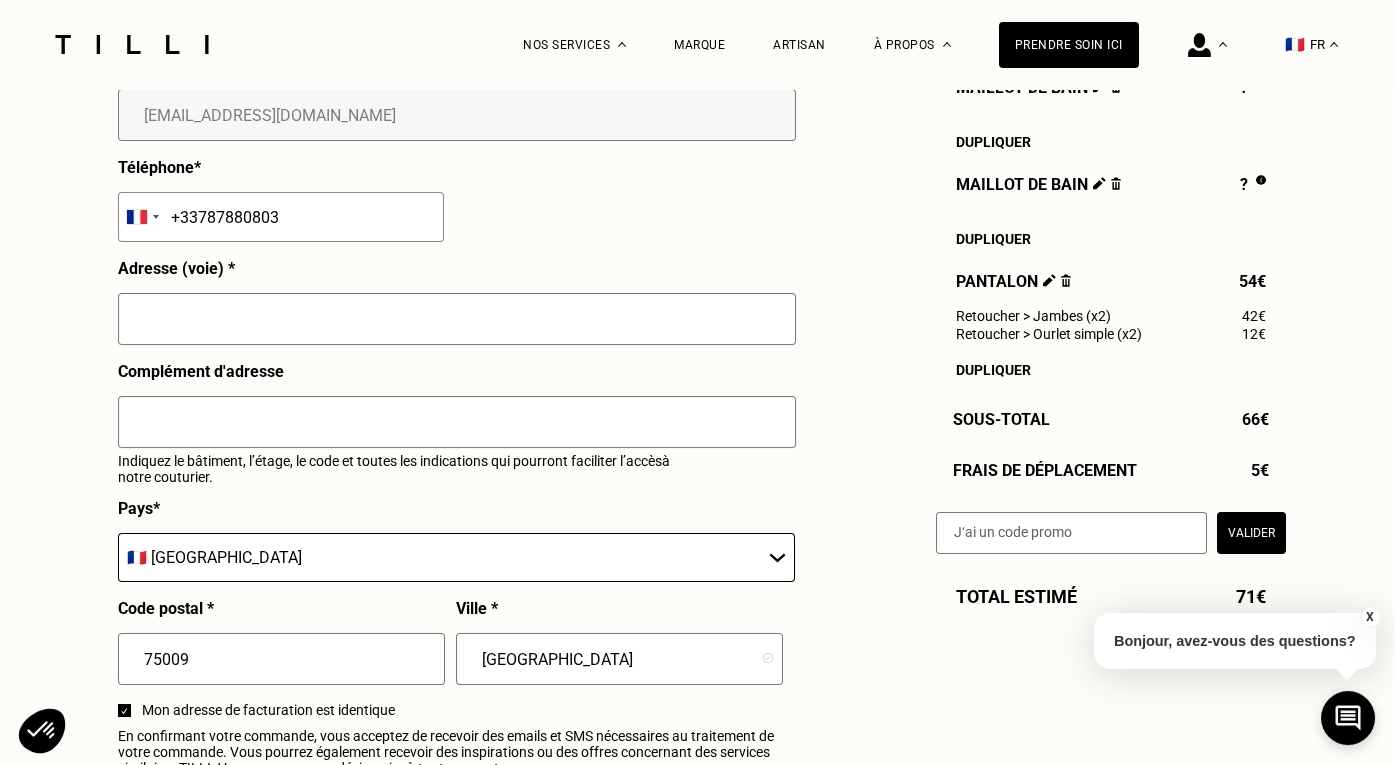 scroll, scrollTop: 2059, scrollLeft: 2, axis: both 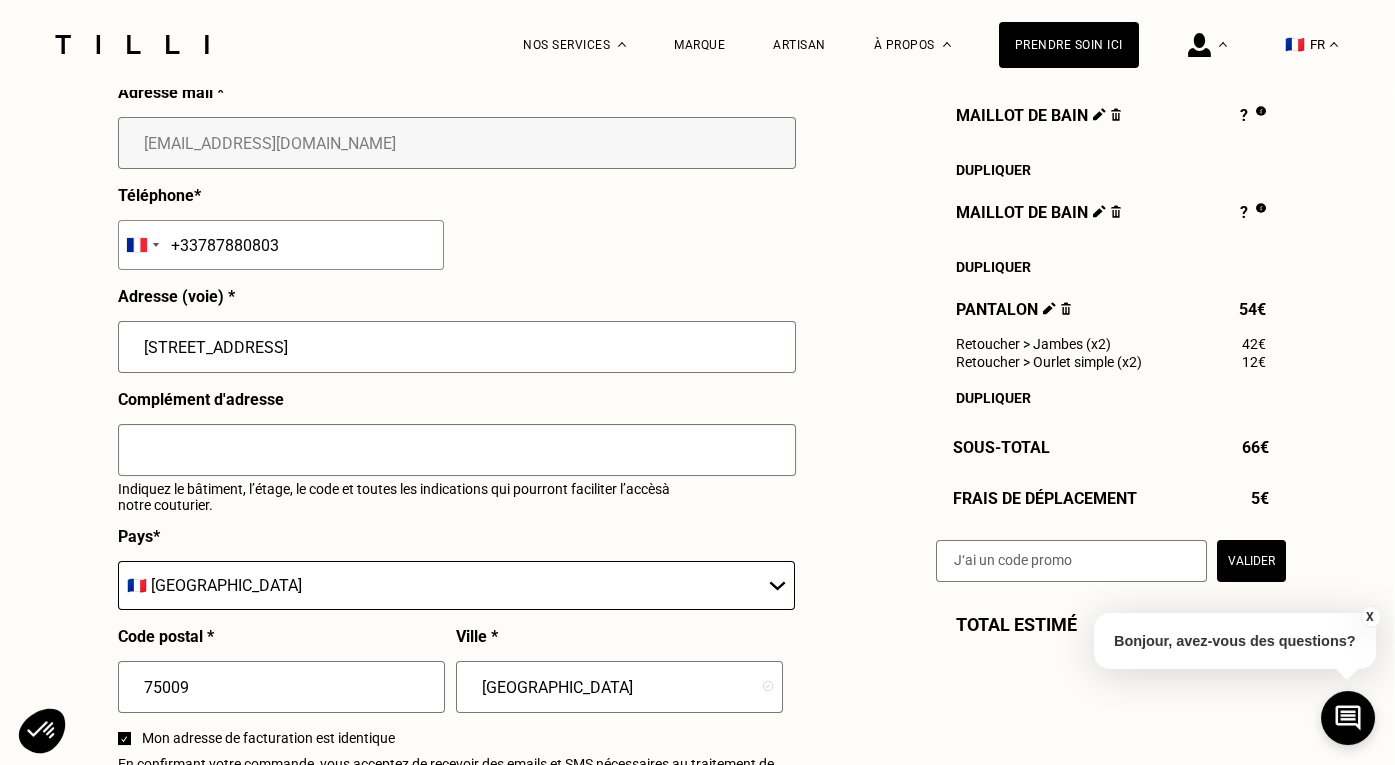 click on "[STREET_ADDRESS]" at bounding box center [457, 347] 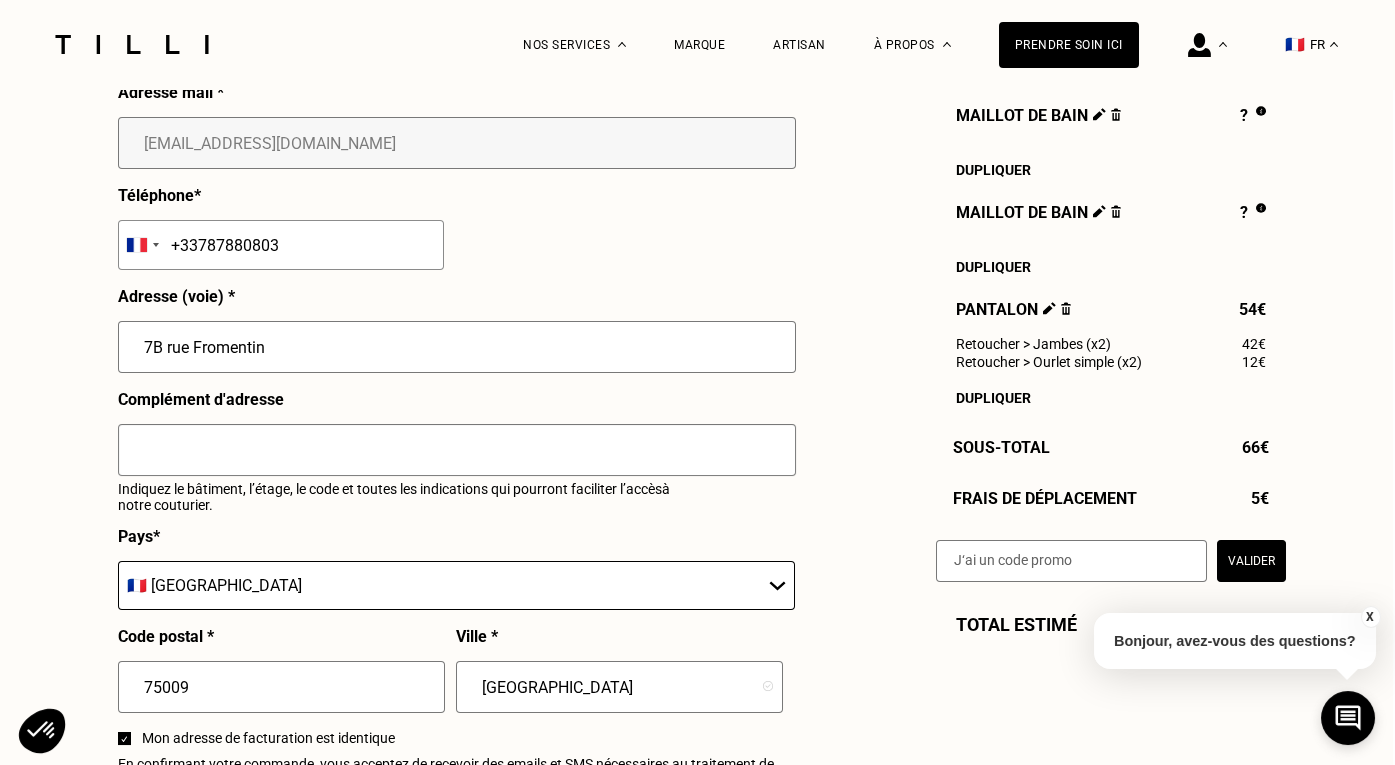 type on "7B rue Fromentin" 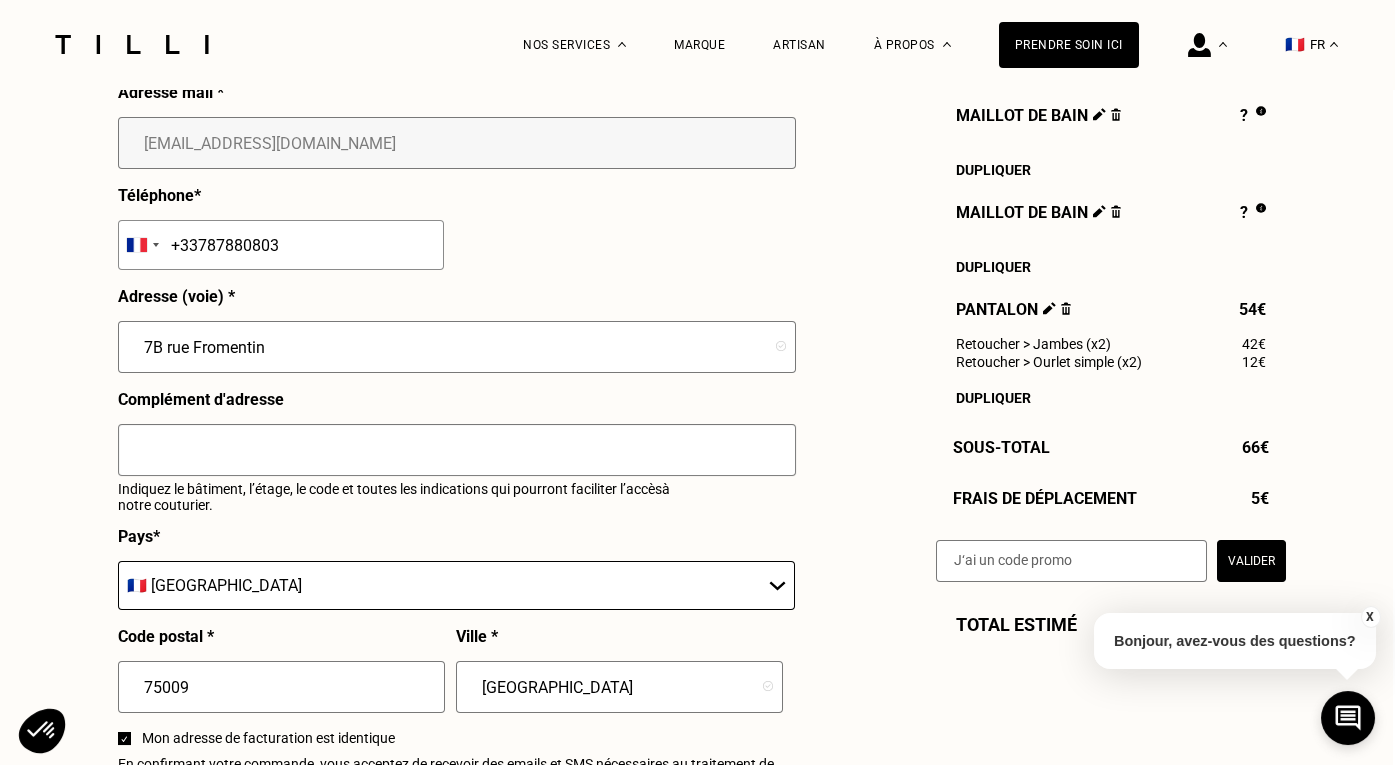 click on "Prénom * Moncef Nom * Bechichi Adresse mail * [EMAIL_ADDRESS][DOMAIN_NAME] Téléphone * [GEOGRAPHIC_DATA] +93 [GEOGRAPHIC_DATA] +355 [GEOGRAPHIC_DATA] +213 [US_STATE] +1 [GEOGRAPHIC_DATA] +376 [GEOGRAPHIC_DATA] +244 [GEOGRAPHIC_DATA] +1 [GEOGRAPHIC_DATA] +1 [GEOGRAPHIC_DATA] +54 [GEOGRAPHIC_DATA] +374 [GEOGRAPHIC_DATA] +297 [DATE][GEOGRAPHIC_DATA] +247 [GEOGRAPHIC_DATA] +61 [GEOGRAPHIC_DATA] +43 [GEOGRAPHIC_DATA] +994 [GEOGRAPHIC_DATA] +1 [GEOGRAPHIC_DATA] +973 [GEOGRAPHIC_DATA] +880 [GEOGRAPHIC_DATA] +1 [GEOGRAPHIC_DATA] +375 [GEOGRAPHIC_DATA] +32 [GEOGRAPHIC_DATA] +501 [GEOGRAPHIC_DATA] +229 [GEOGRAPHIC_DATA] +1 [GEOGRAPHIC_DATA] +975 [GEOGRAPHIC_DATA] +591 [GEOGRAPHIC_DATA] +387 [GEOGRAPHIC_DATA] +267 [GEOGRAPHIC_DATA] +55 [GEOGRAPHIC_DATA] +246 [GEOGRAPHIC_DATA] +1 [GEOGRAPHIC_DATA] +673 [GEOGRAPHIC_DATA] +359 [GEOGRAPHIC_DATA] +226 [GEOGRAPHIC_DATA] +257 [GEOGRAPHIC_DATA] +855 [GEOGRAPHIC_DATA] +237 [GEOGRAPHIC_DATA] +1 [GEOGRAPHIC_DATA] +238 [GEOGRAPHIC_DATA] [GEOGRAPHIC_DATA] +599 [GEOGRAPHIC_DATA] +1 [GEOGRAPHIC_DATA] +236 [GEOGRAPHIC_DATA] +235 [GEOGRAPHIC_DATA] +56 [GEOGRAPHIC_DATA] +86 [GEOGRAPHIC_DATA] +[GEOGRAPHIC_DATA] +61 [GEOGRAPHIC_DATA] +57 [GEOGRAPHIC_DATA] +269 [GEOGRAPHIC_DATA] - [GEOGRAPHIC_DATA] +242 [GEOGRAPHIC_DATA] - [GEOGRAPHIC_DATA] +243 [GEOGRAPHIC_DATA] +682 [GEOGRAPHIC_DATA] +506 [GEOGRAPHIC_DATA] +385 [GEOGRAPHIC_DATA] +53 [GEOGRAPHIC_DATA] +599 [GEOGRAPHIC_DATA] +357 [GEOGRAPHIC_DATA] +420 [GEOGRAPHIC_DATA] +225 +45 +1" at bounding box center (456, 397) 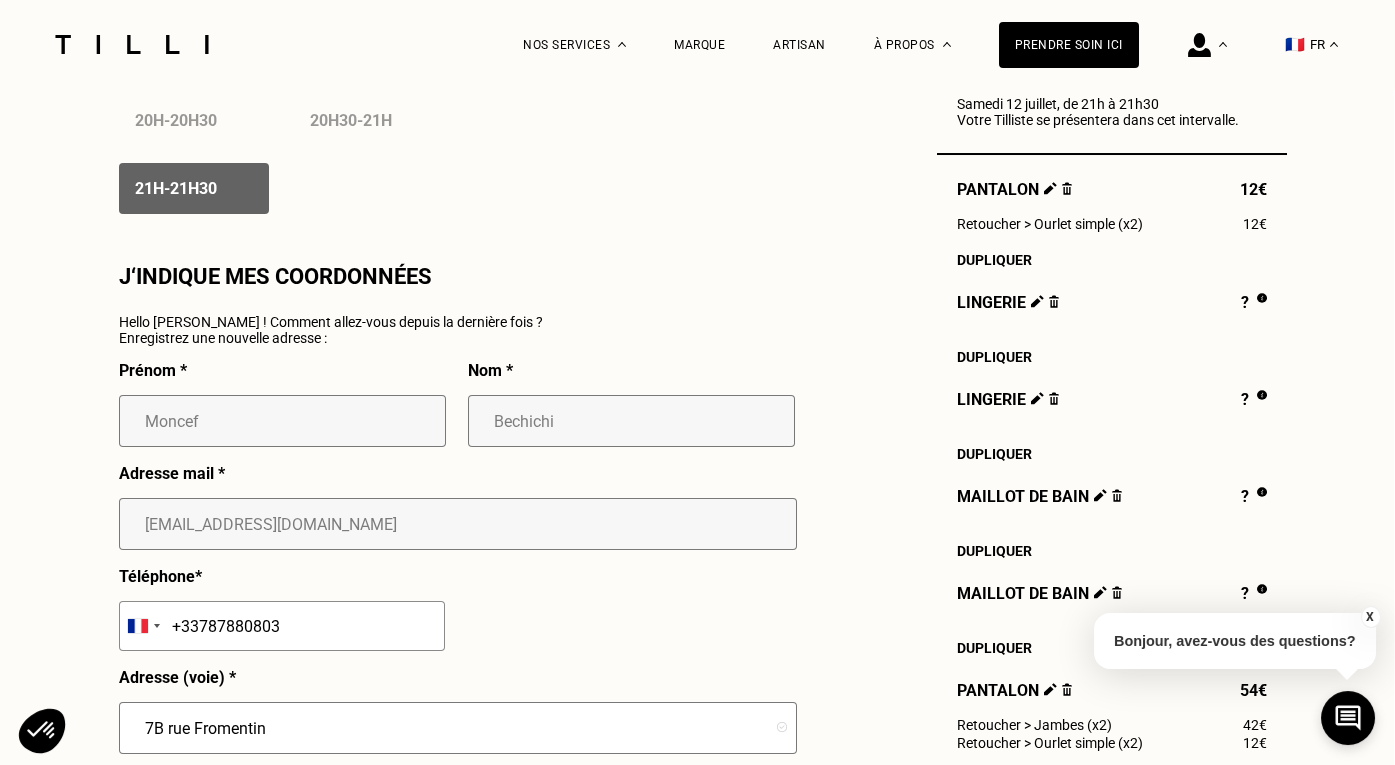 scroll, scrollTop: 1678, scrollLeft: 3, axis: both 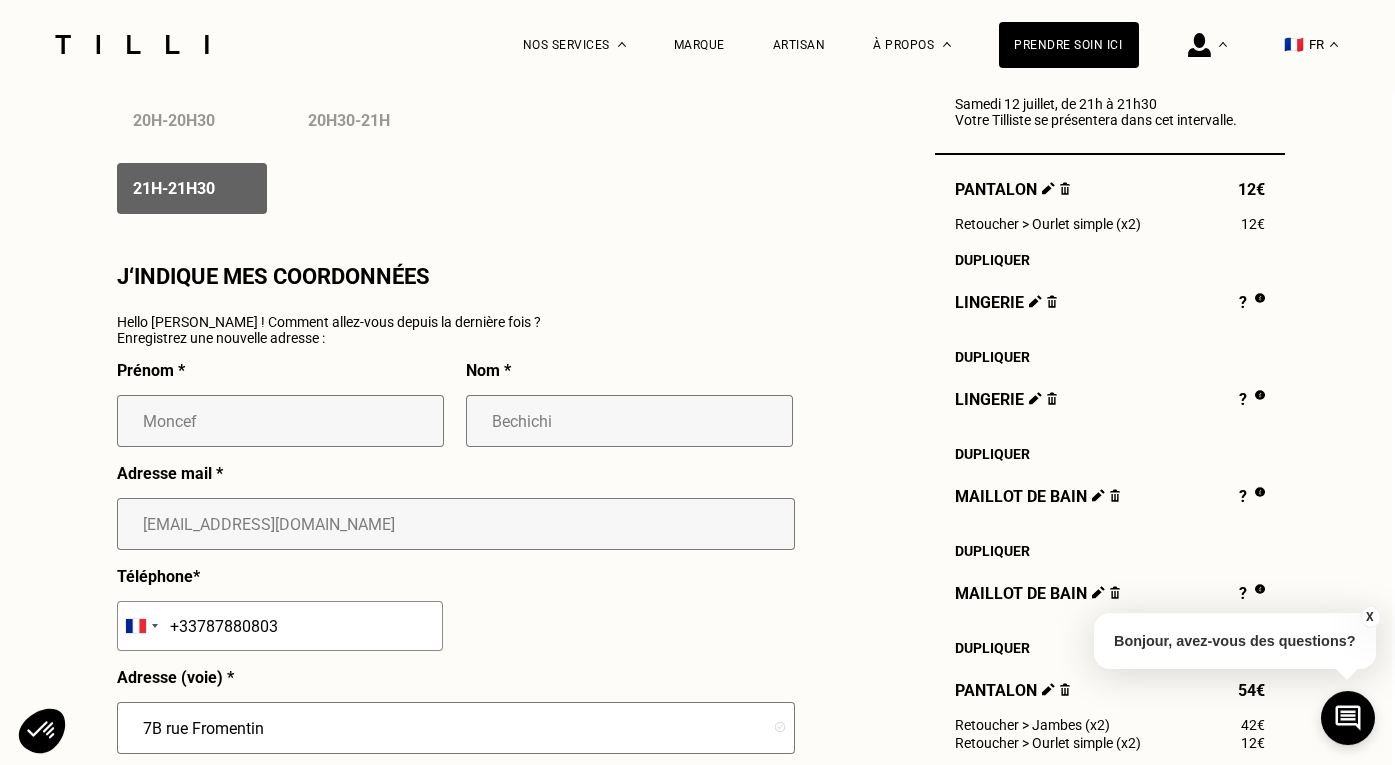 click on "Retoucher > Ourlet simple (x2)" at bounding box center [1048, 224] 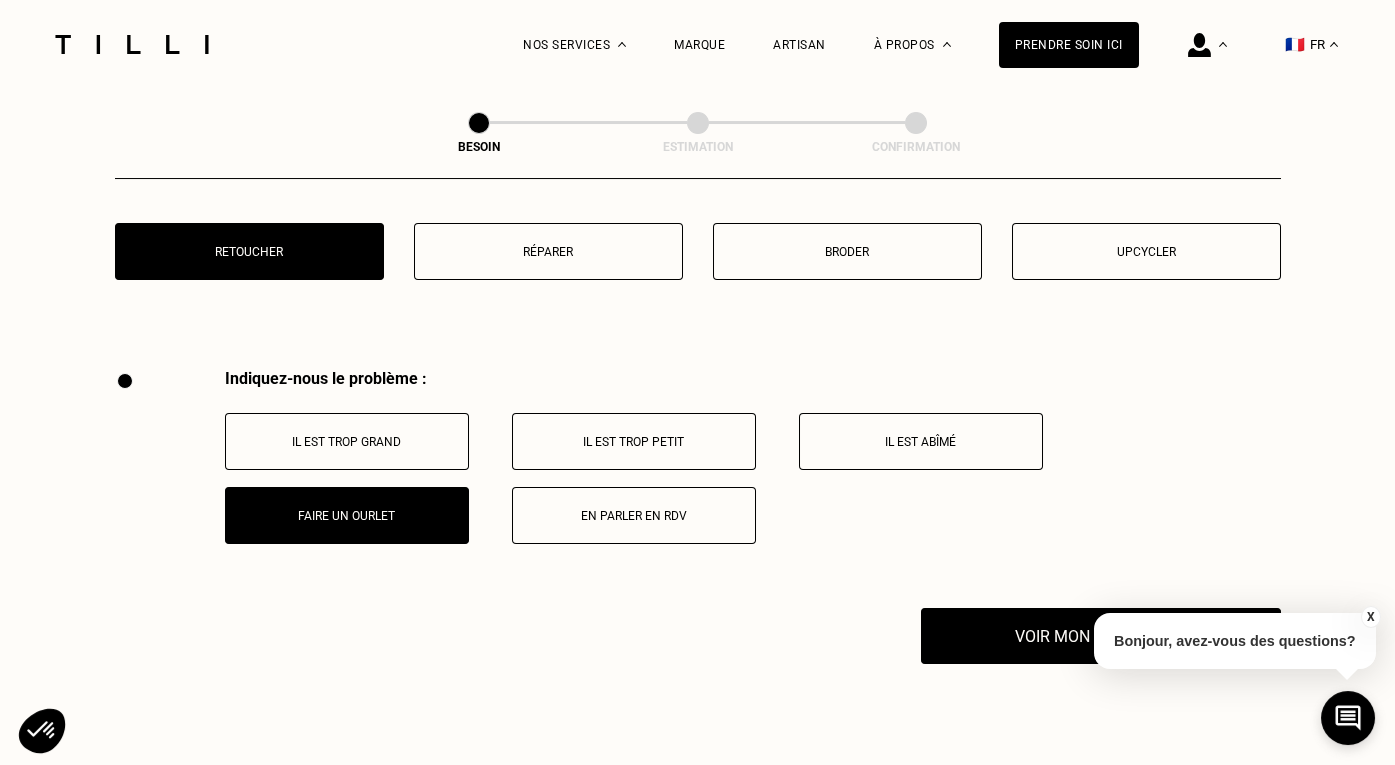 scroll, scrollTop: 3523, scrollLeft: 0, axis: vertical 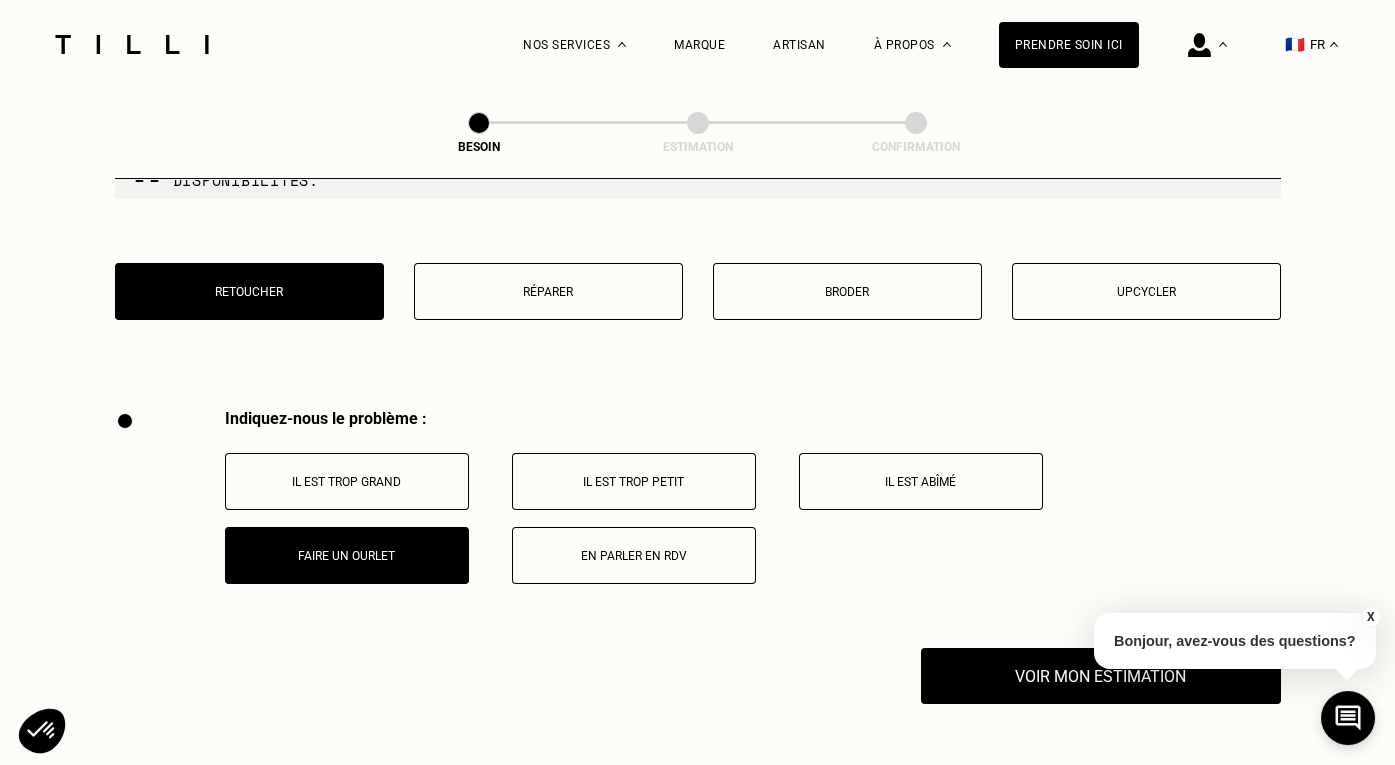 click on "Réparer" at bounding box center [548, 291] 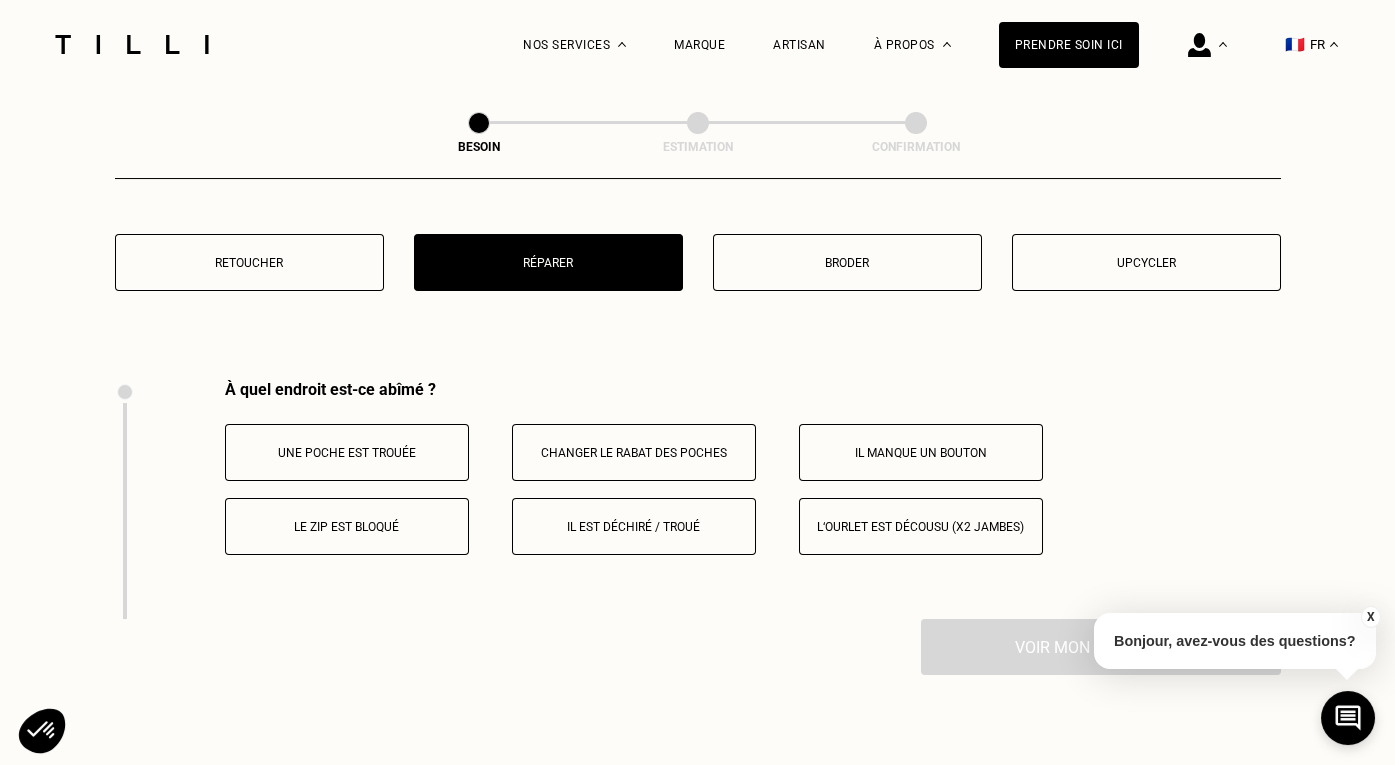 click on "Retoucher" at bounding box center [249, 262] 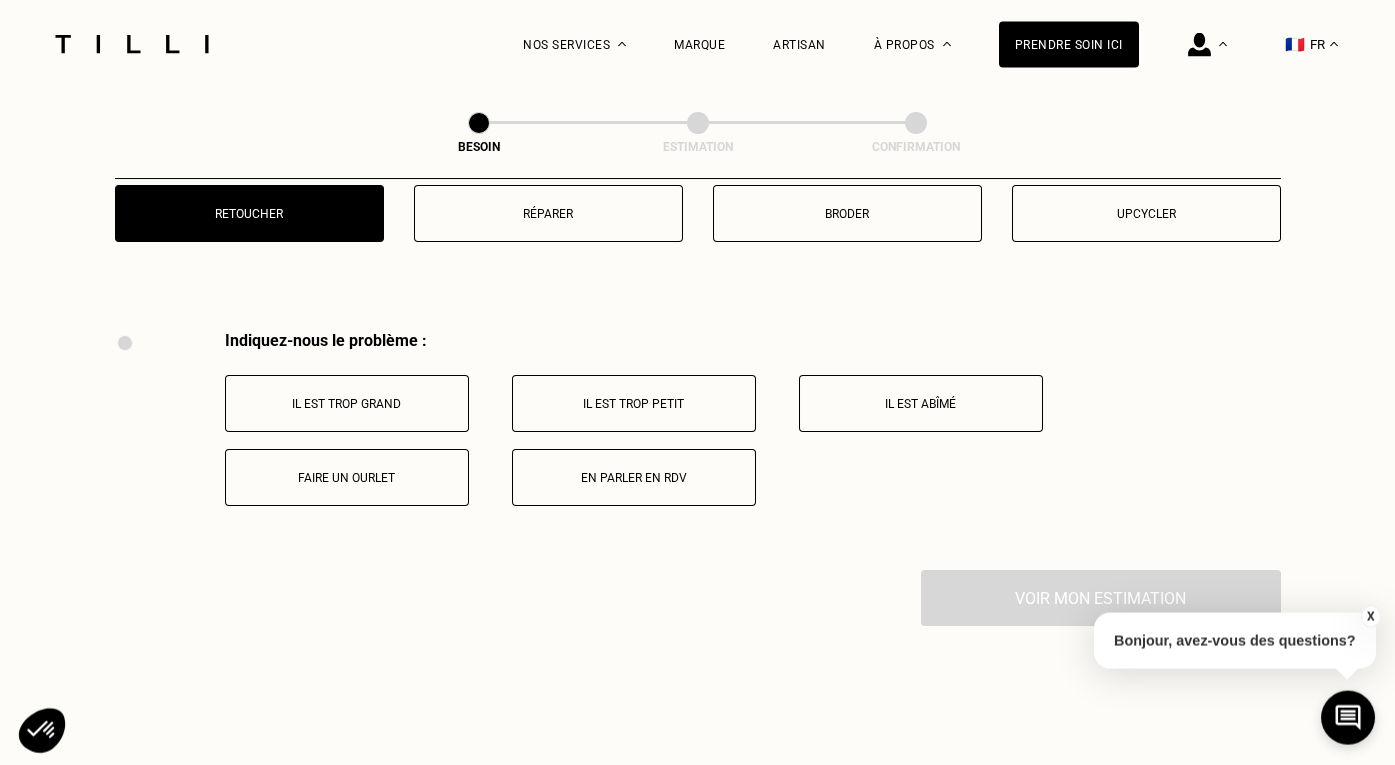 scroll, scrollTop: 3690, scrollLeft: 0, axis: vertical 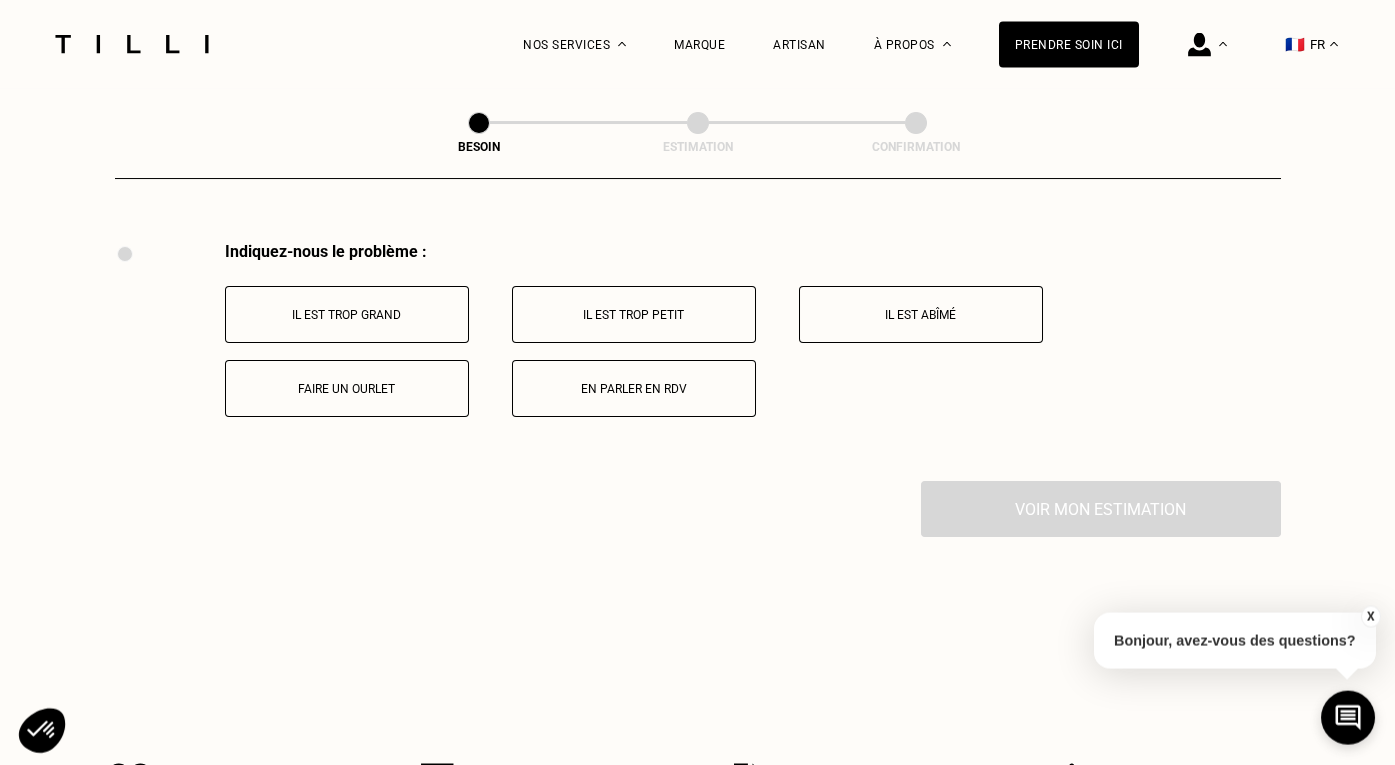 click on "Faire un ourlet" at bounding box center [347, 388] 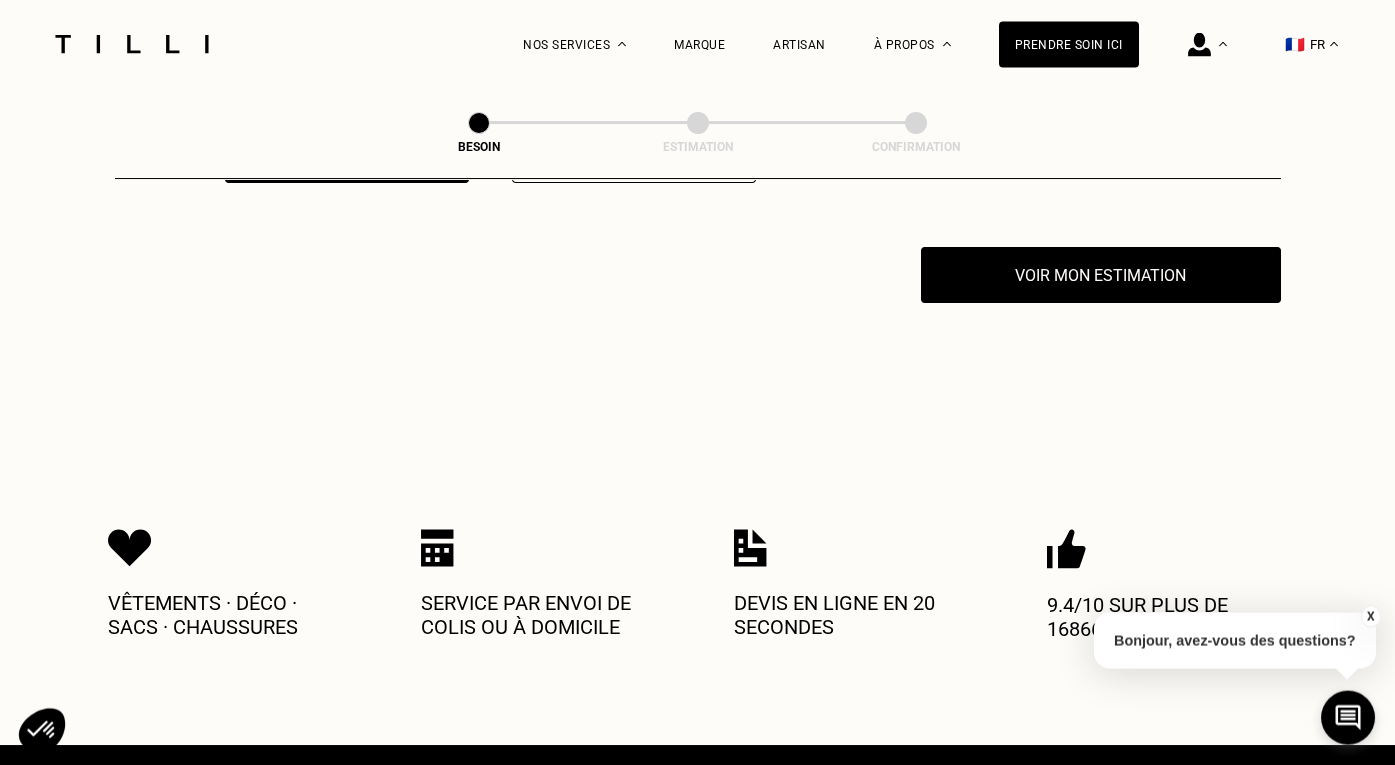click on "Vêtements · Déco · Sacs · Chaussures Service par envoi de colis ou à domicile Devis en ligne en 20 secondes 9.4/10 sur plus de 16866 avis" at bounding box center (698, 584) 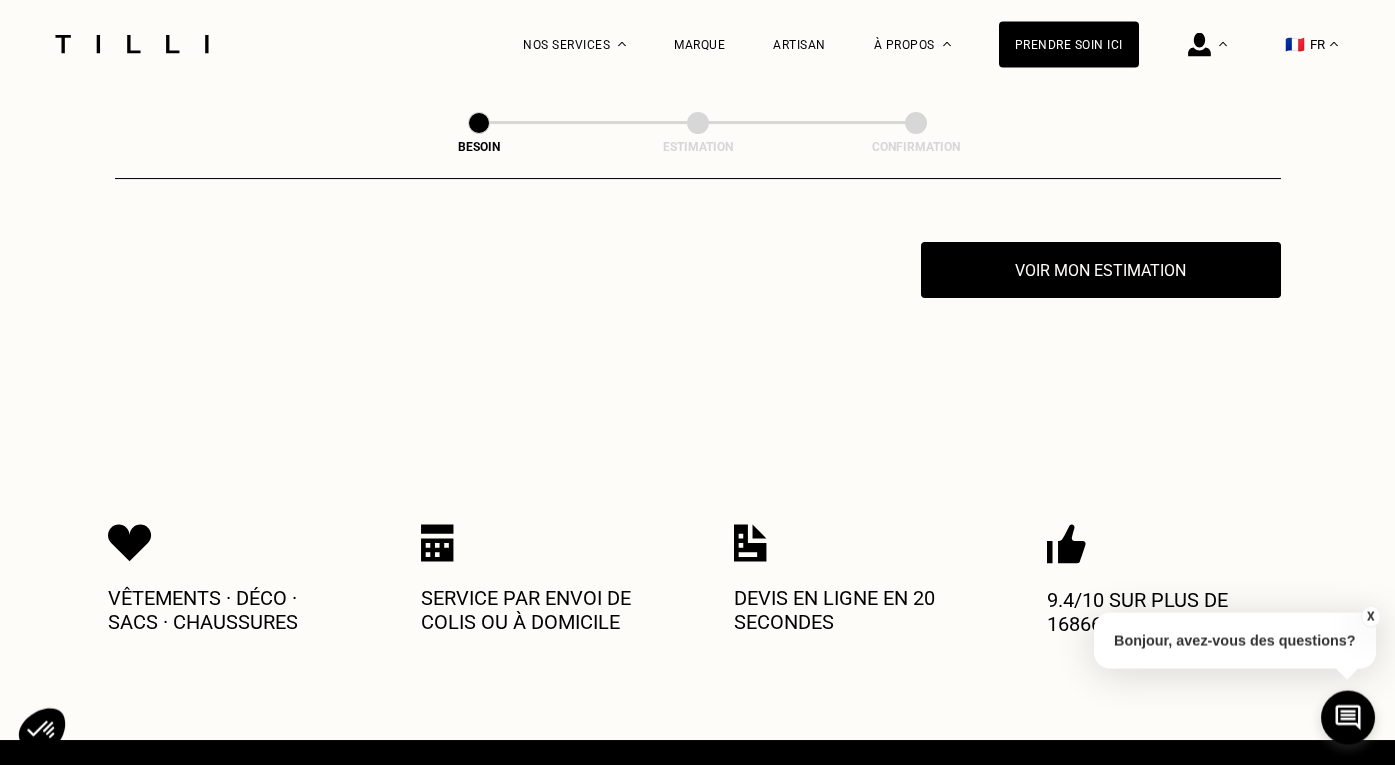 click on "Besoin Estimation Confirmation Dites nous de quoi vous avez besoin en 2 minutes top chrono Chez Tilli nous faisons appel aux meilleurs artisans couturiers , maroquiniers et cordonniers   français pour prendre soin de vos objets du quotidien. Catégorie Vêtements Intérieur Accessoires Chaussures Quelle pièce ? Pantalon Manteau & Veste Robe Haut Tailleur Pull & gilet Combinaison Jupe Robe de mariée Maillot de bain Lingerie Bonnet, écharpe, gants Accessoires Quelle matière ? Certaines matières nécessitent un savoir-faire et des outils spécifiques. Si besoin, nous mobiliserons un spécialiste pour prendre soin de vos pièces. Pas d’inquiétude, le prix reste le même. [PERSON_NAME] ou mousseline Dentelle Maille Attention ! Pour le moment, nous traitons que le cuir léger comme les hauts & pantalons (pas de blouson). Cuir Autre ([GEOGRAPHIC_DATA], [GEOGRAPHIC_DATA]...) Technique - Sport Localisation Quel est votre pays ? 🇩🇪   [GEOGRAPHIC_DATA] 🇦🇹   [GEOGRAPHIC_DATA] 🇧🇪   [GEOGRAPHIC_DATA] 🇧🇬   Bulgarie 🇨🇾   Chypre" at bounding box center [697, -1711] 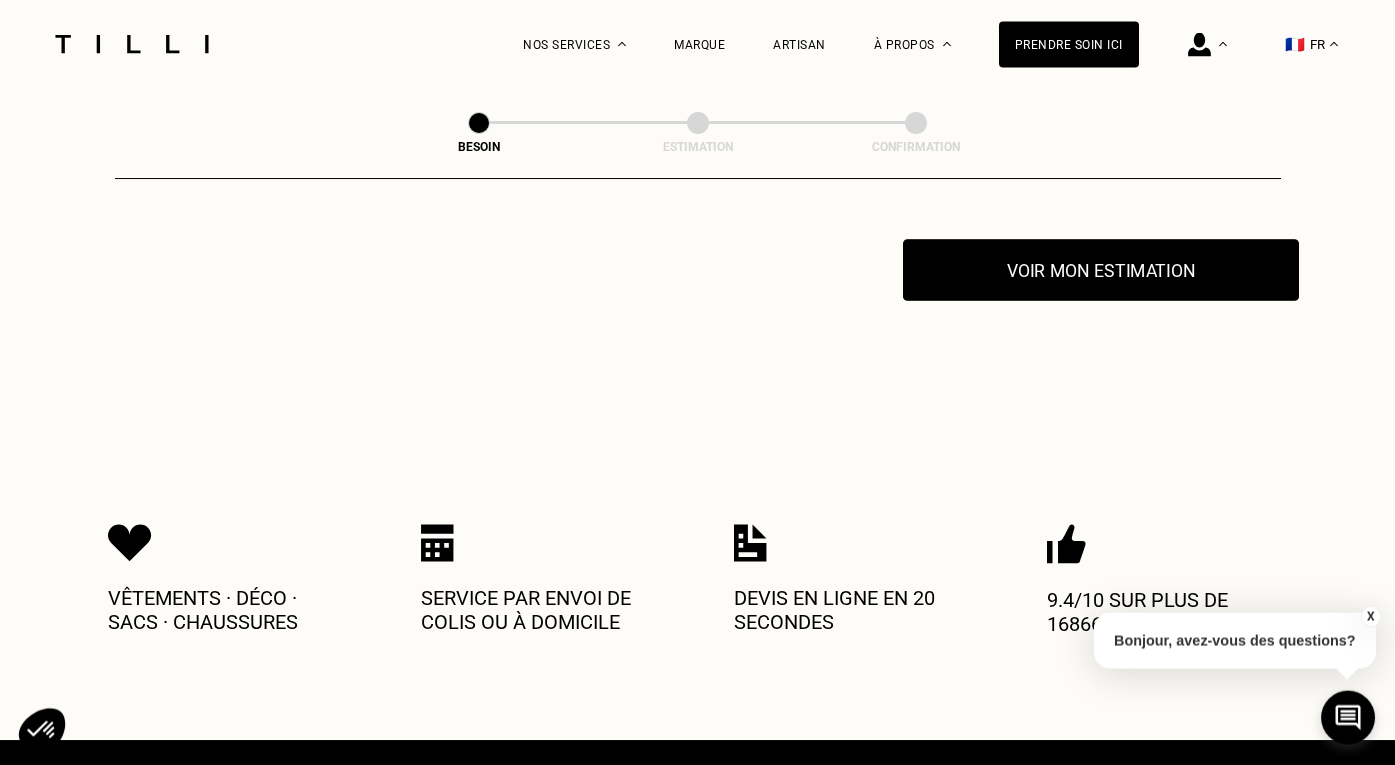 click on "Voir mon estimation" at bounding box center [1101, 270] 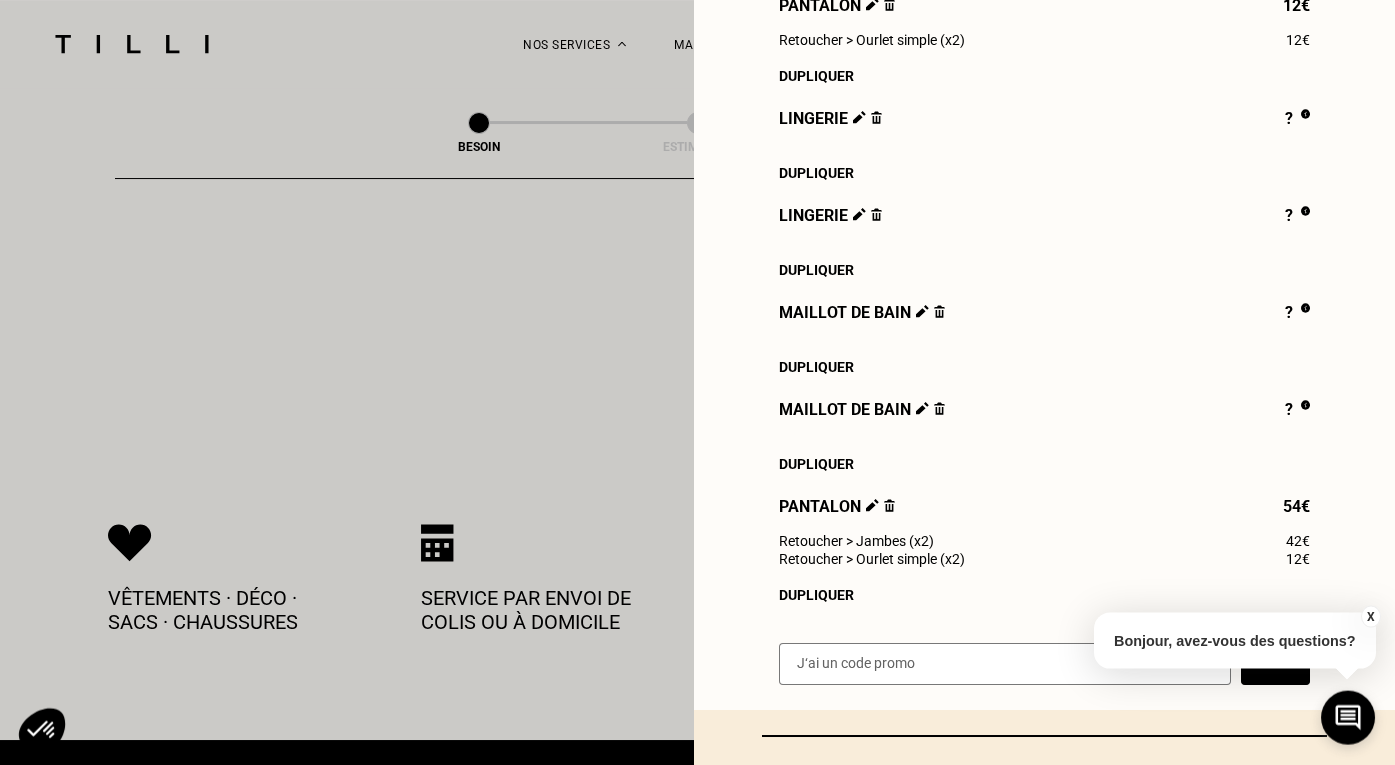 scroll, scrollTop: 345, scrollLeft: 0, axis: vertical 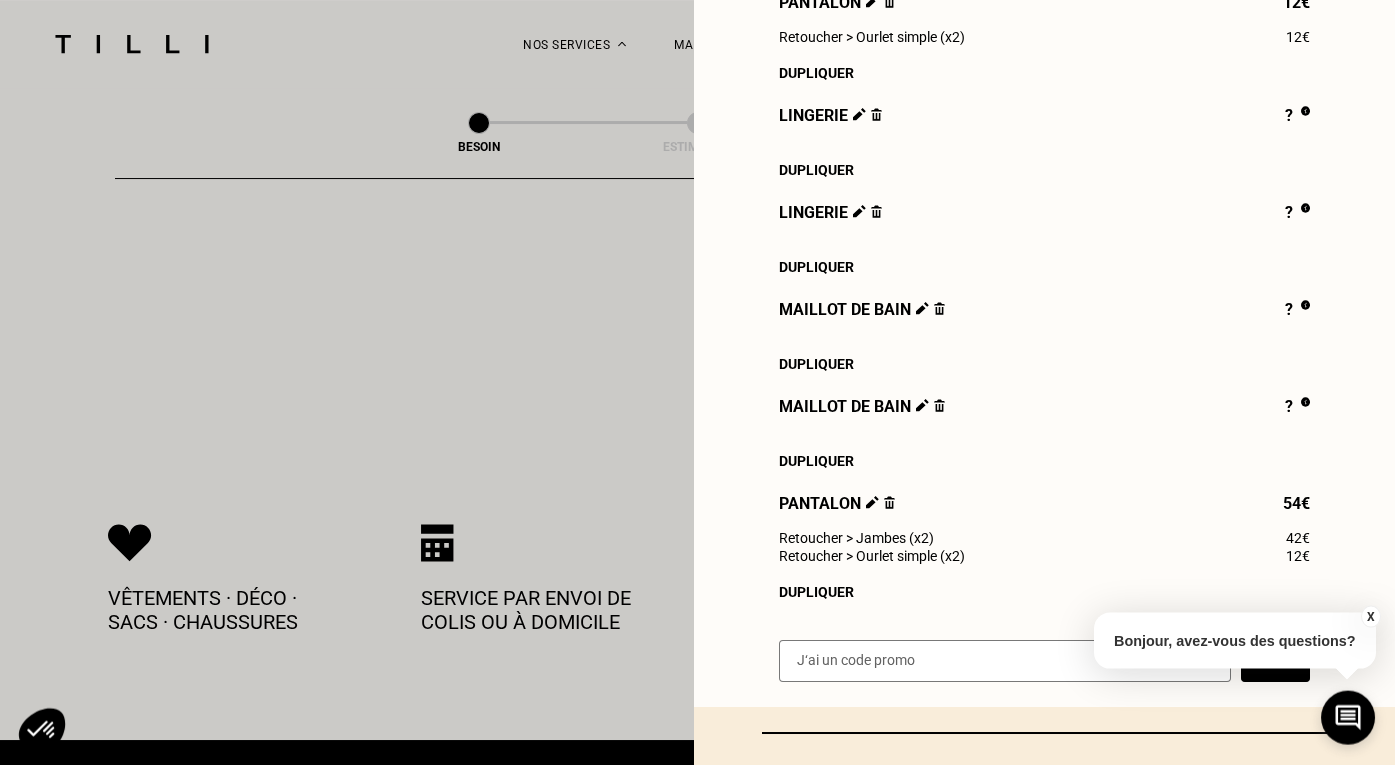 click at bounding box center [859, 211] 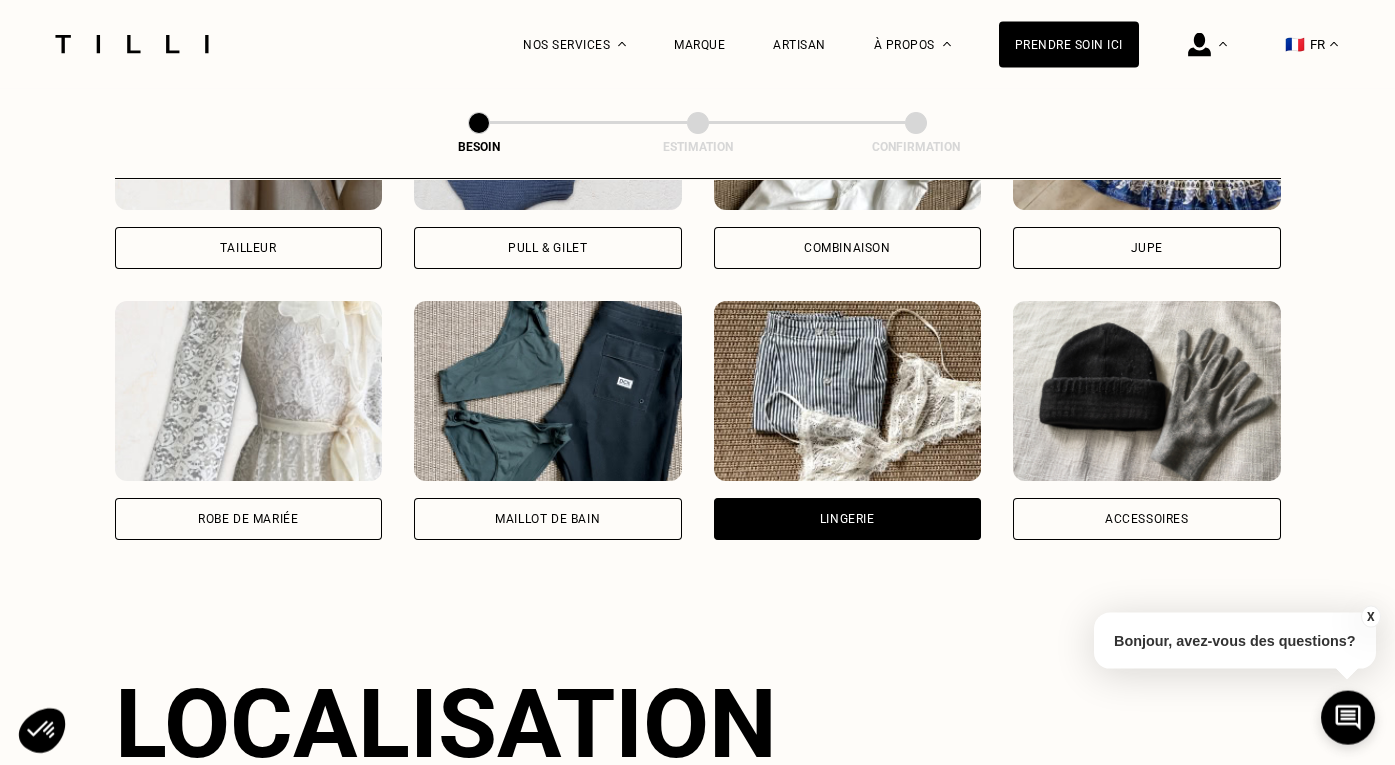 scroll, scrollTop: 1405, scrollLeft: 0, axis: vertical 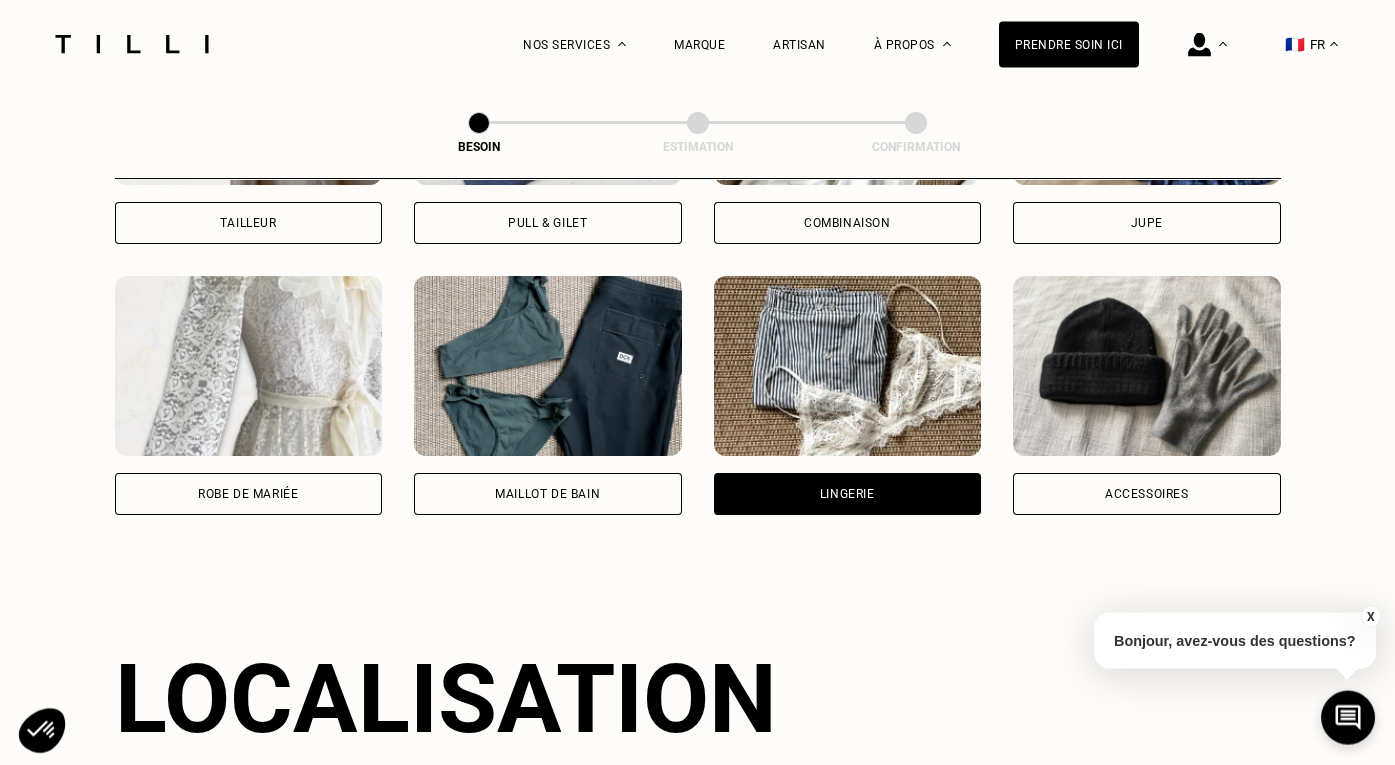 click at bounding box center (848, 366) 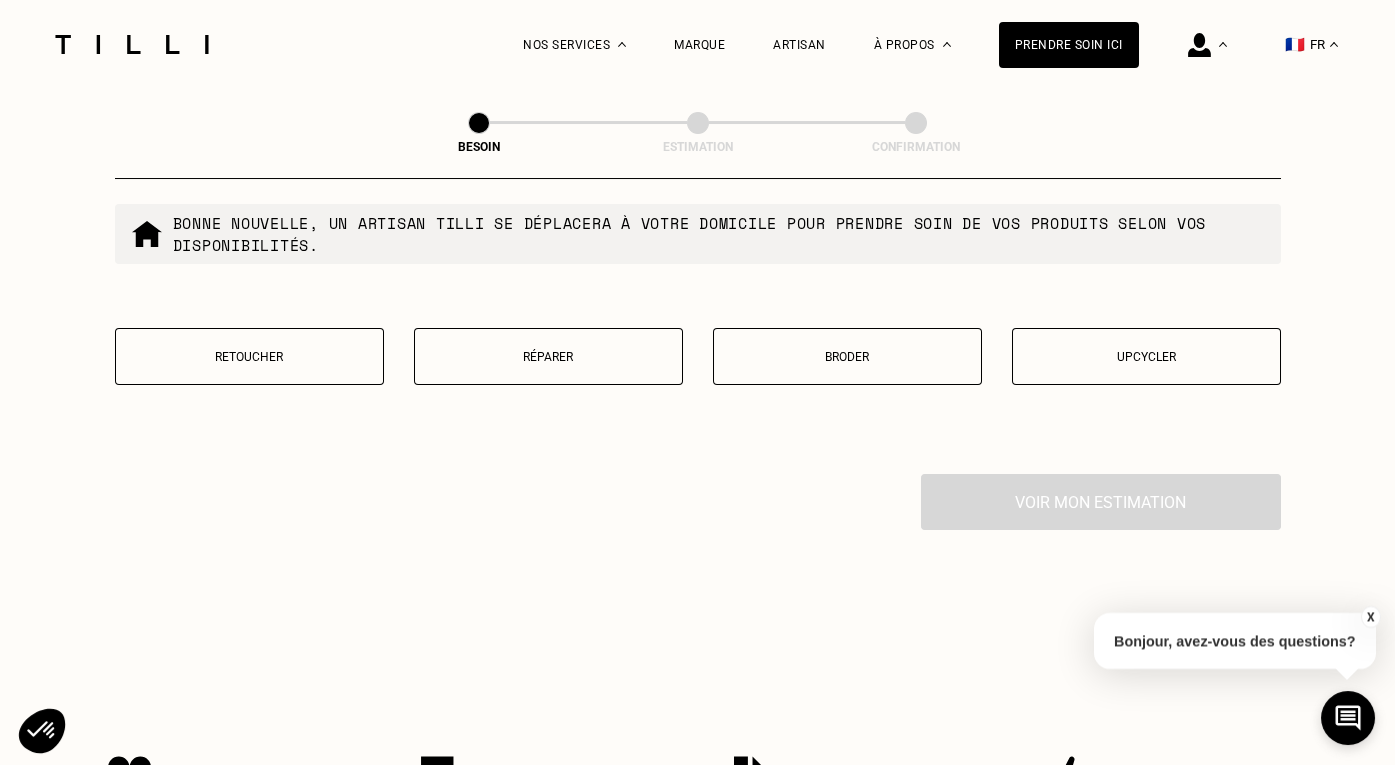 scroll, scrollTop: 2511, scrollLeft: 0, axis: vertical 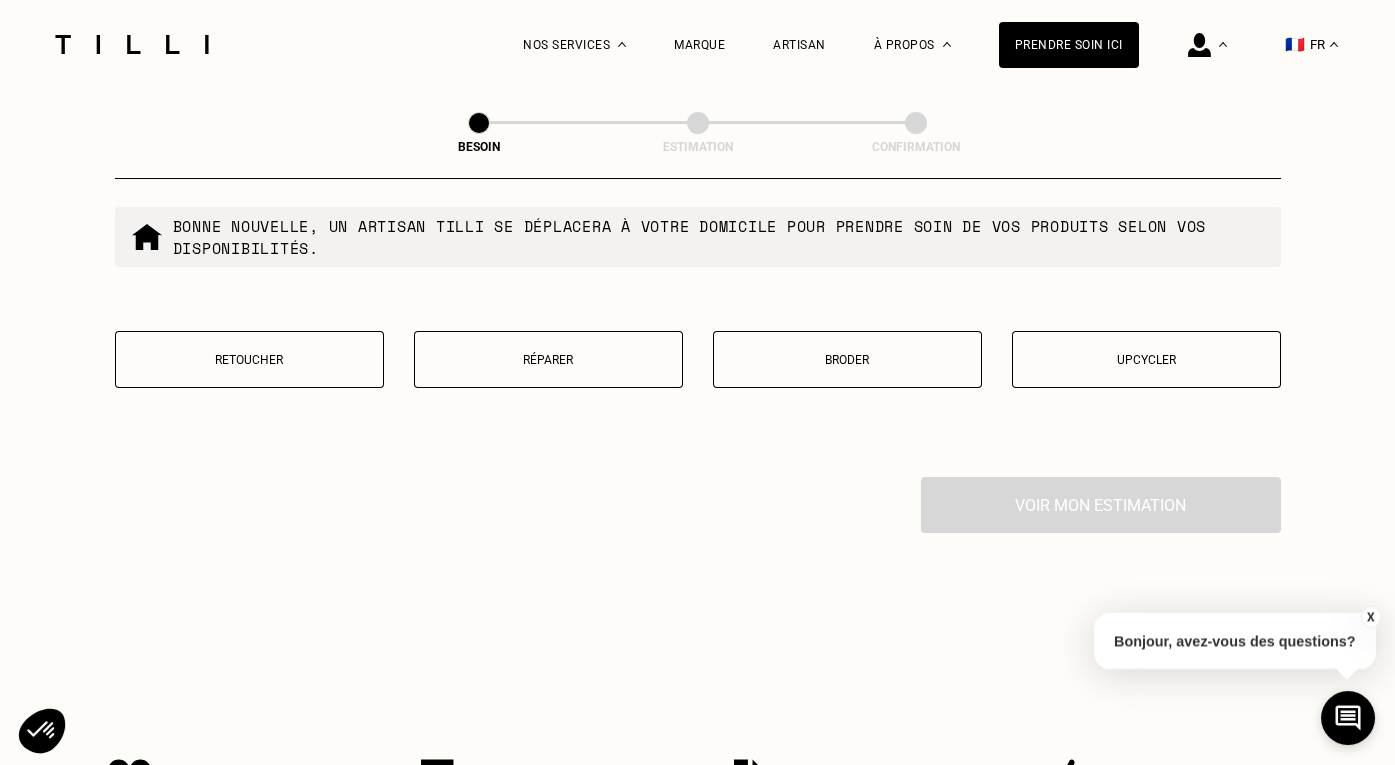 click on "Réparer" at bounding box center (548, 359) 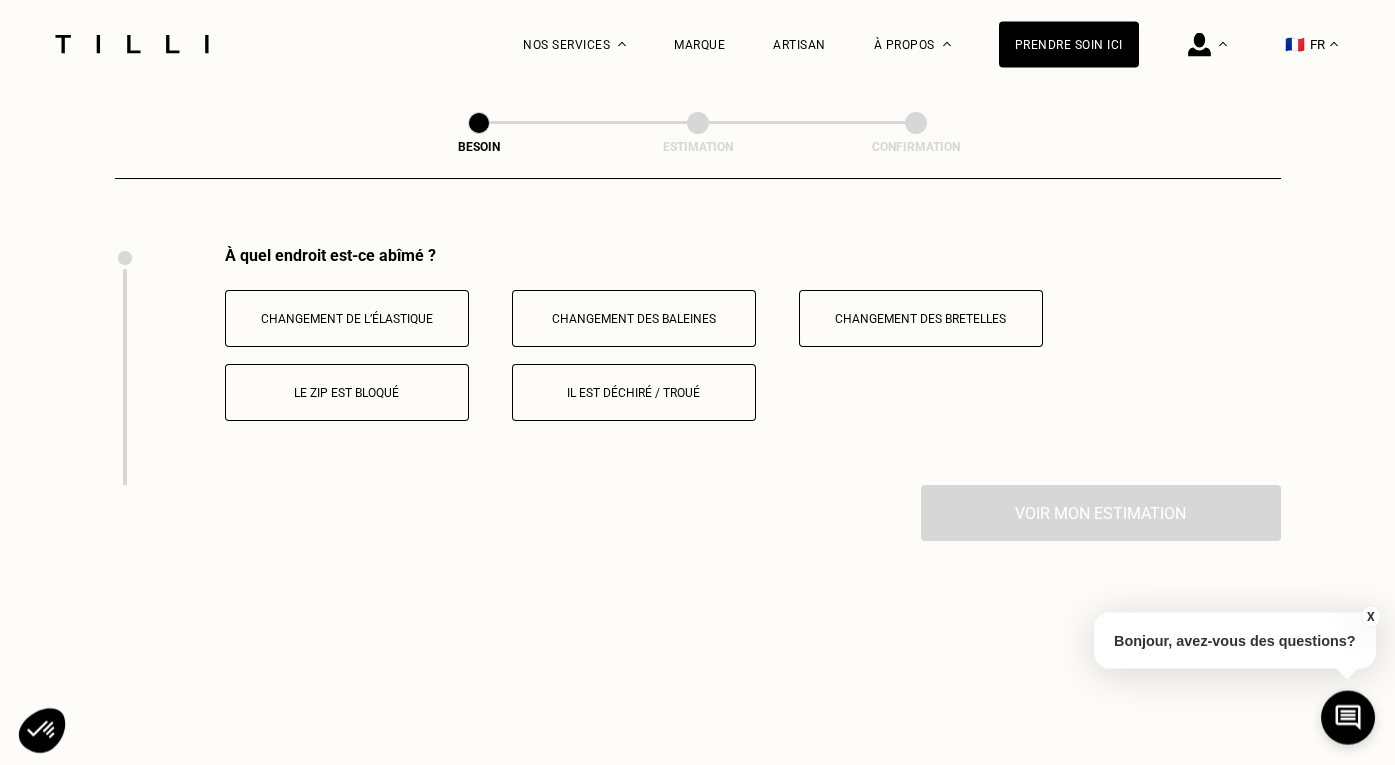 scroll, scrollTop: 2746, scrollLeft: 0, axis: vertical 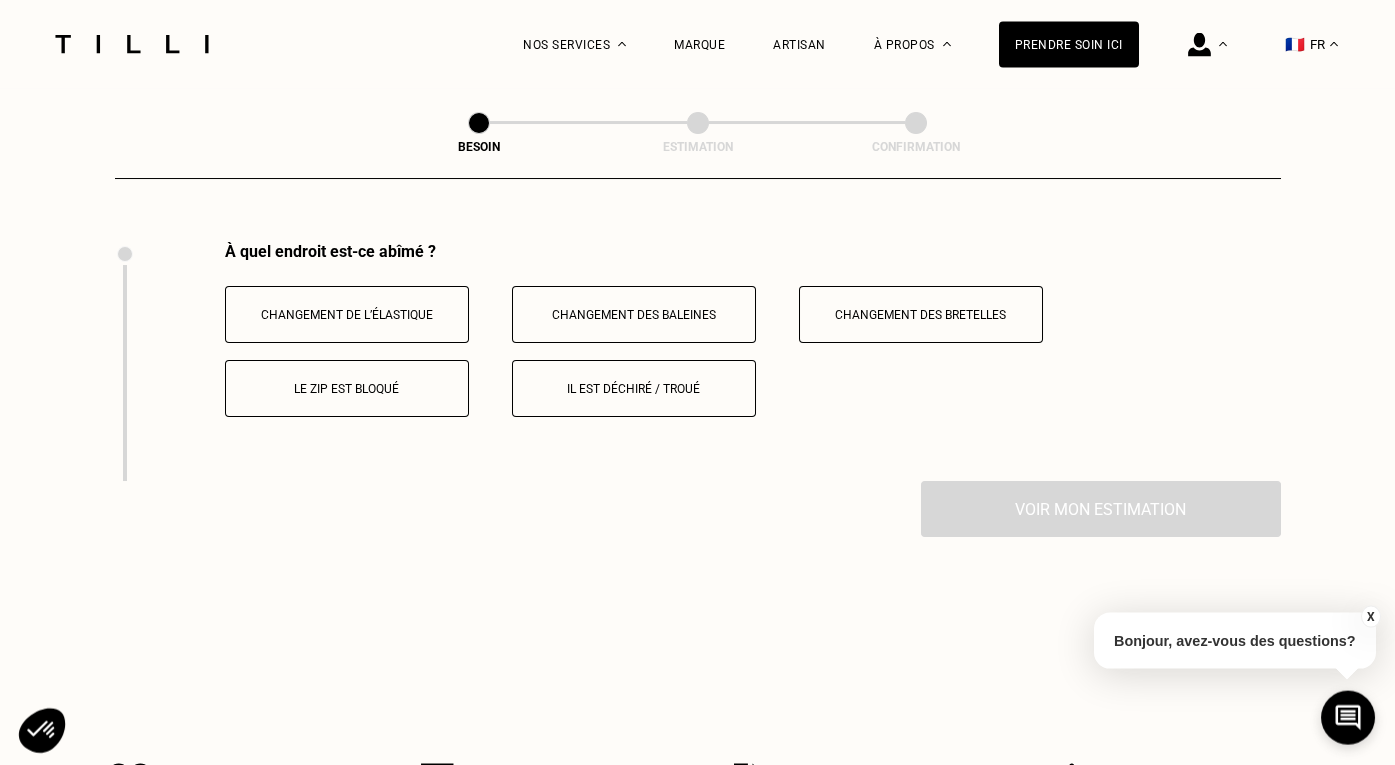 click on "Le zip est bloqué" at bounding box center (347, 388) 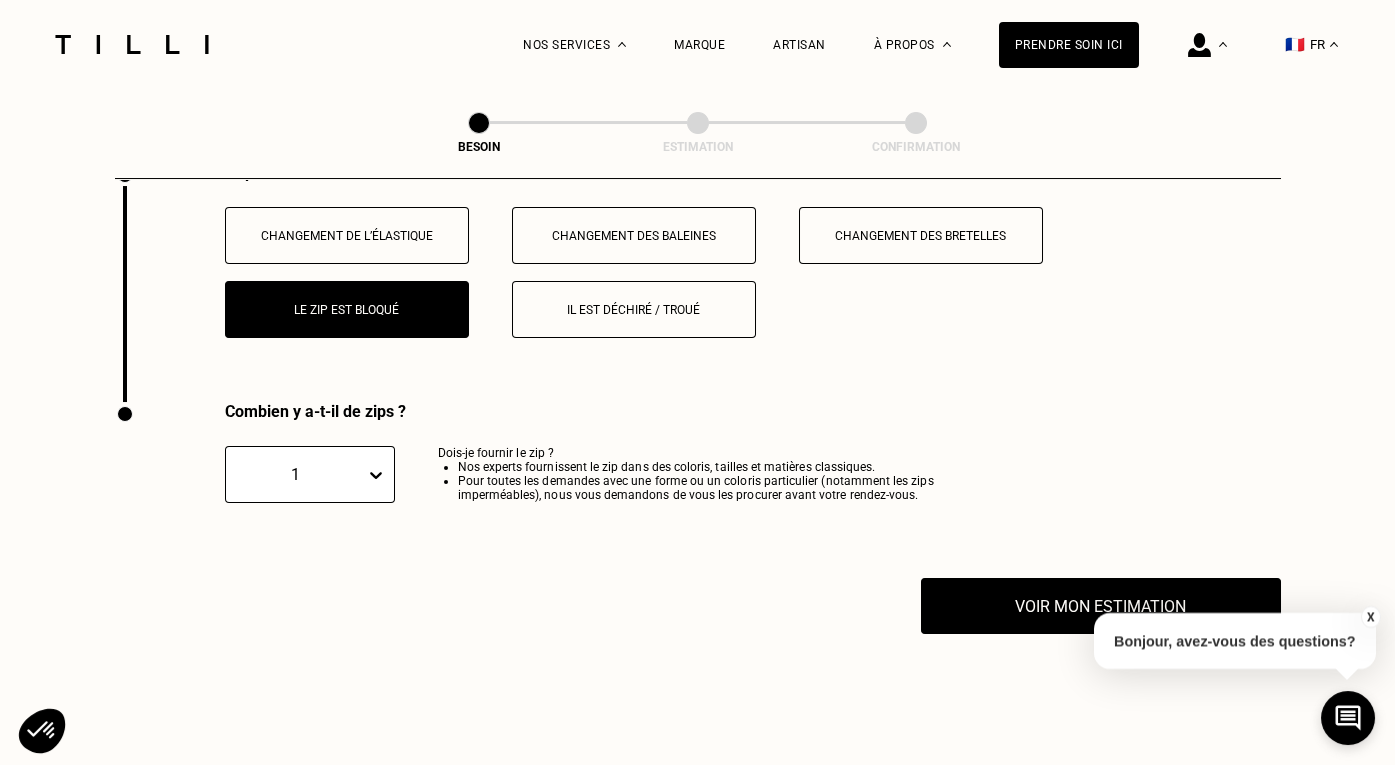 click on "Le zip est bloqué" at bounding box center [347, 309] 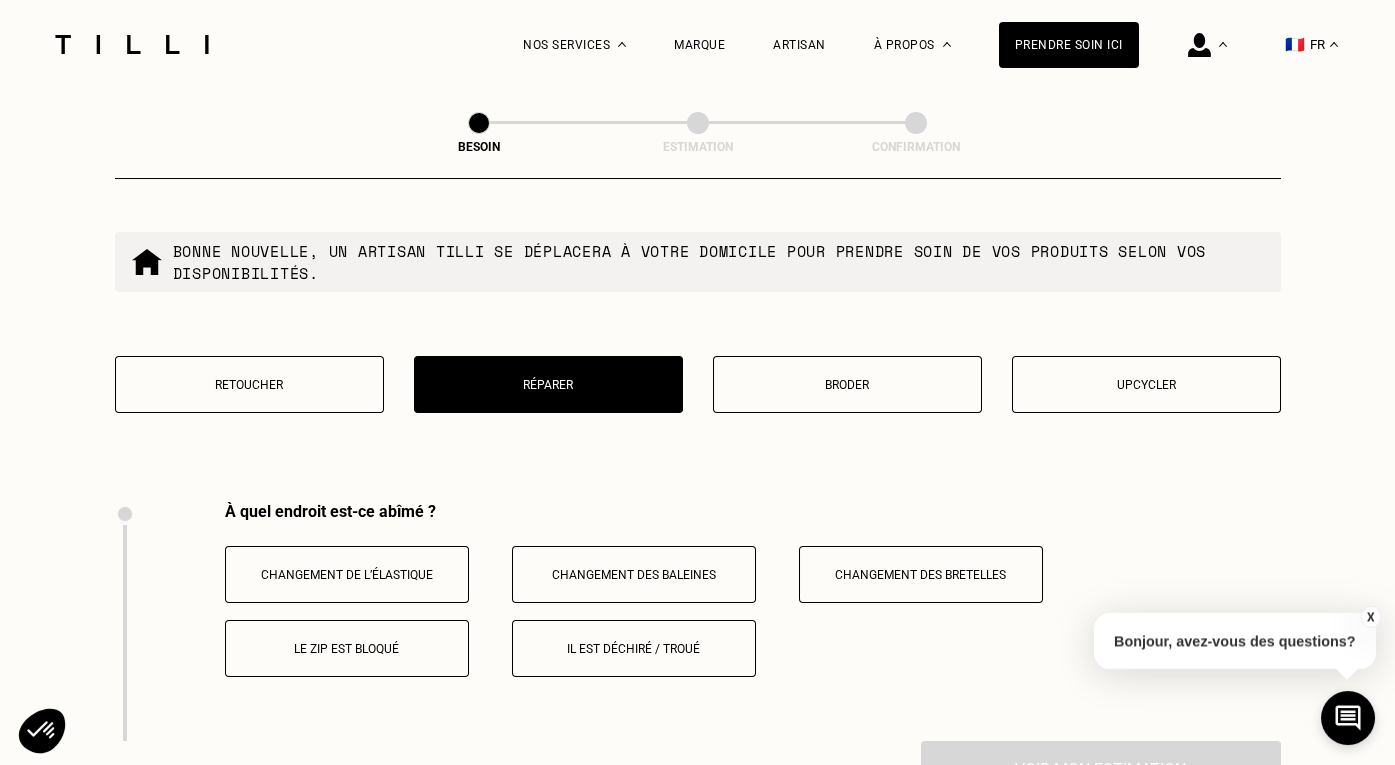 scroll, scrollTop: 2469, scrollLeft: 0, axis: vertical 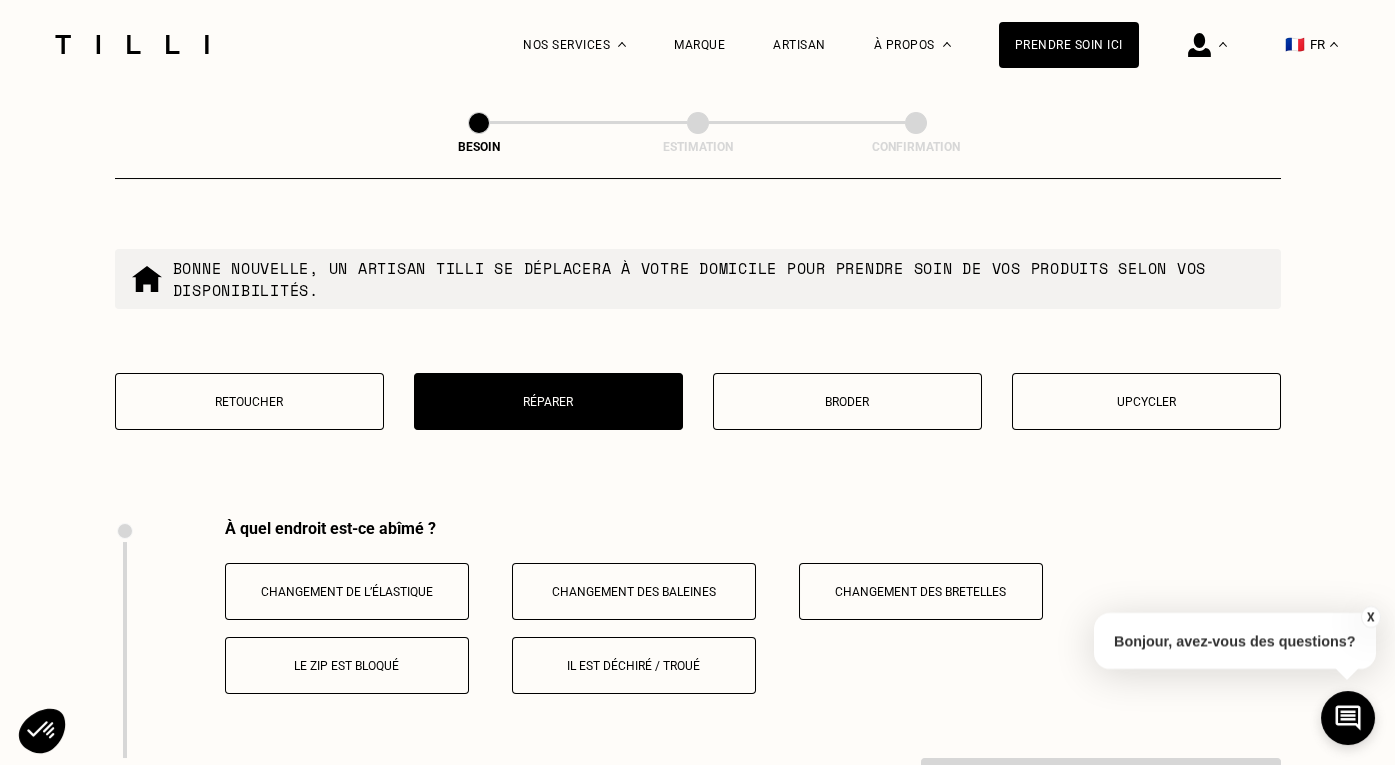 click on "Quel besoin ? Bonne nouvelle, un artisan tilli se déplacera à votre domicile pour prendre soin de vos produits selon vos disponibilités. Retoucher Réparer Broder Upcycler" at bounding box center [698, 264] 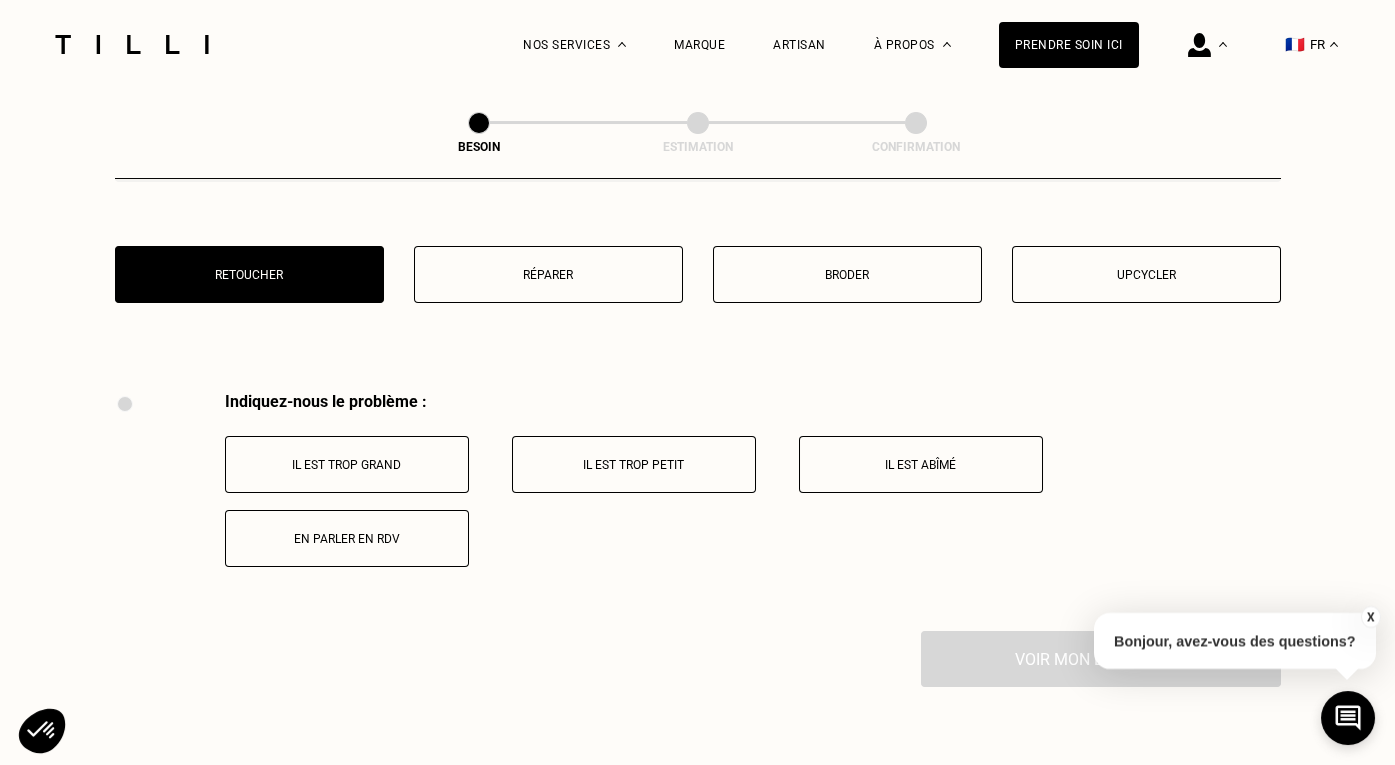 scroll, scrollTop: 2558, scrollLeft: 0, axis: vertical 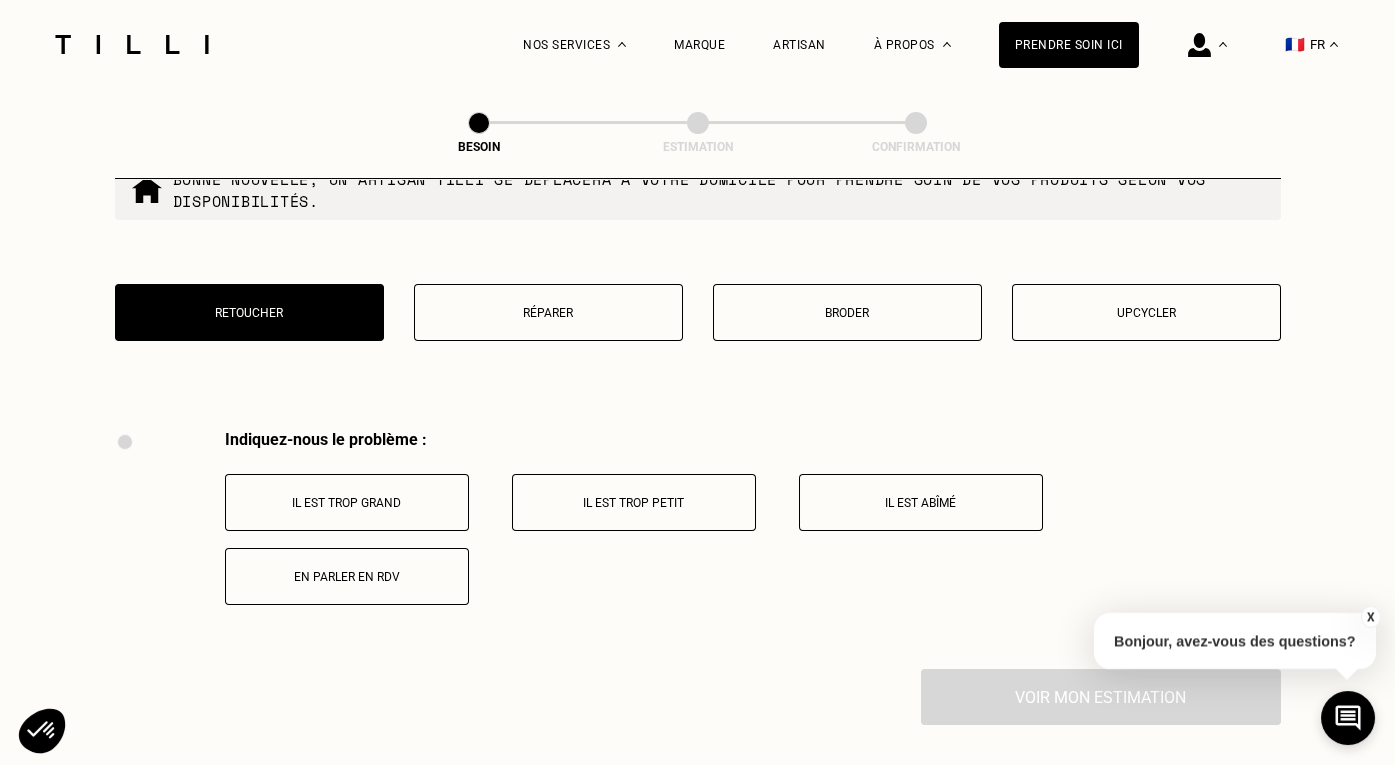 click on "Réparer" at bounding box center (548, 312) 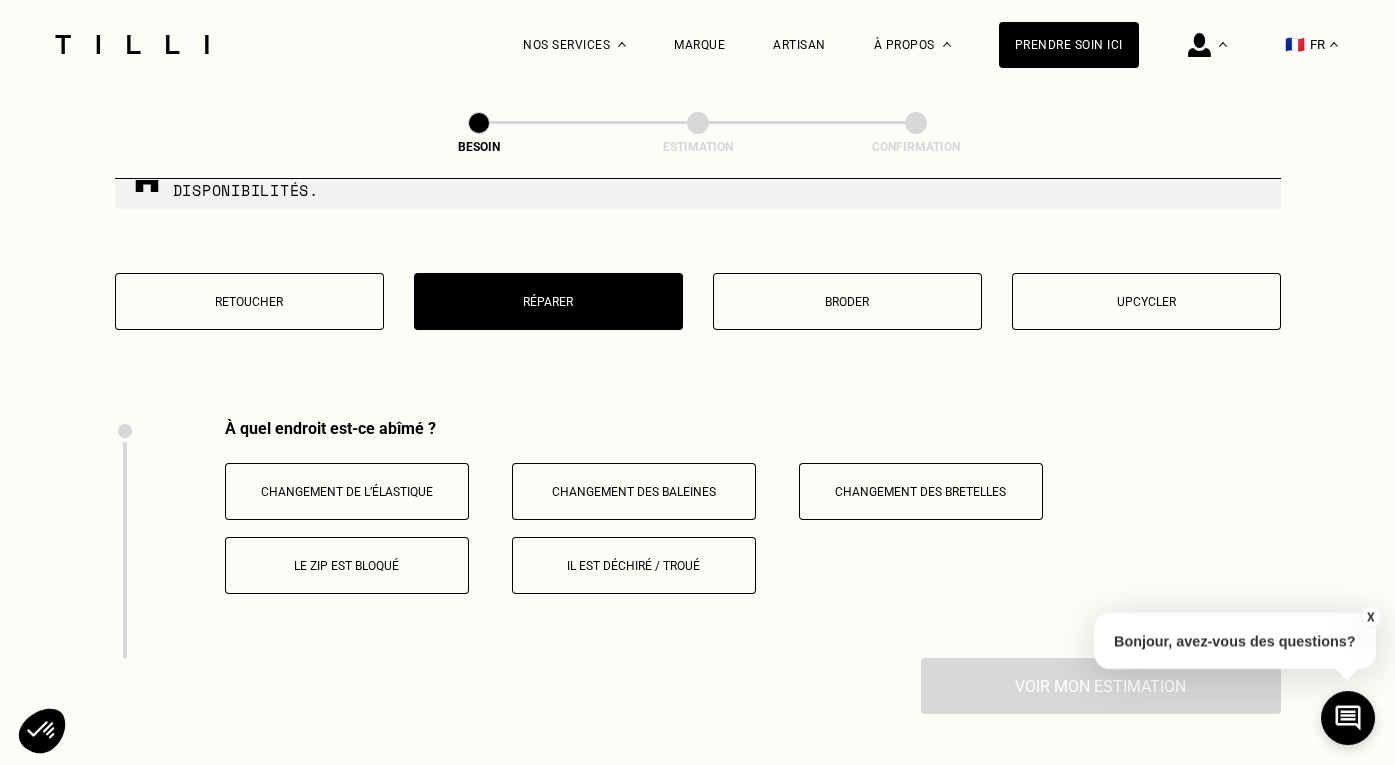 scroll, scrollTop: 2560, scrollLeft: 0, axis: vertical 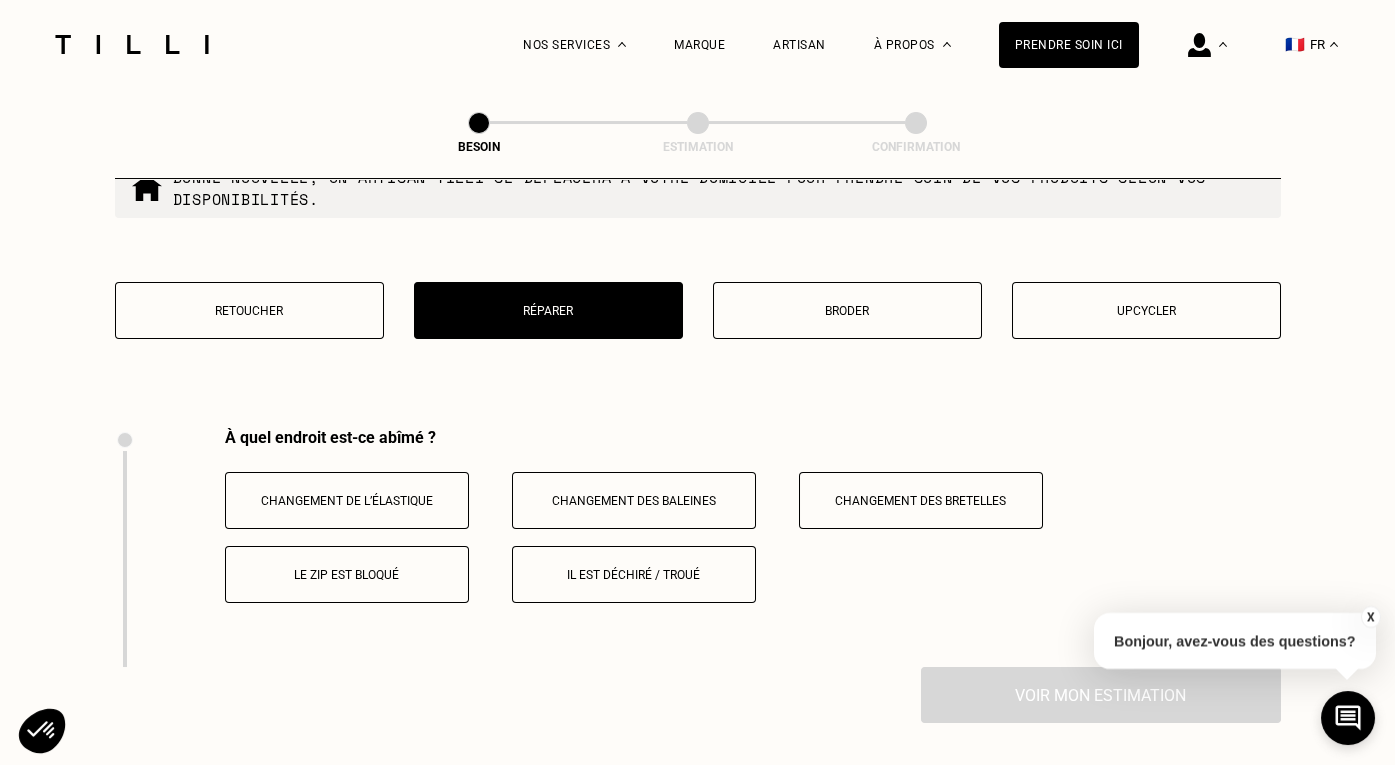click on "Il est déchiré / troué" at bounding box center [634, 575] 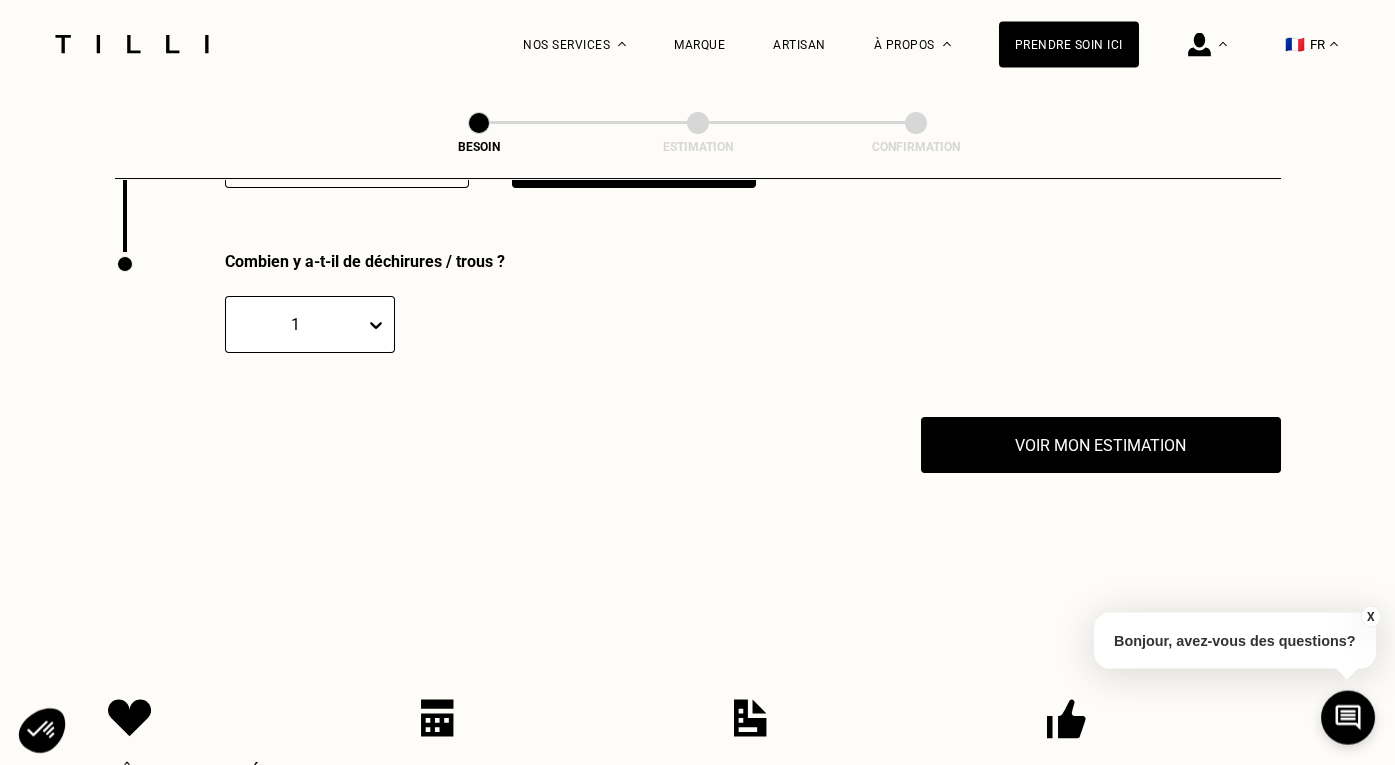 scroll, scrollTop: 2985, scrollLeft: 0, axis: vertical 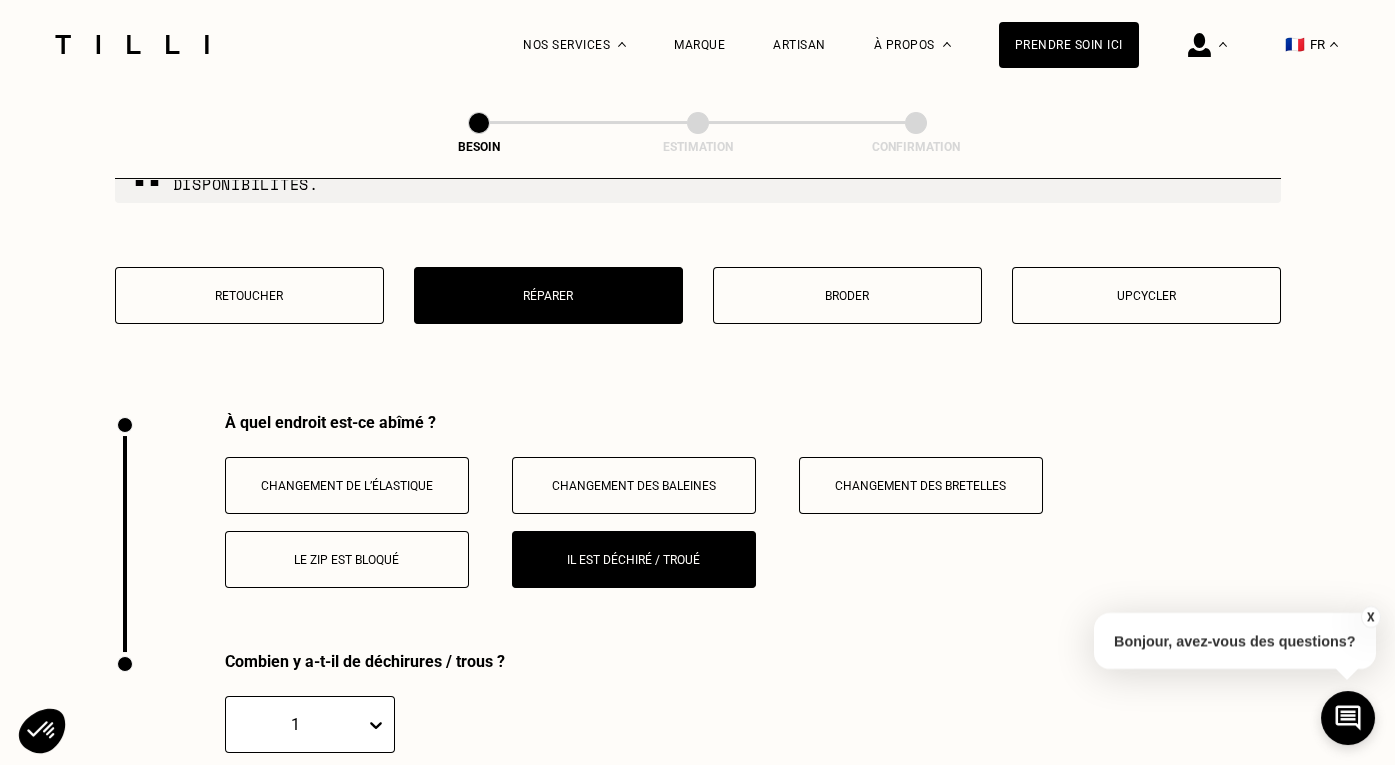 click on "Il est déchiré / troué" at bounding box center [634, 559] 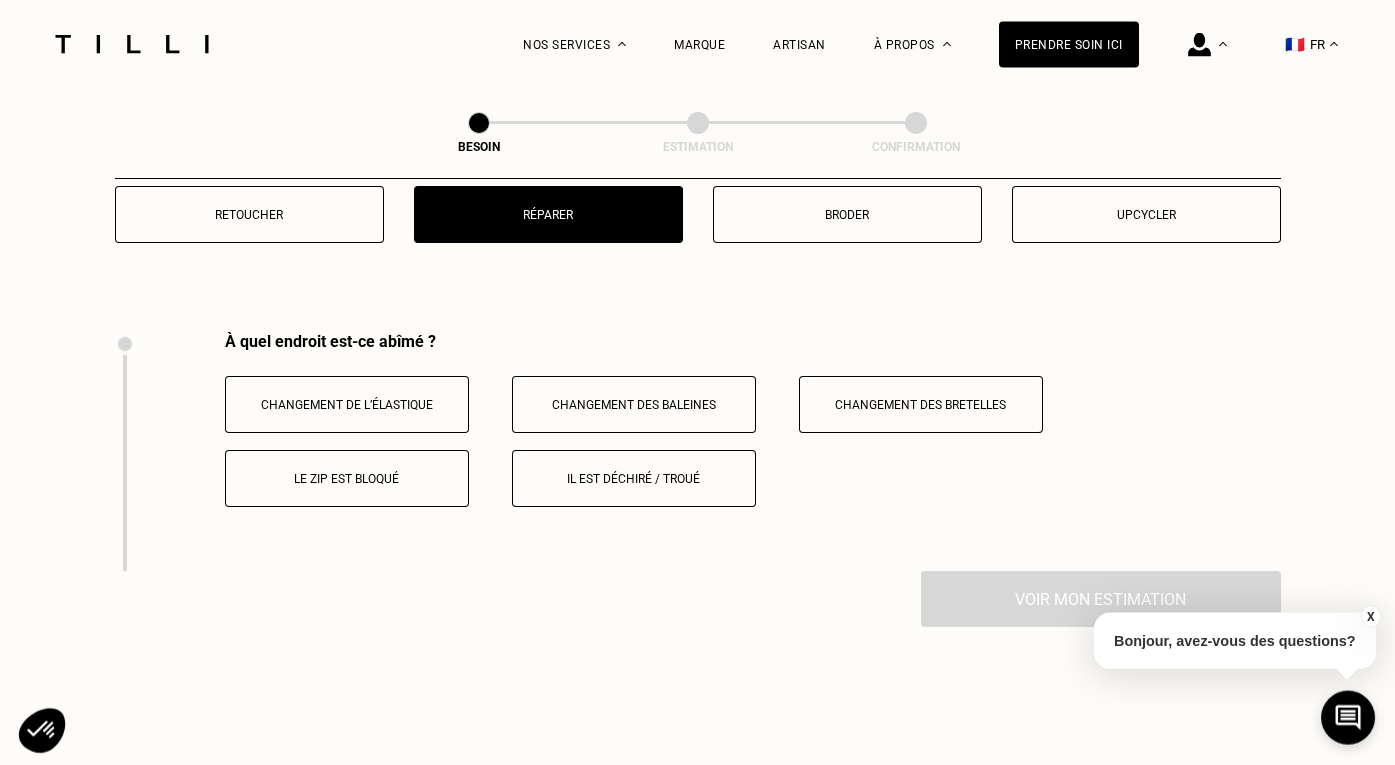 click on "Catégorie Vêtements Intérieur Accessoires Chaussures Quelle pièce ? Pantalon Manteau & Veste Robe Haut Tailleur Pull & gilet Combinaison Jupe Robe de mariée Maillot de bain Lingerie Bonnet, écharpe, gants Accessoires Localisation Quel est votre pays ? 🇩🇪   [GEOGRAPHIC_DATA] 🇦🇹   [GEOGRAPHIC_DATA] 🇧🇪   [GEOGRAPHIC_DATA] 🇧🇬   Bulgarie 🇨🇾   Chypre 🇭🇷   Croatie 🇩🇰   [GEOGRAPHIC_DATA] 🇪🇸   [GEOGRAPHIC_DATA] 🇪🇪   [GEOGRAPHIC_DATA] 🇫🇮   [GEOGRAPHIC_DATA] 🇫🇷   [GEOGRAPHIC_DATA] 🇬🇷   [GEOGRAPHIC_DATA] 🇭🇺   [GEOGRAPHIC_DATA] 🇮🇪   [GEOGRAPHIC_DATA] 🇮🇹   [GEOGRAPHIC_DATA] 🇱🇻   [GEOGRAPHIC_DATA] 🇱🇮   [GEOGRAPHIC_DATA] 🇱🇹   [GEOGRAPHIC_DATA] 🇱🇺   [GEOGRAPHIC_DATA] 🇲🇹   [GEOGRAPHIC_DATA] 🇳🇴   [GEOGRAPHIC_DATA] 🇳🇱   [GEOGRAPHIC_DATA] 🇵🇱   [GEOGRAPHIC_DATA] 🇵🇹   [GEOGRAPHIC_DATA] 🇨🇿   [GEOGRAPHIC_DATA] 🇷🇴   [GEOGRAPHIC_DATA] 🇬🇧   [GEOGRAPHIC_DATA] 🇸🇰   Slovaquie 🇸🇮   [GEOGRAPHIC_DATA] 🇸🇪   [GEOGRAPHIC_DATA] 🇨🇭   [GEOGRAPHIC_DATA] Indiquez votre code postal 75009 [GEOGRAPHIC_DATA] besoin ? Retoucher Réparer Broder Upcycler À quel endroit est-ce abîmé ? Changement des baleines" at bounding box center (698, -805) 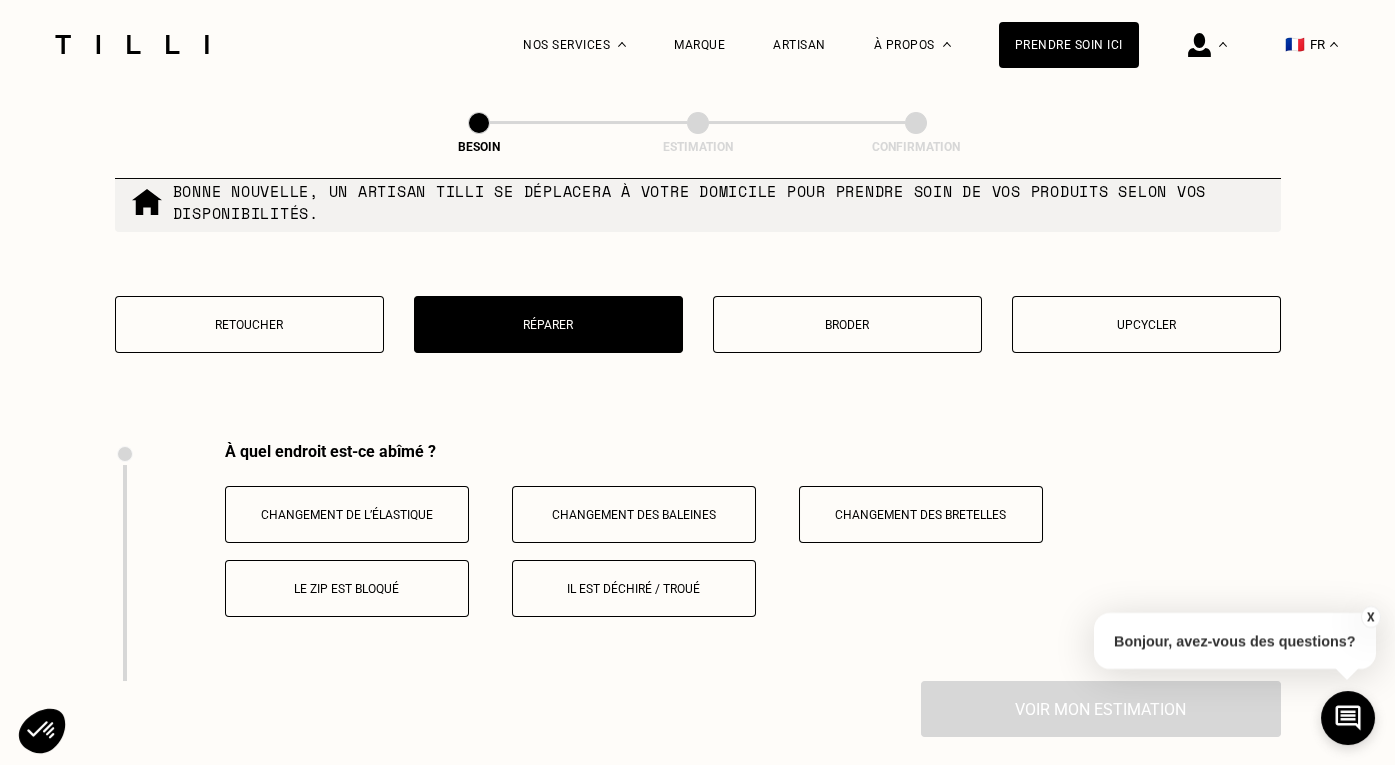 click on "Broder" at bounding box center [847, 324] 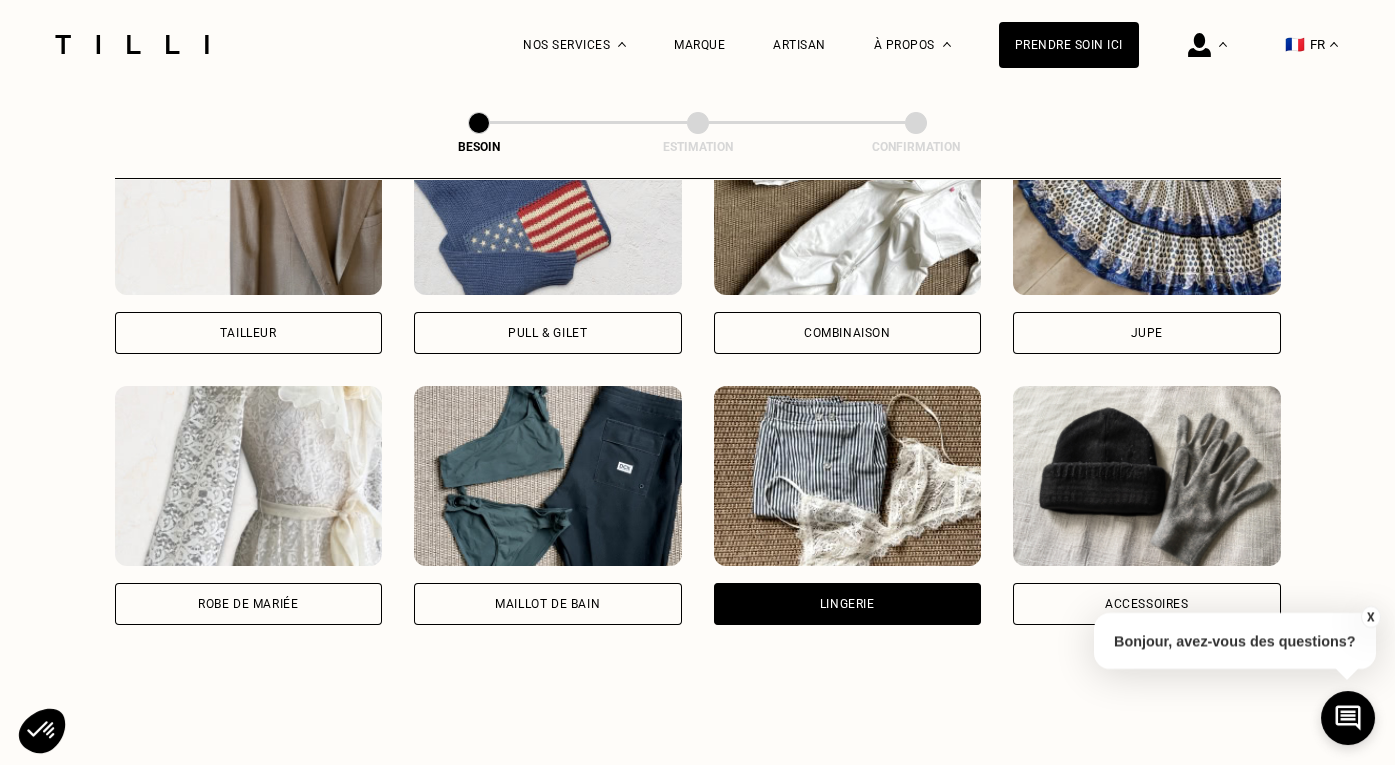scroll, scrollTop: 686, scrollLeft: 0, axis: vertical 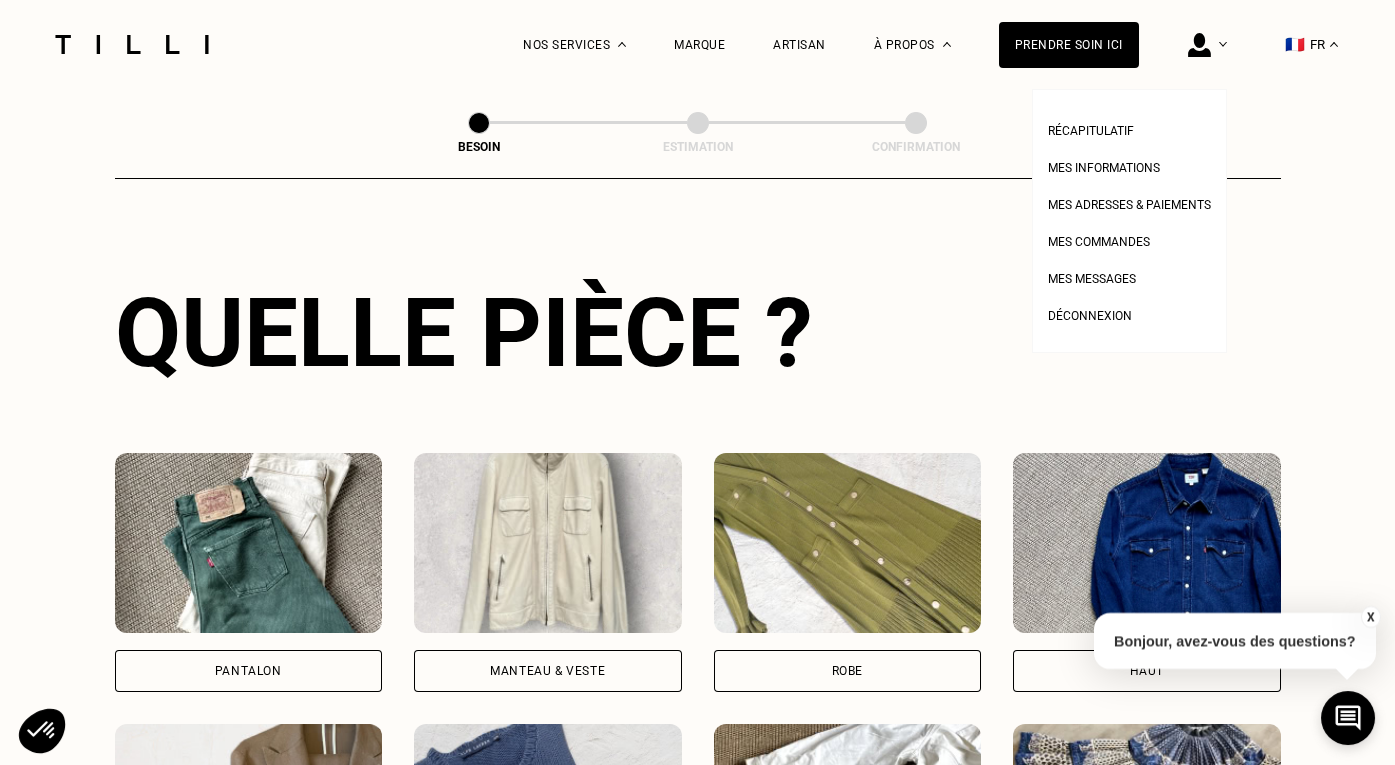 click at bounding box center [1199, 45] 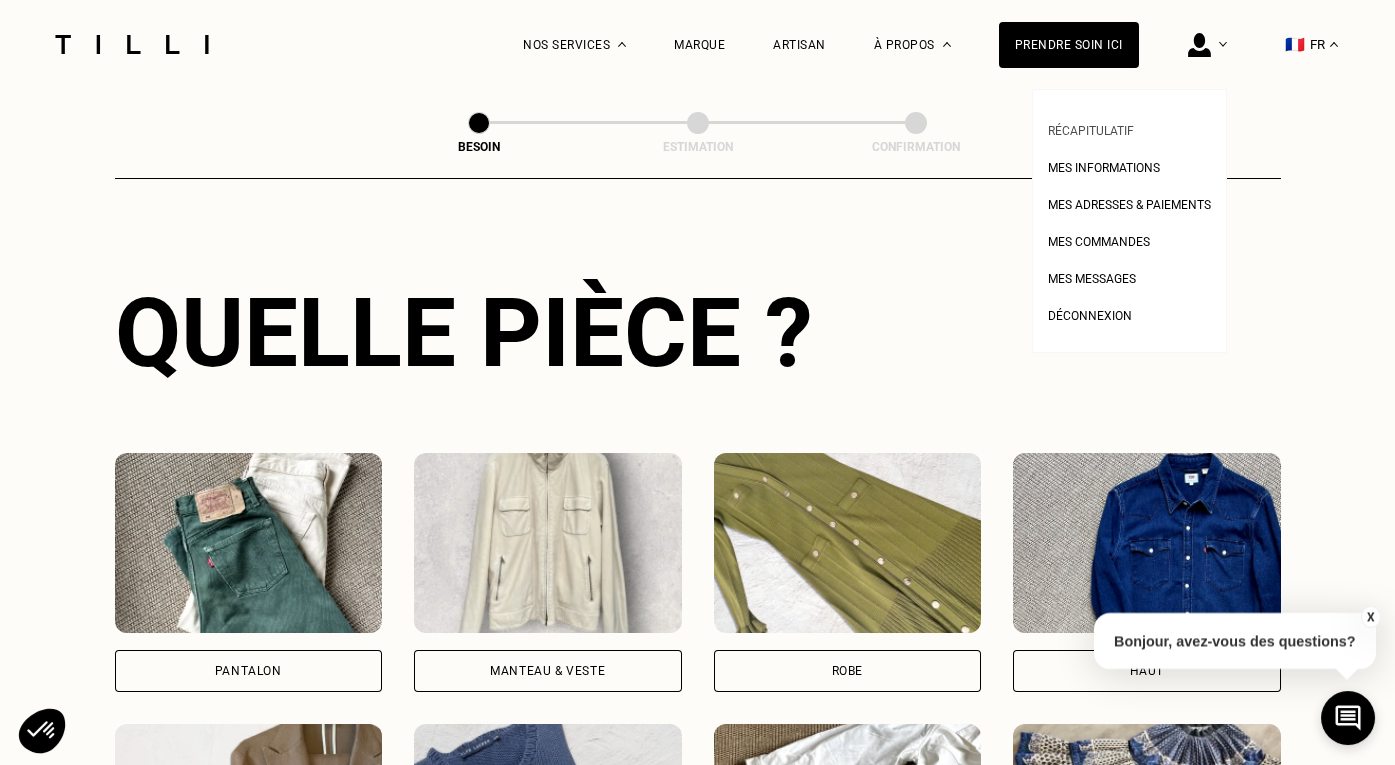 click on "Récapitulatif" at bounding box center [1091, 128] 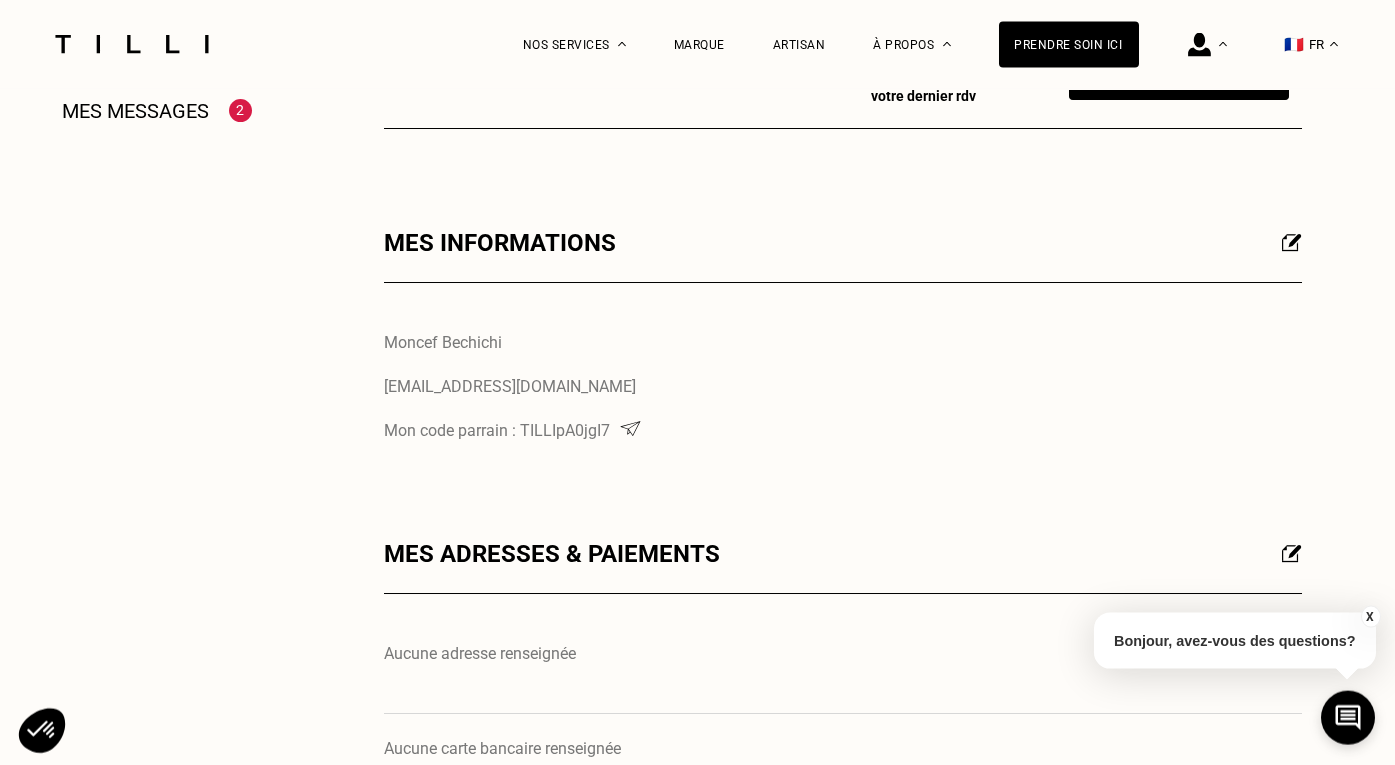 scroll, scrollTop: 688, scrollLeft: 0, axis: vertical 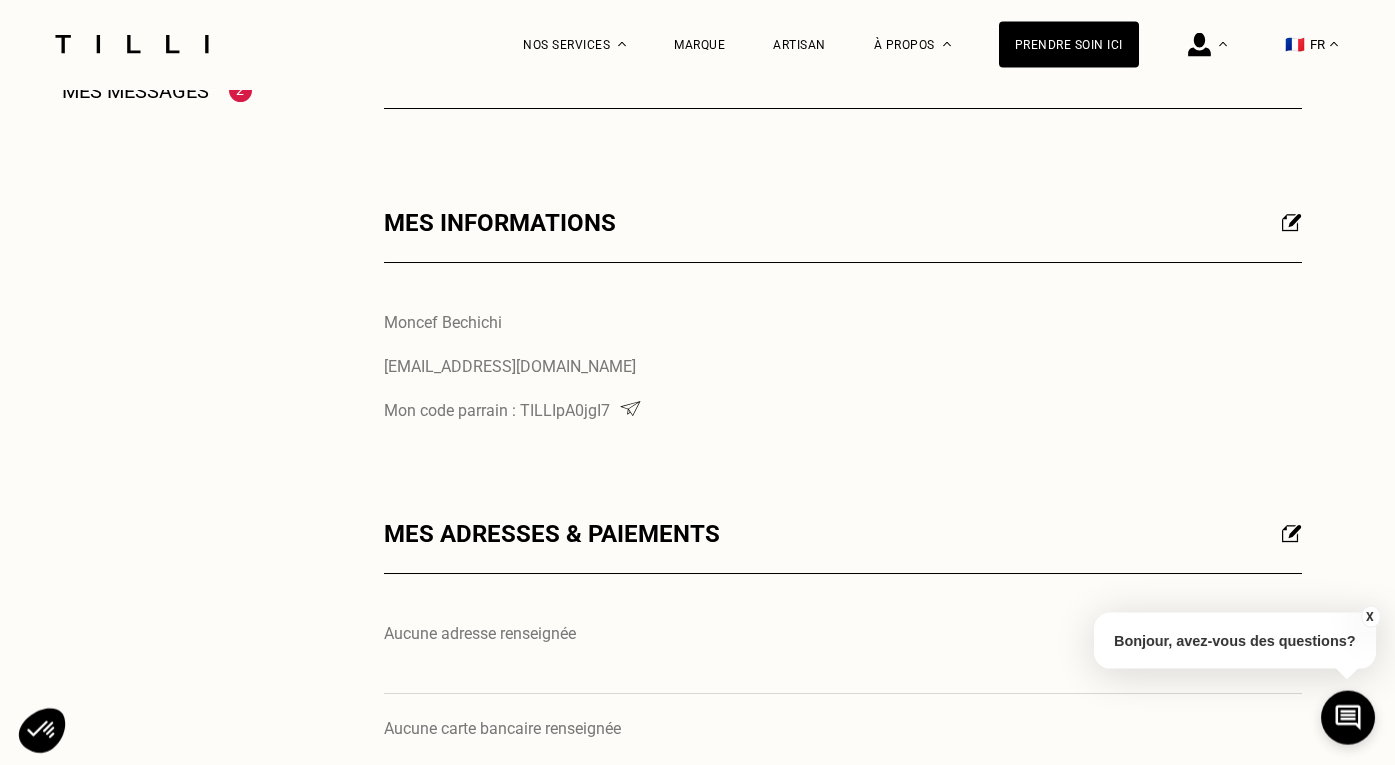 click at bounding box center [630, 408] 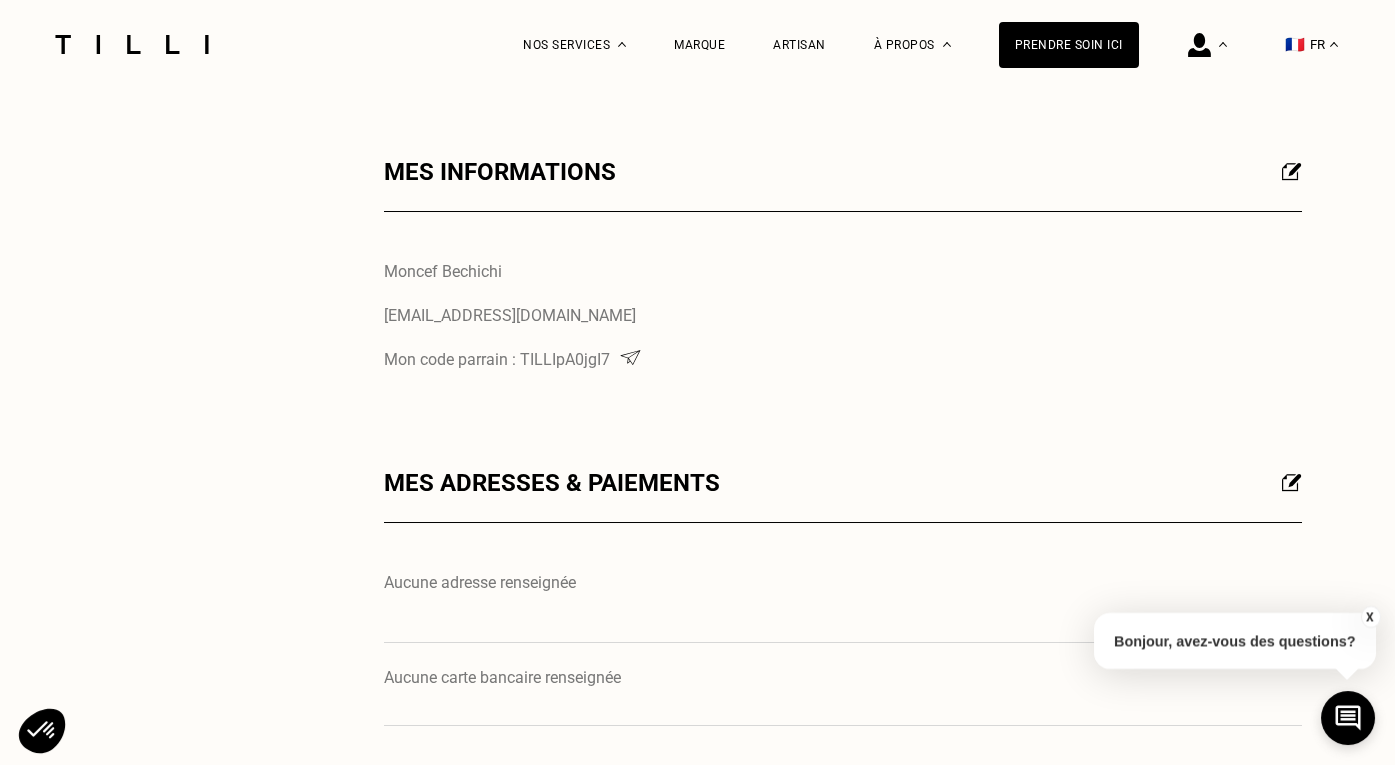 scroll, scrollTop: 736, scrollLeft: 0, axis: vertical 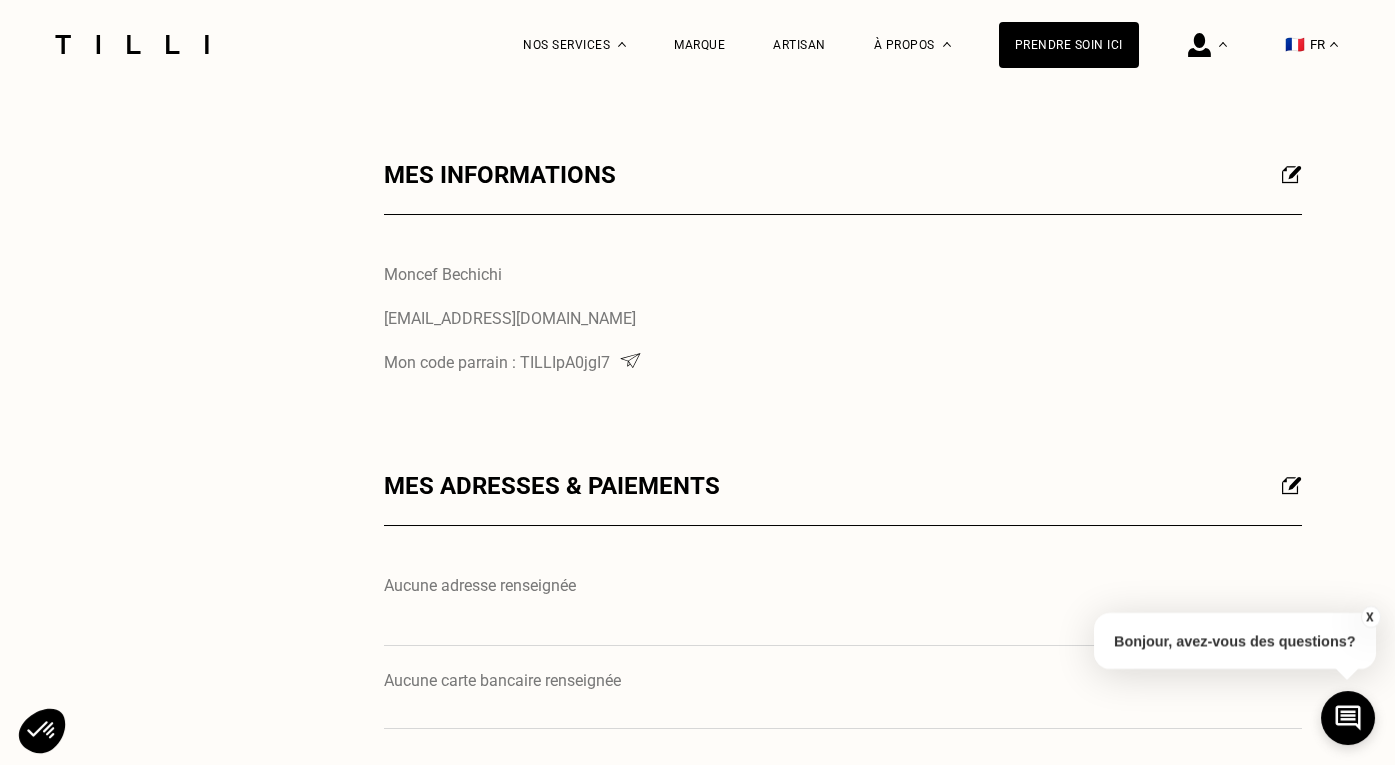 click on "Mon code parrain :   TILLIpA0jgI7" at bounding box center (843, 362) 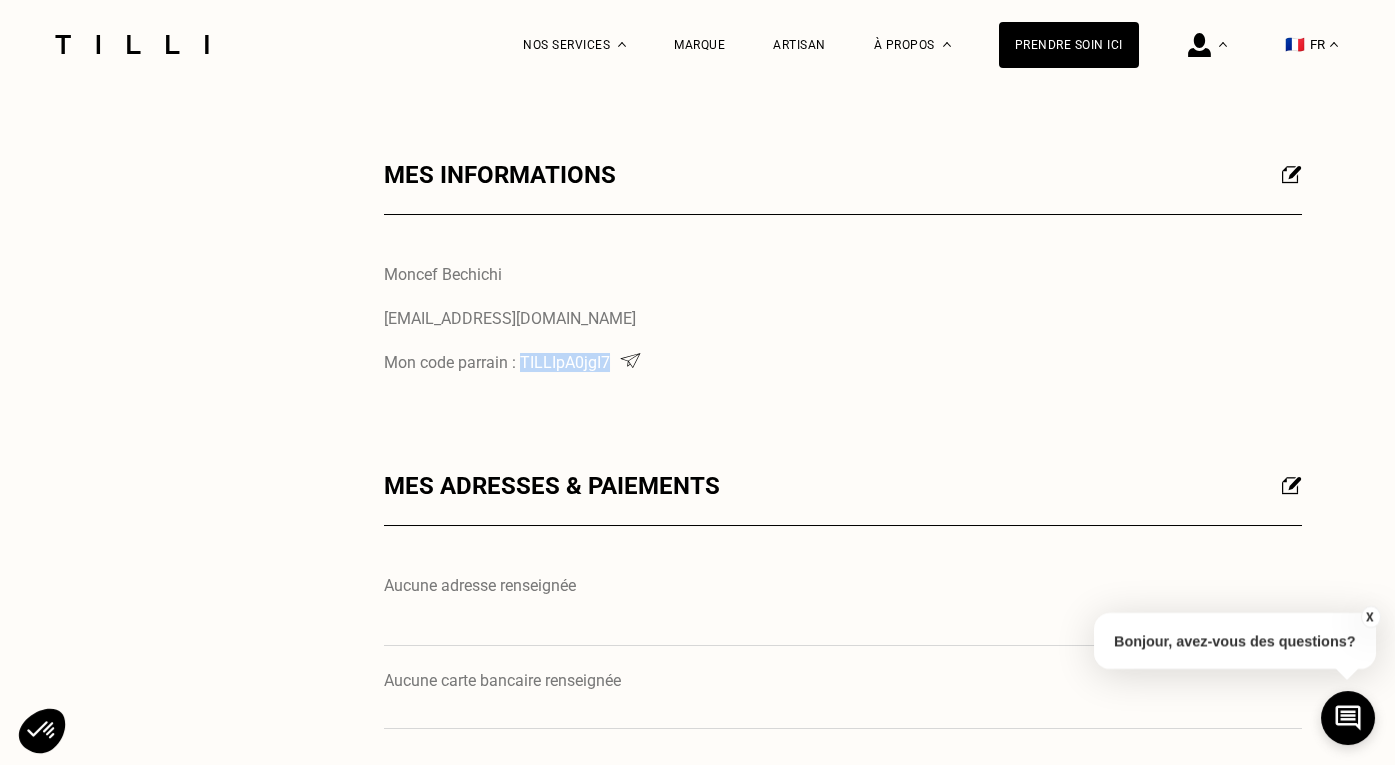 click on "Mon code parrain :   TILLIpA0jgI7" at bounding box center [843, 362] 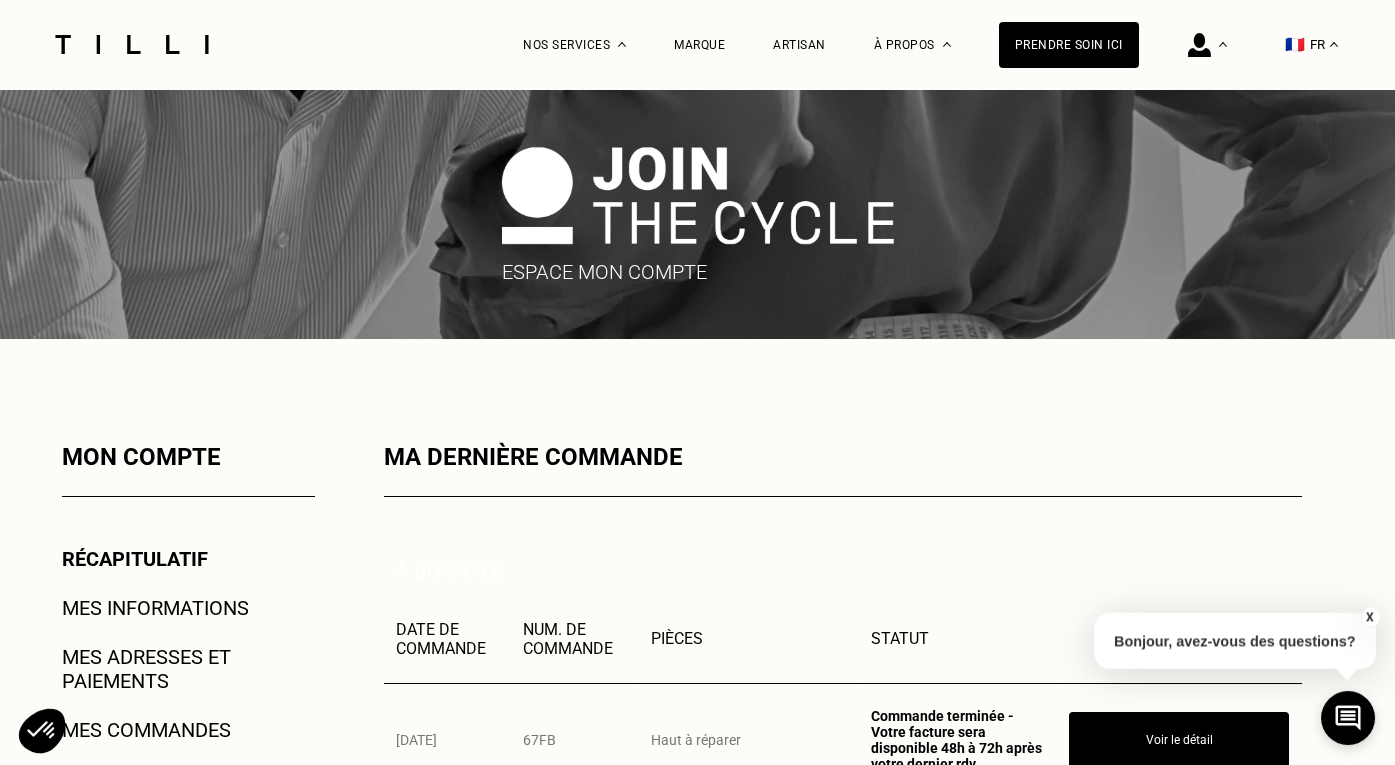 scroll, scrollTop: 0, scrollLeft: 0, axis: both 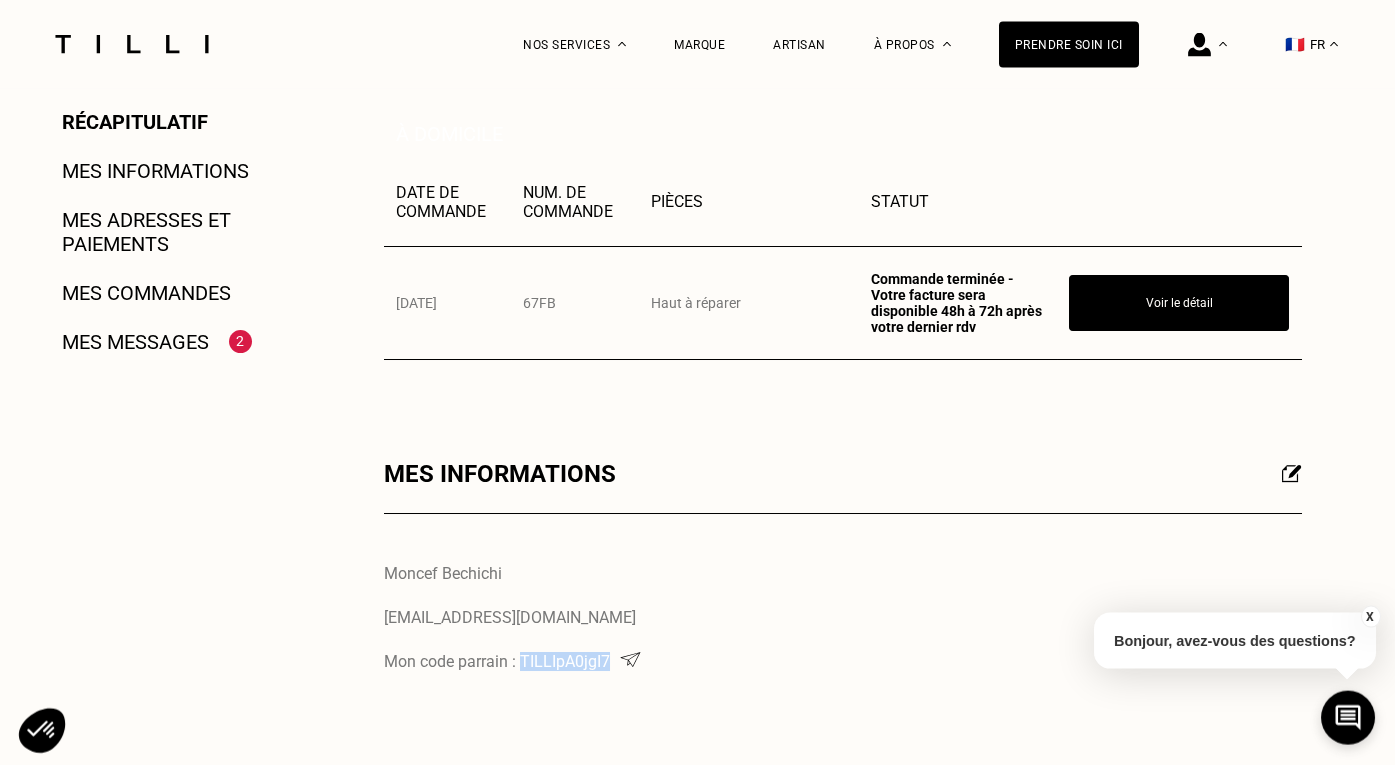 click on "Mes messages" at bounding box center (135, 342) 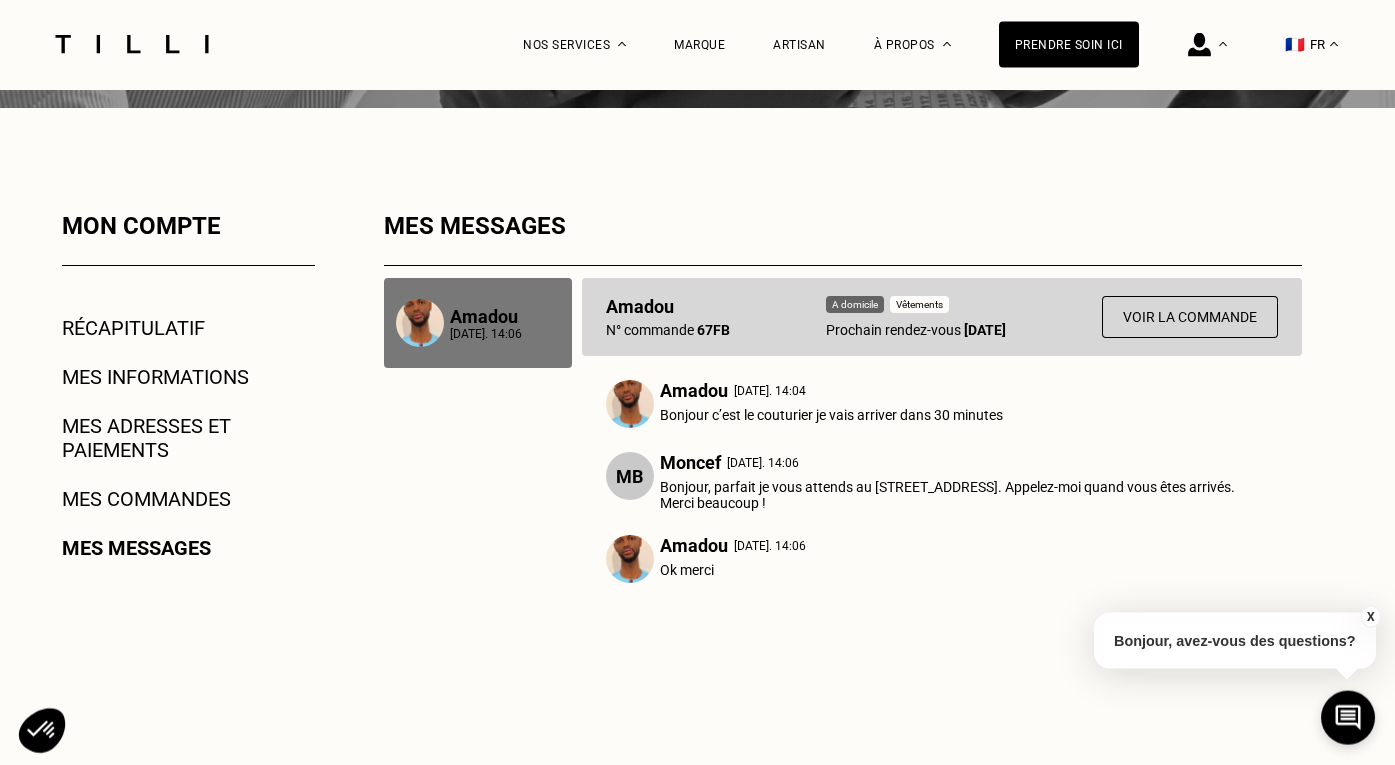 scroll, scrollTop: 232, scrollLeft: 0, axis: vertical 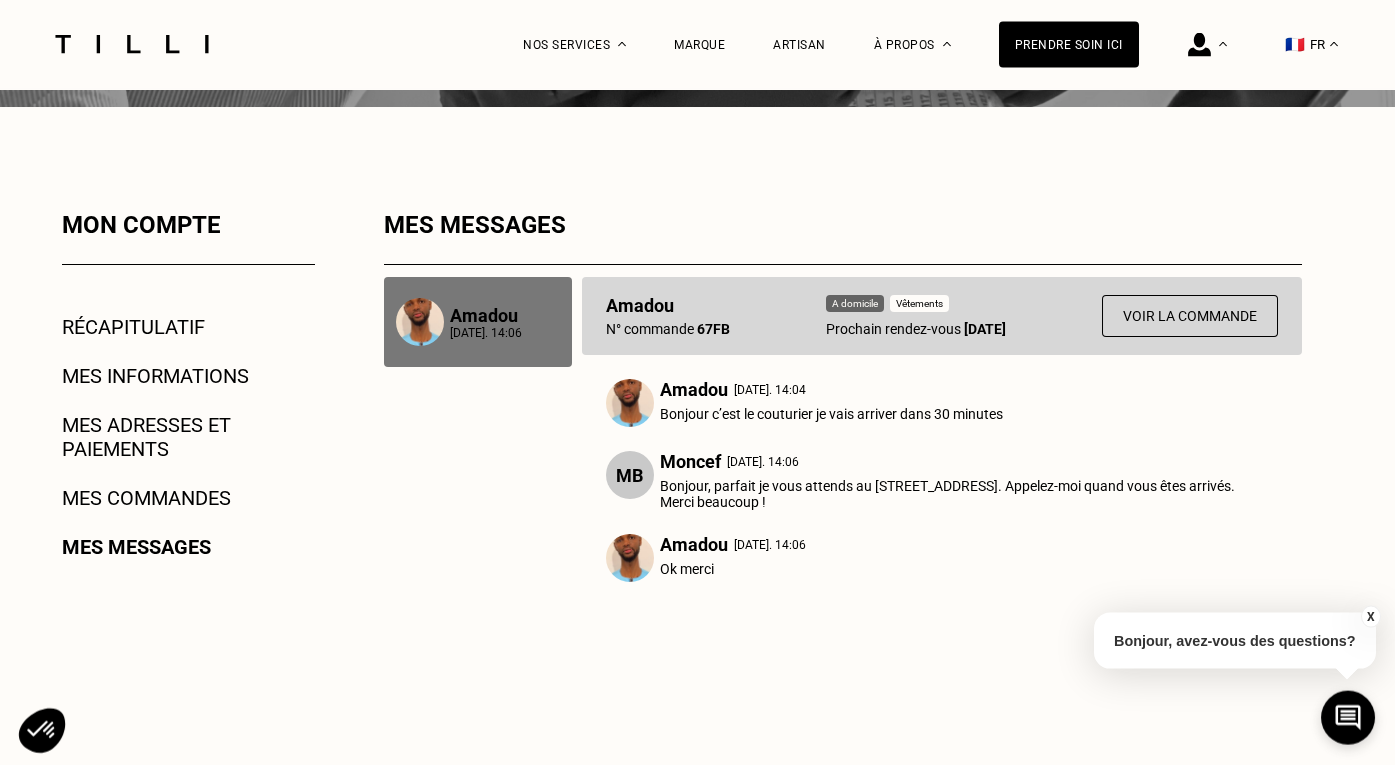 click on "Amadou [DATE]. 14:06" at bounding box center (478, 441) 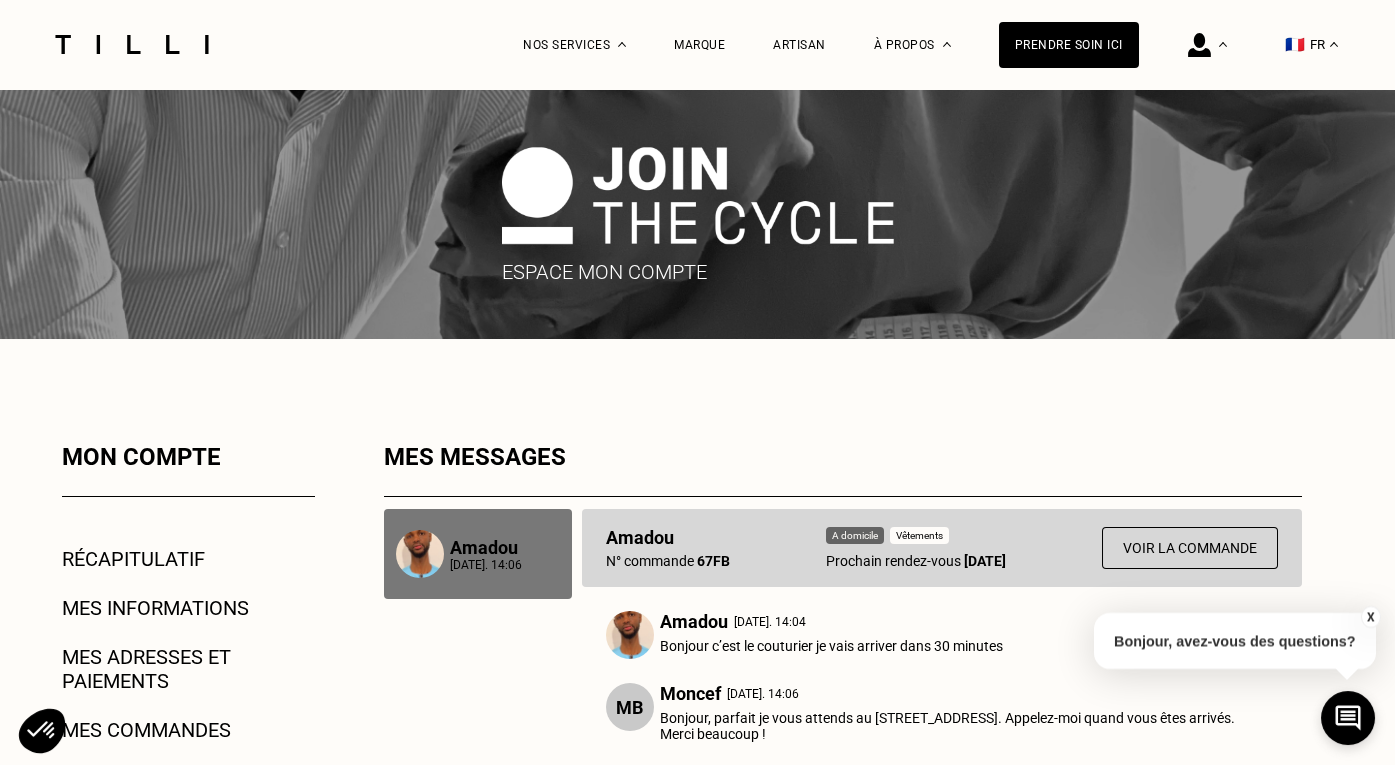 scroll, scrollTop: 0, scrollLeft: 0, axis: both 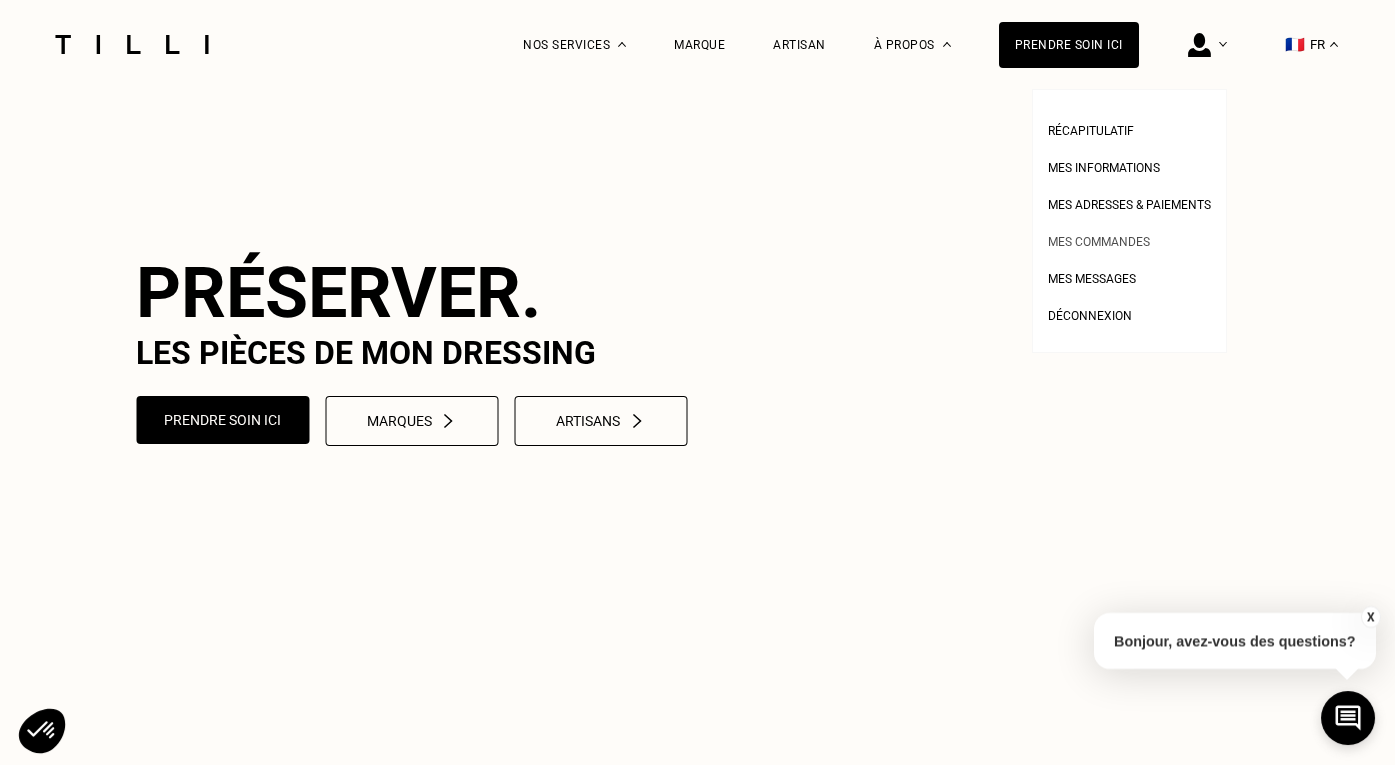 click on "Mes commandes" at bounding box center [1099, 239] 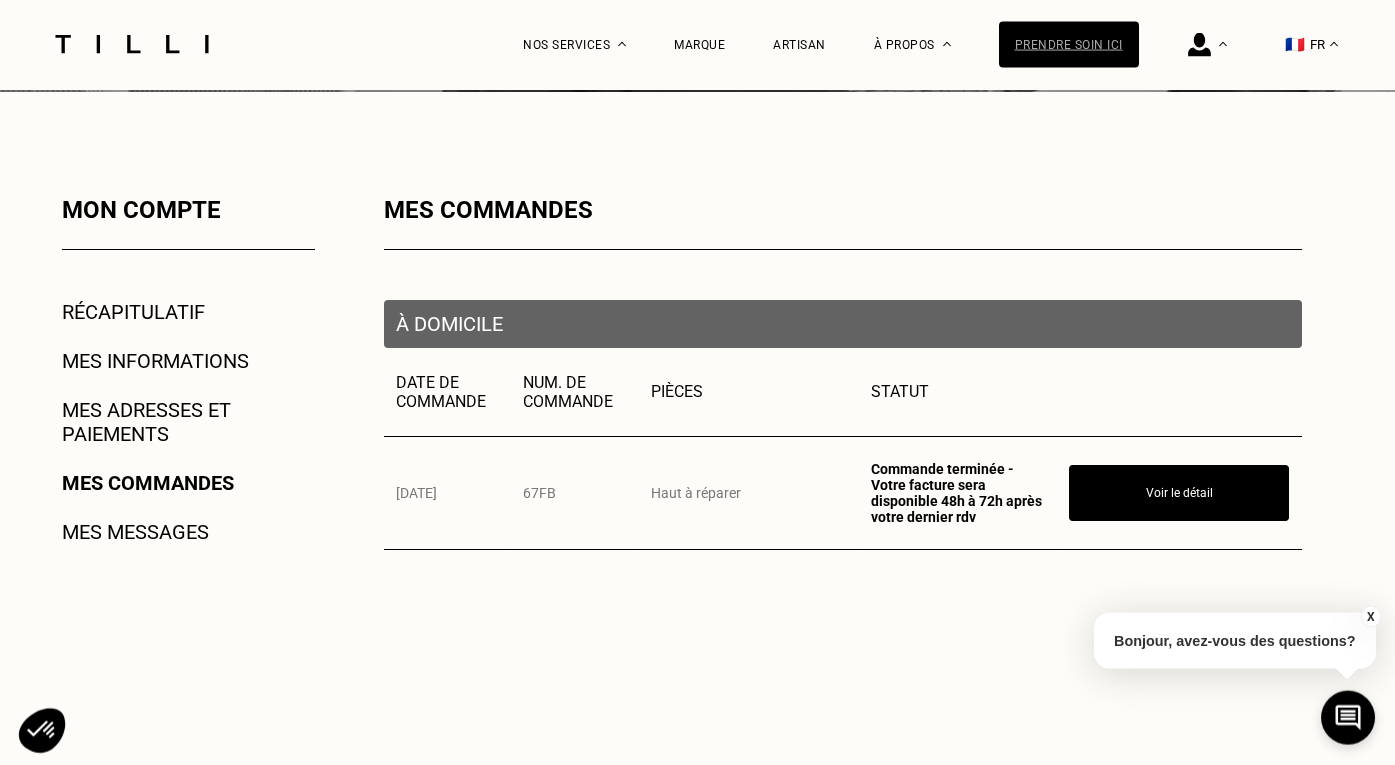 scroll, scrollTop: 529, scrollLeft: 0, axis: vertical 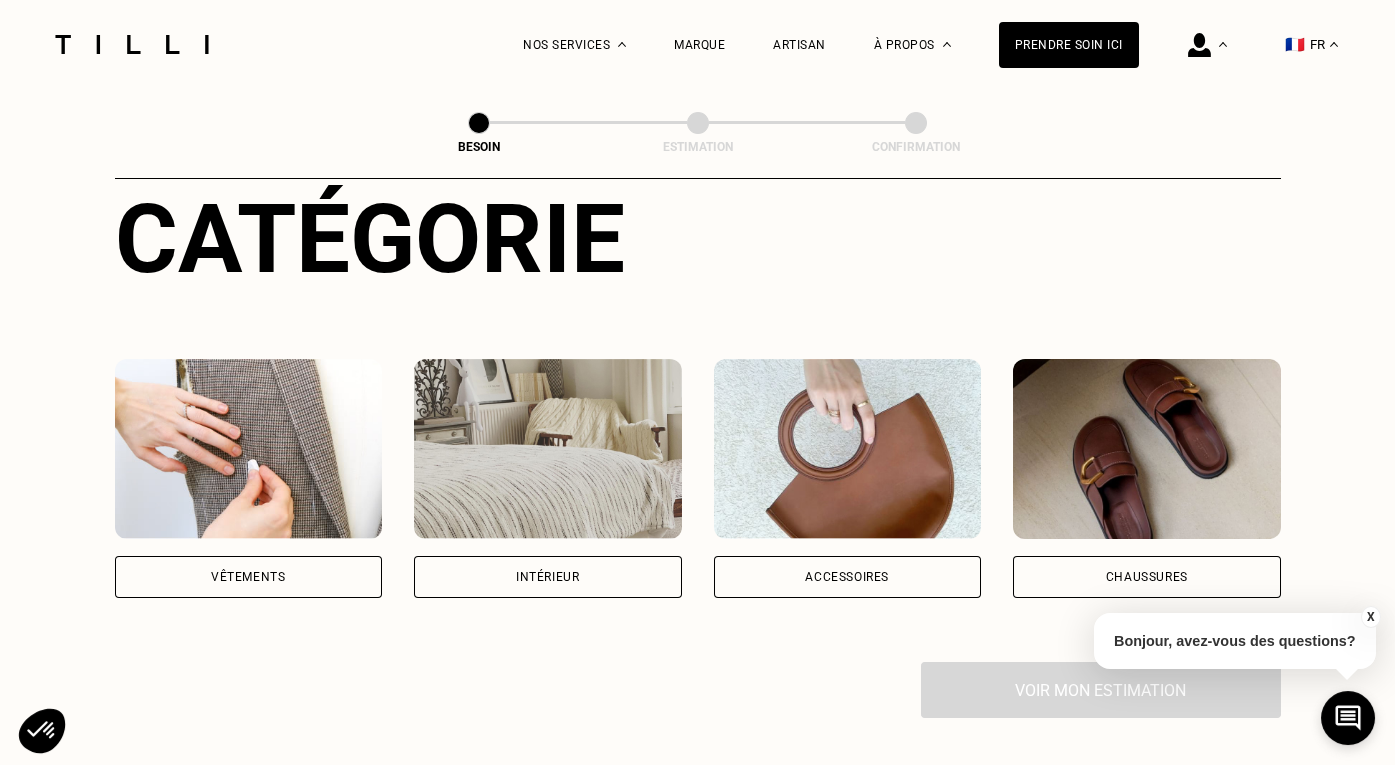 click on "Vêtements" at bounding box center (249, 478) 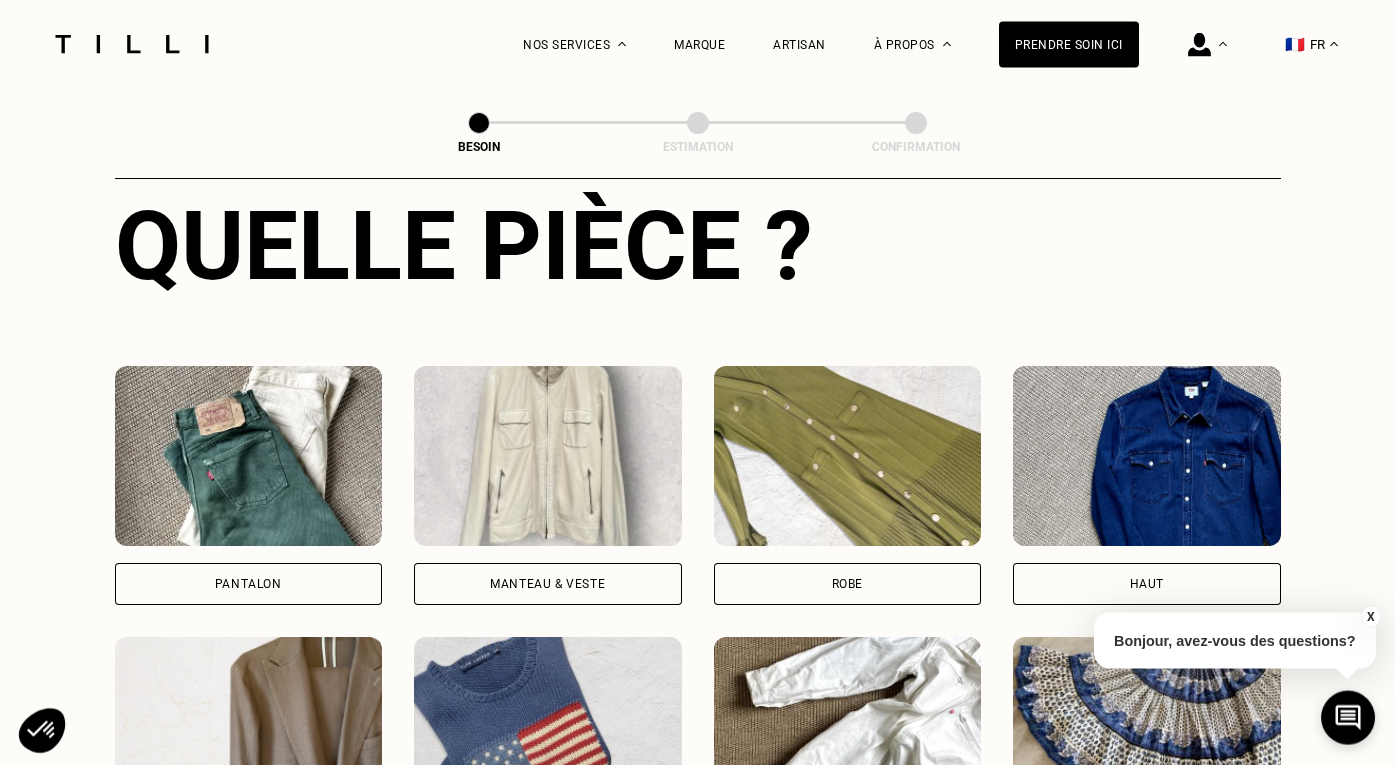 scroll, scrollTop: 774, scrollLeft: 1, axis: both 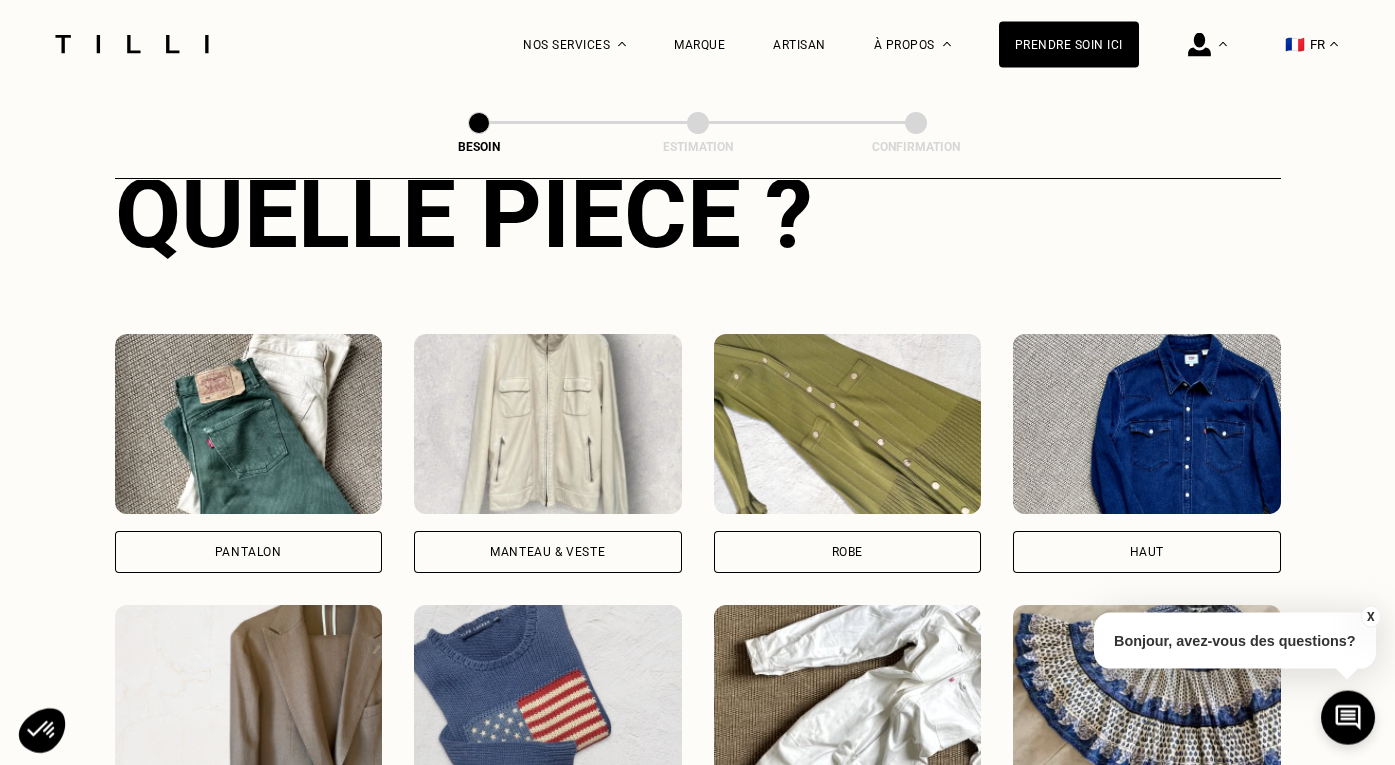 click on "Pantalon" at bounding box center [249, 453] 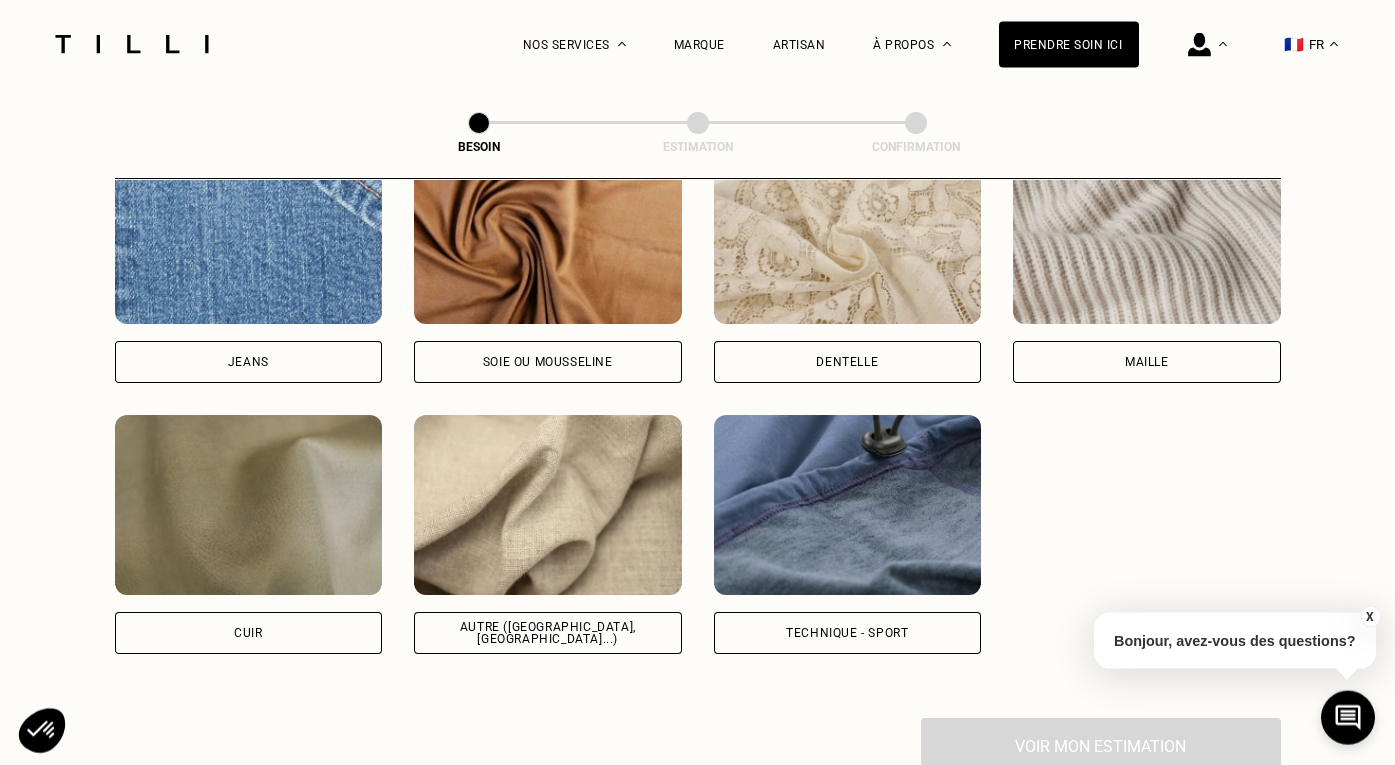 scroll, scrollTop: 2210, scrollLeft: 0, axis: vertical 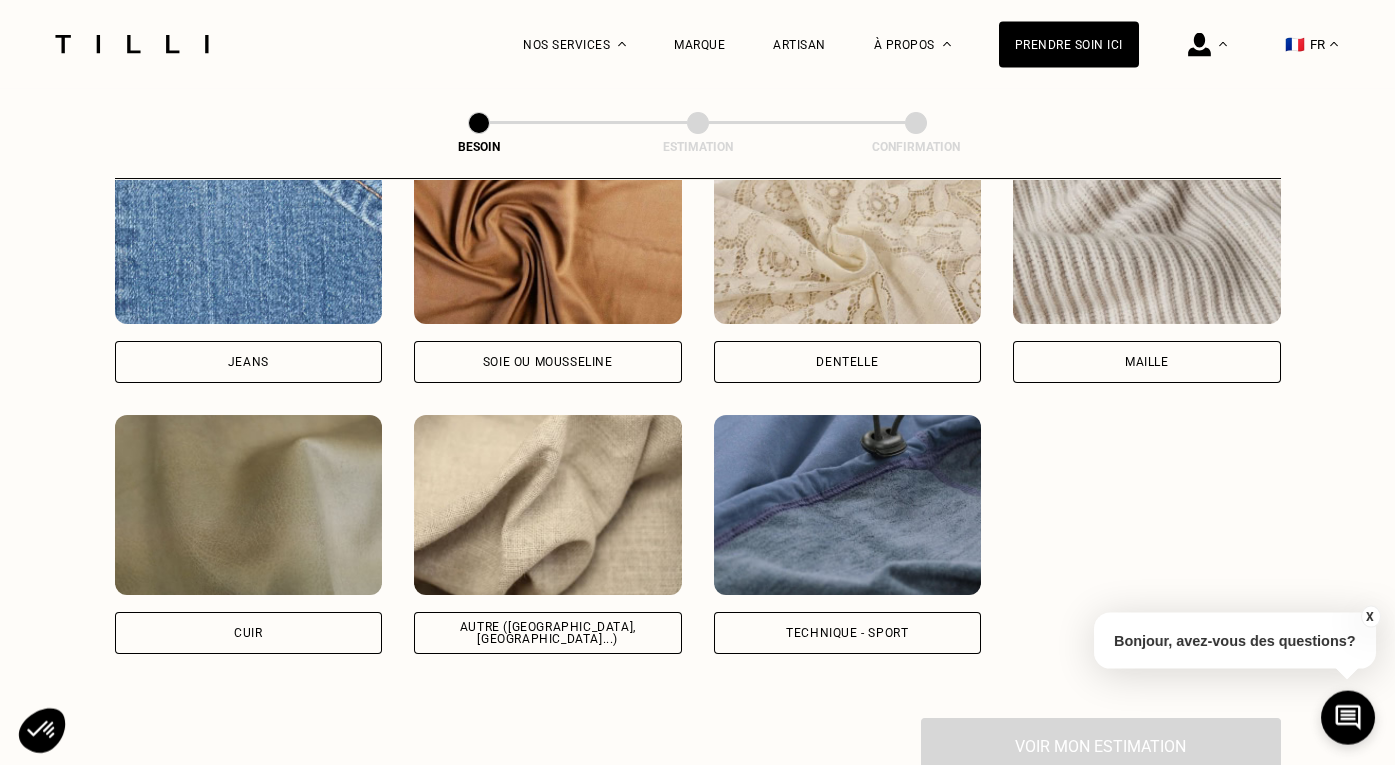 click on "Autre ([GEOGRAPHIC_DATA], [GEOGRAPHIC_DATA]...)" at bounding box center (548, 633) 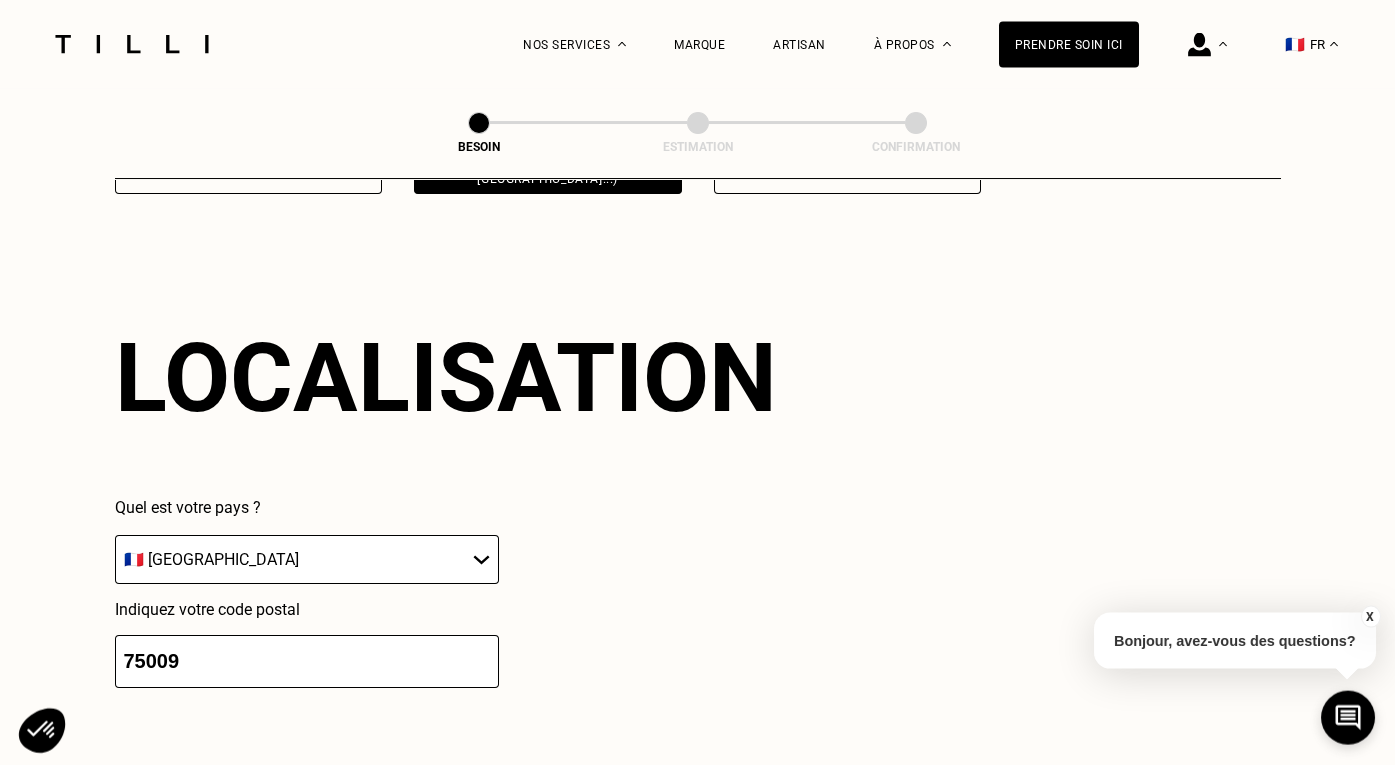 scroll, scrollTop: 2679, scrollLeft: 0, axis: vertical 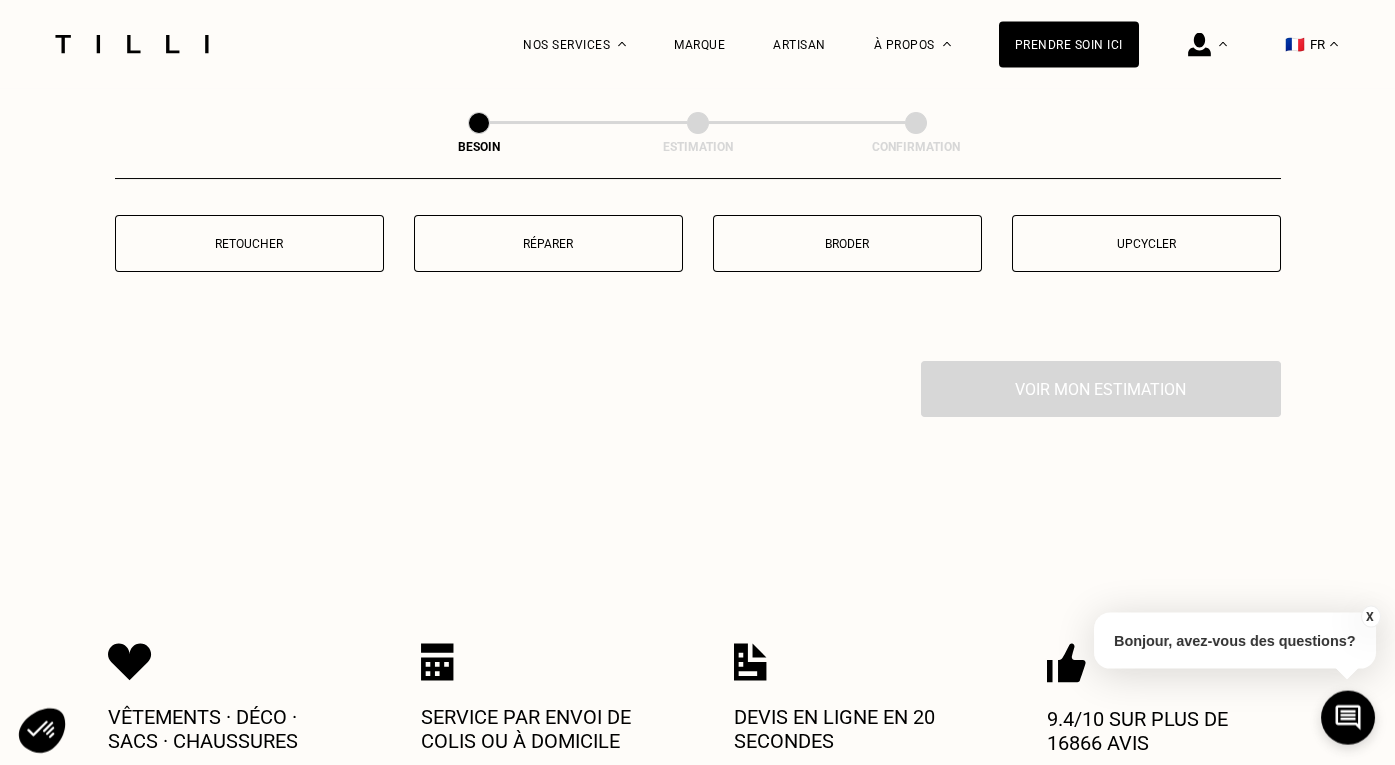 click on "Retoucher Réparer Broder Upcycler" at bounding box center (698, 256) 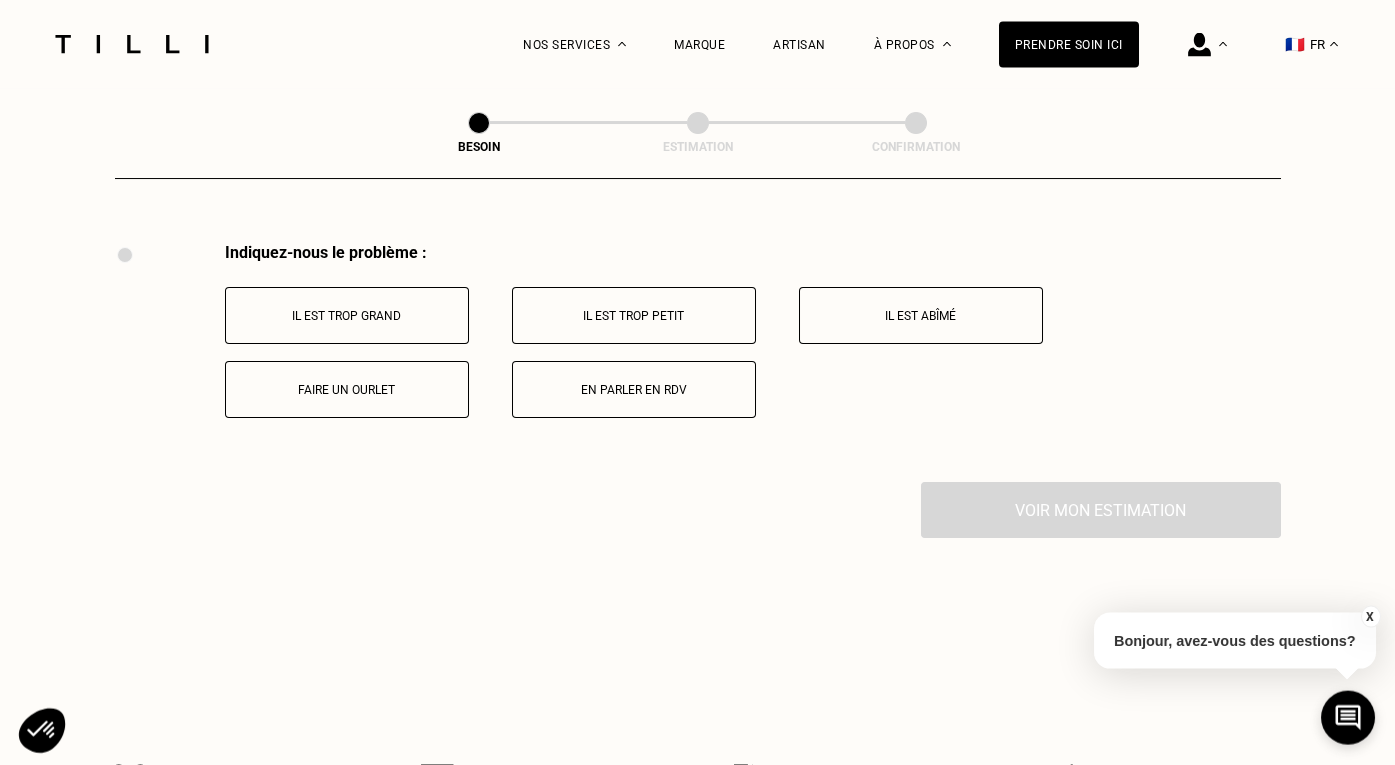 scroll, scrollTop: 3690, scrollLeft: 0, axis: vertical 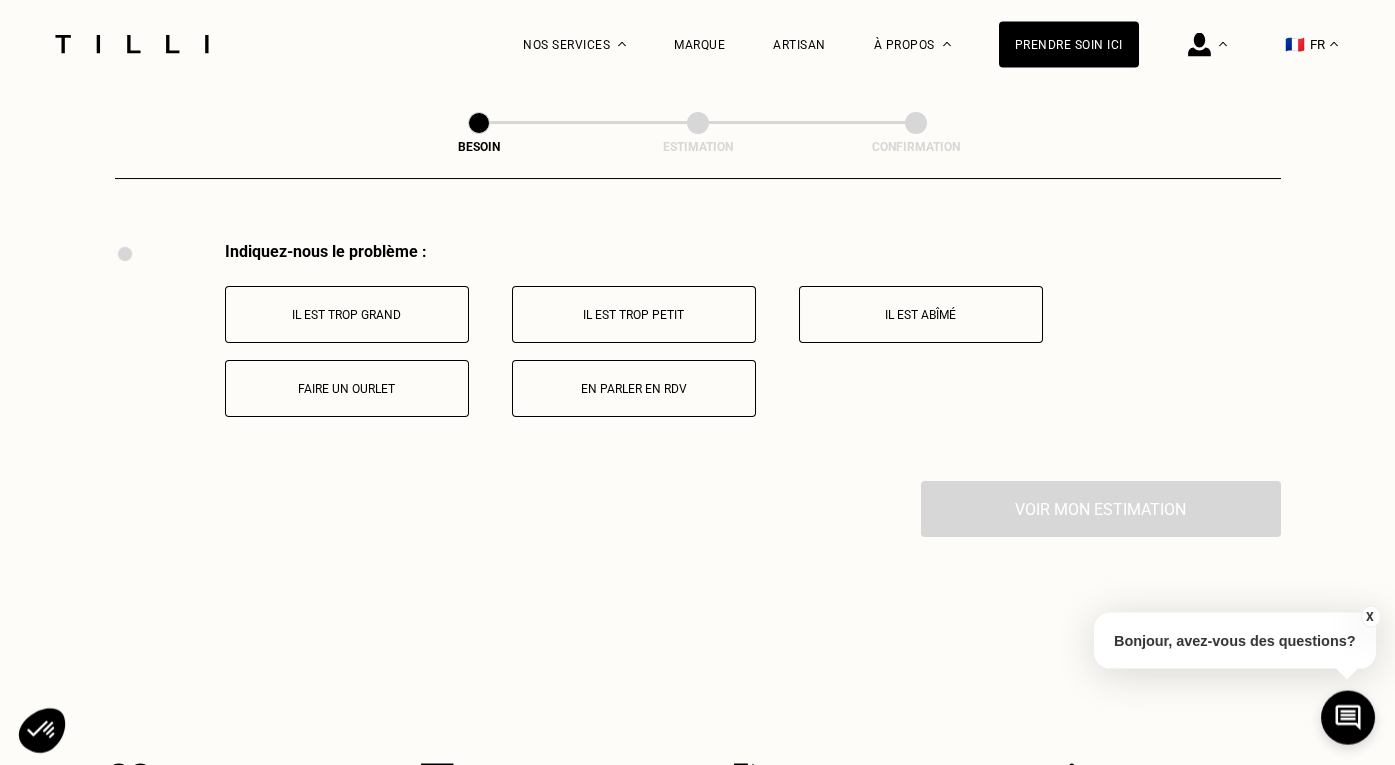 click on "Il est trop grand" at bounding box center [347, 314] 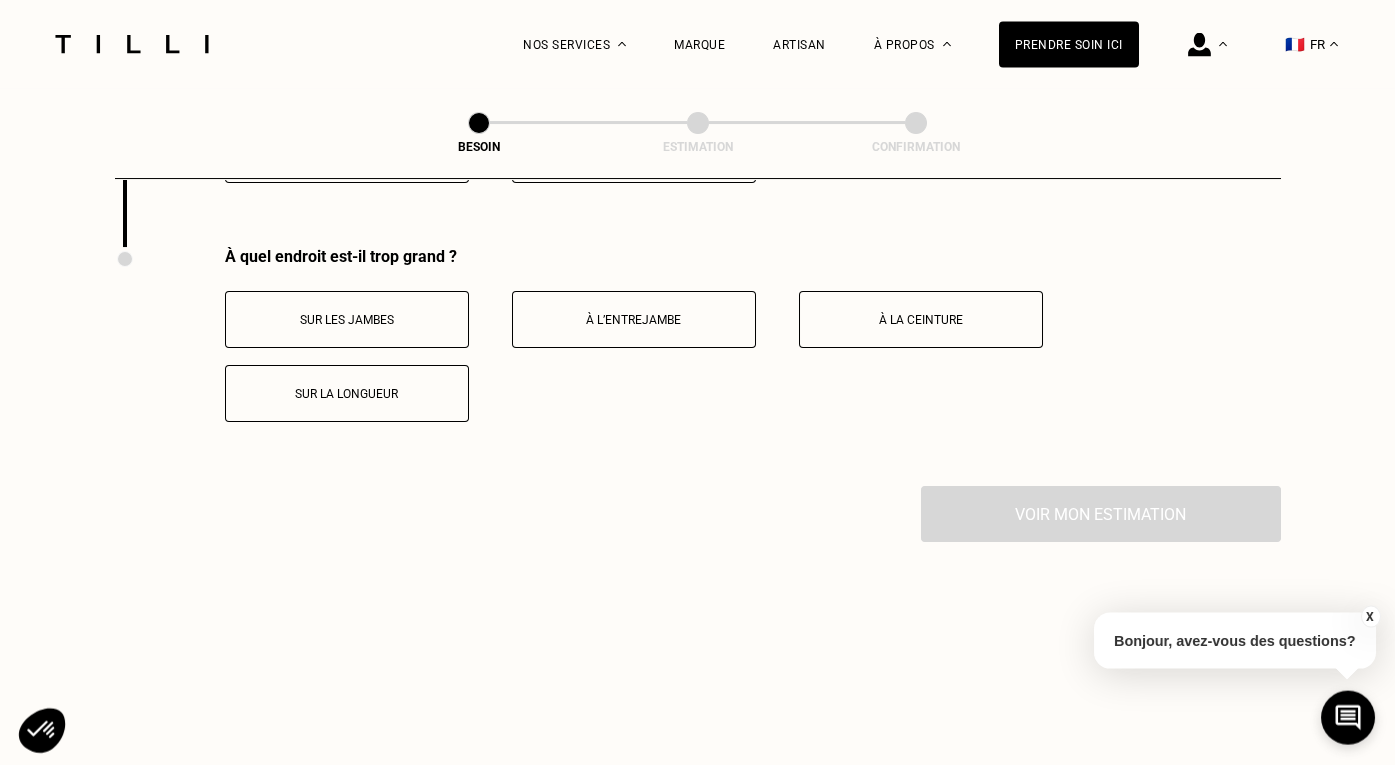 scroll, scrollTop: 3929, scrollLeft: 0, axis: vertical 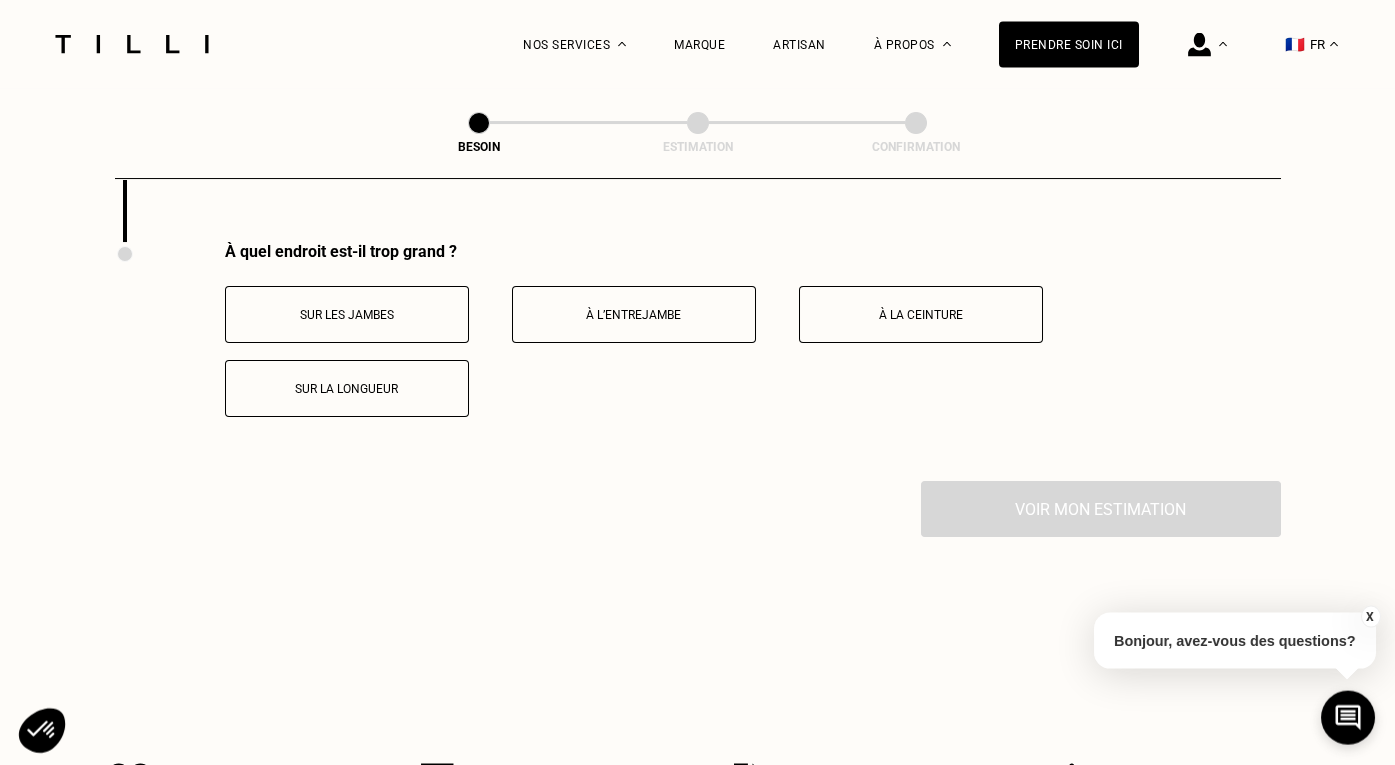 click on "Sur les jambes" at bounding box center [347, 314] 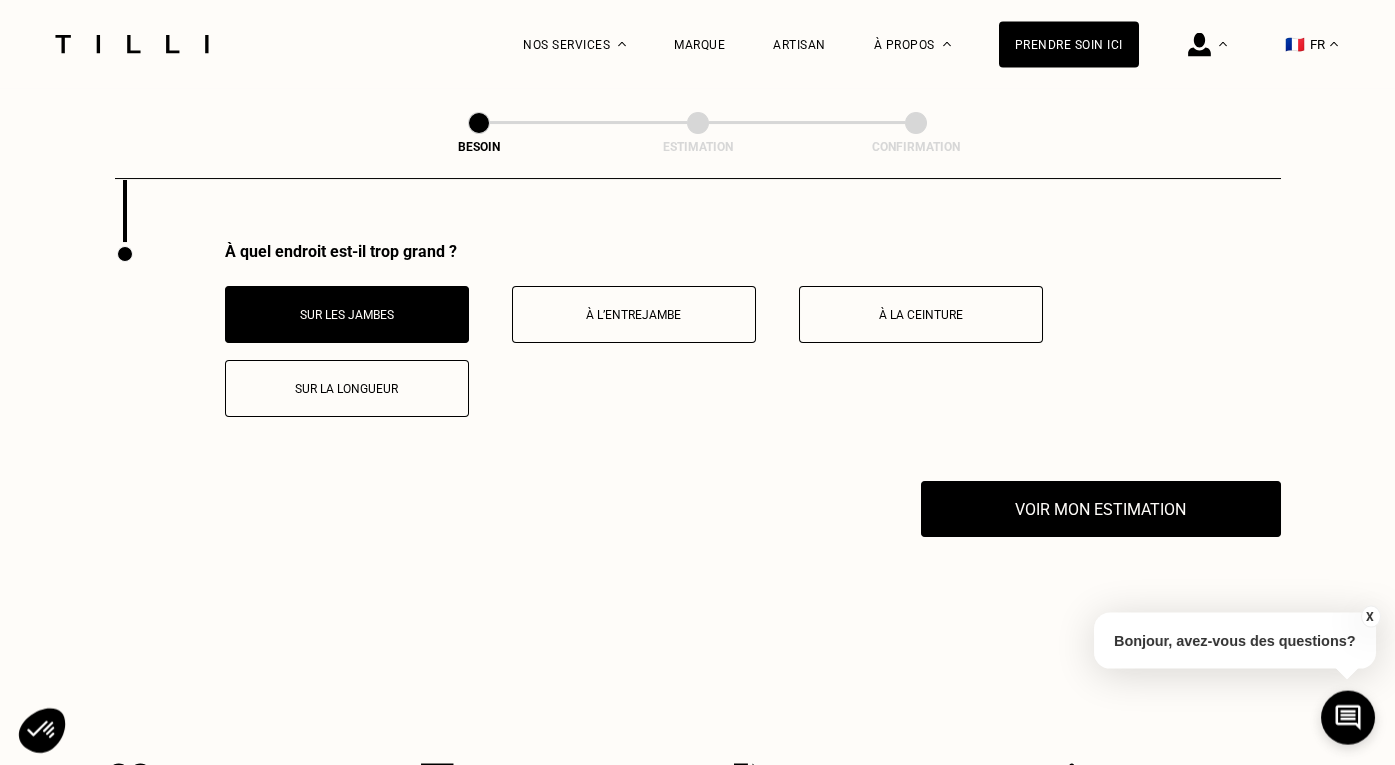 click on "Sur la longueur" at bounding box center [347, 389] 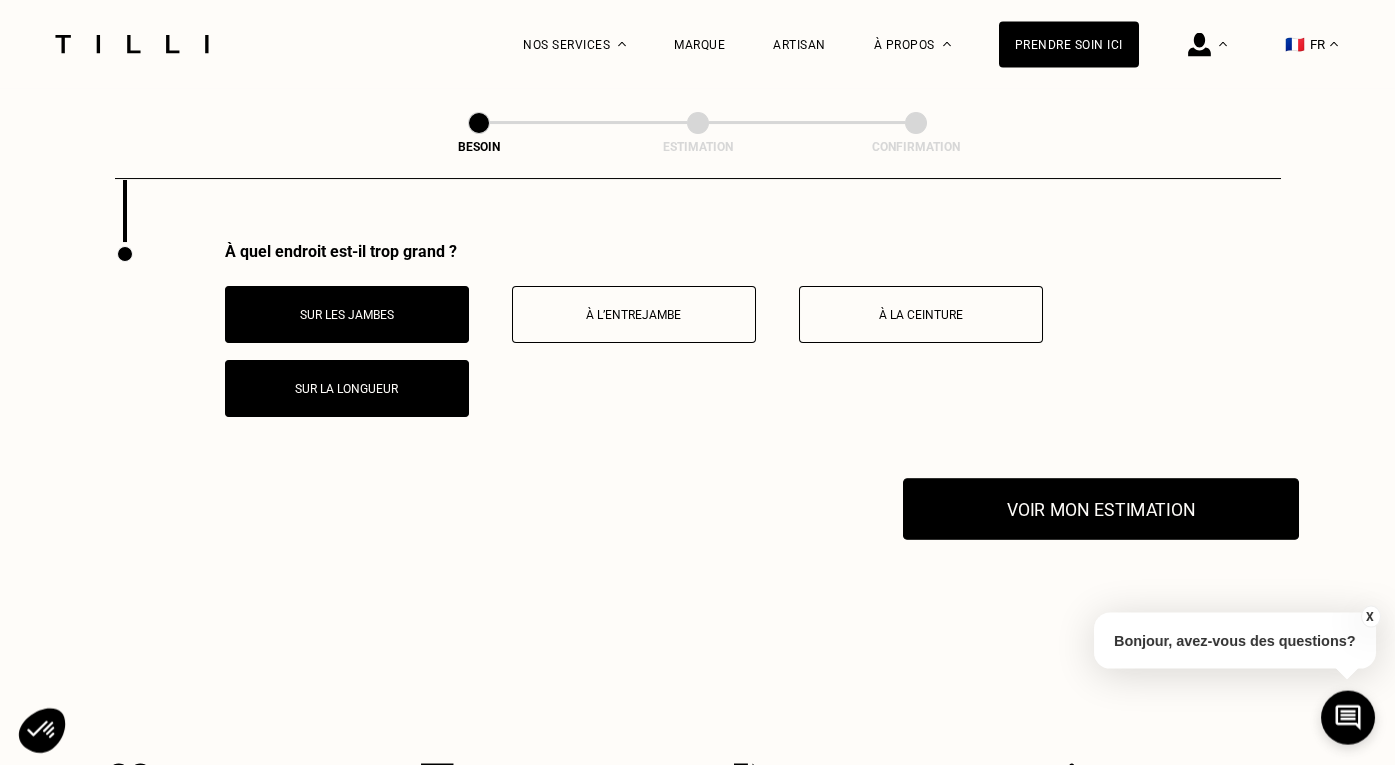 click on "Voir mon estimation" at bounding box center [1101, 509] 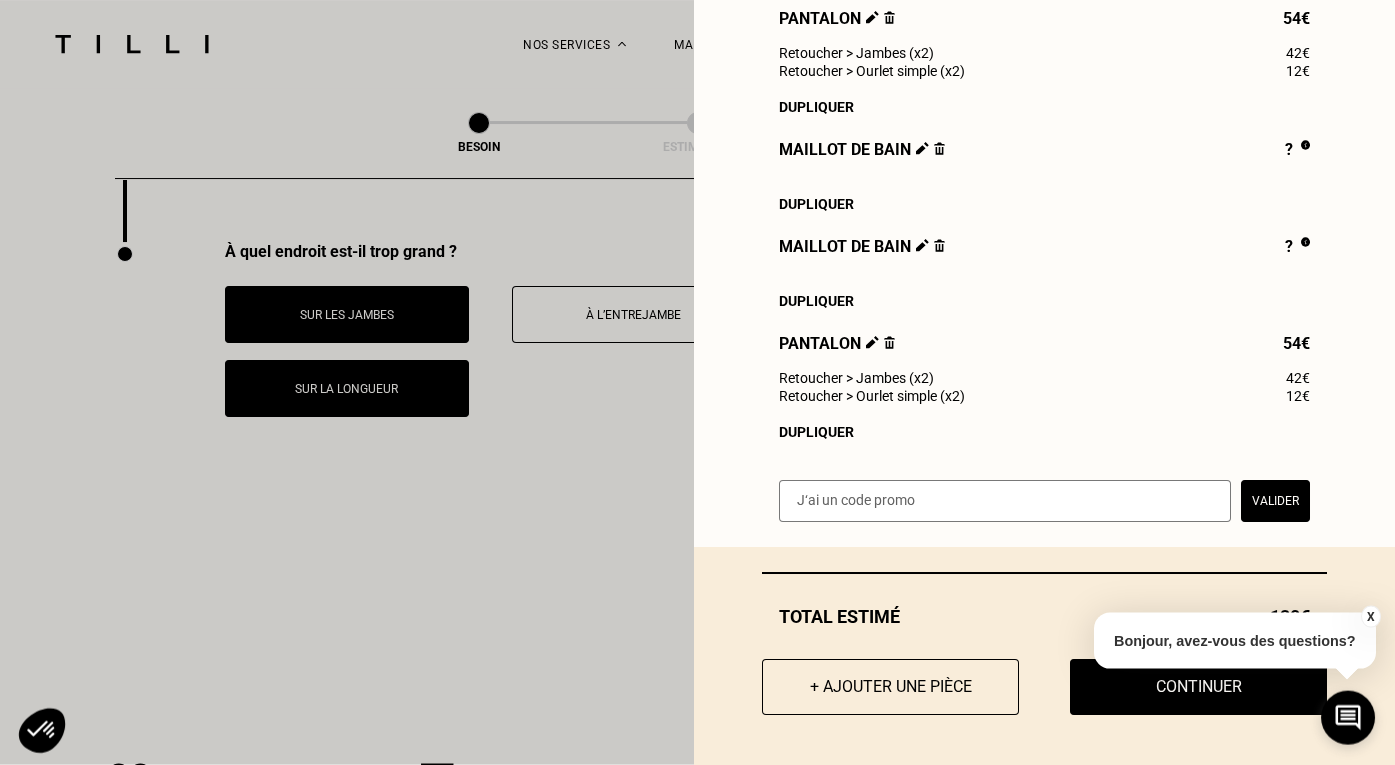 scroll, scrollTop: 538, scrollLeft: 0, axis: vertical 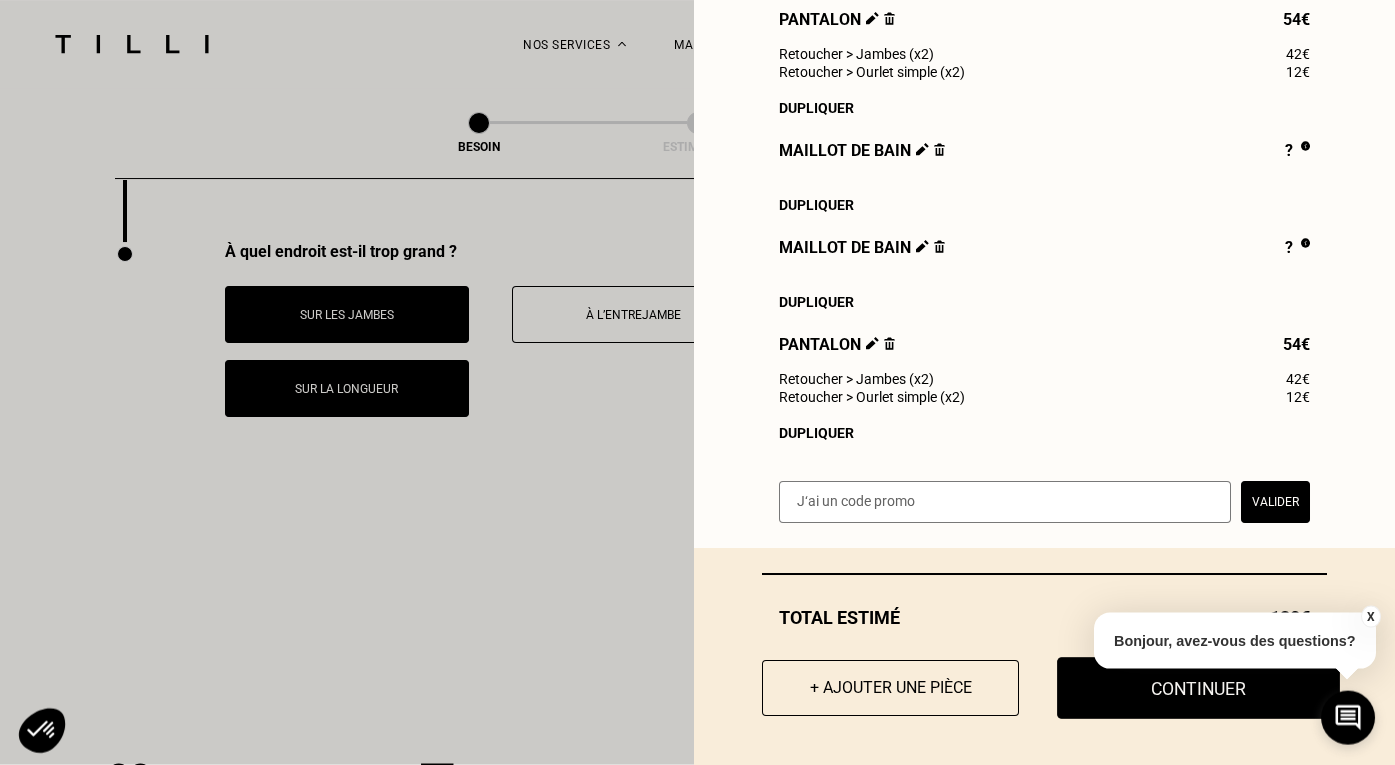click on "Continuer" at bounding box center [1198, 688] 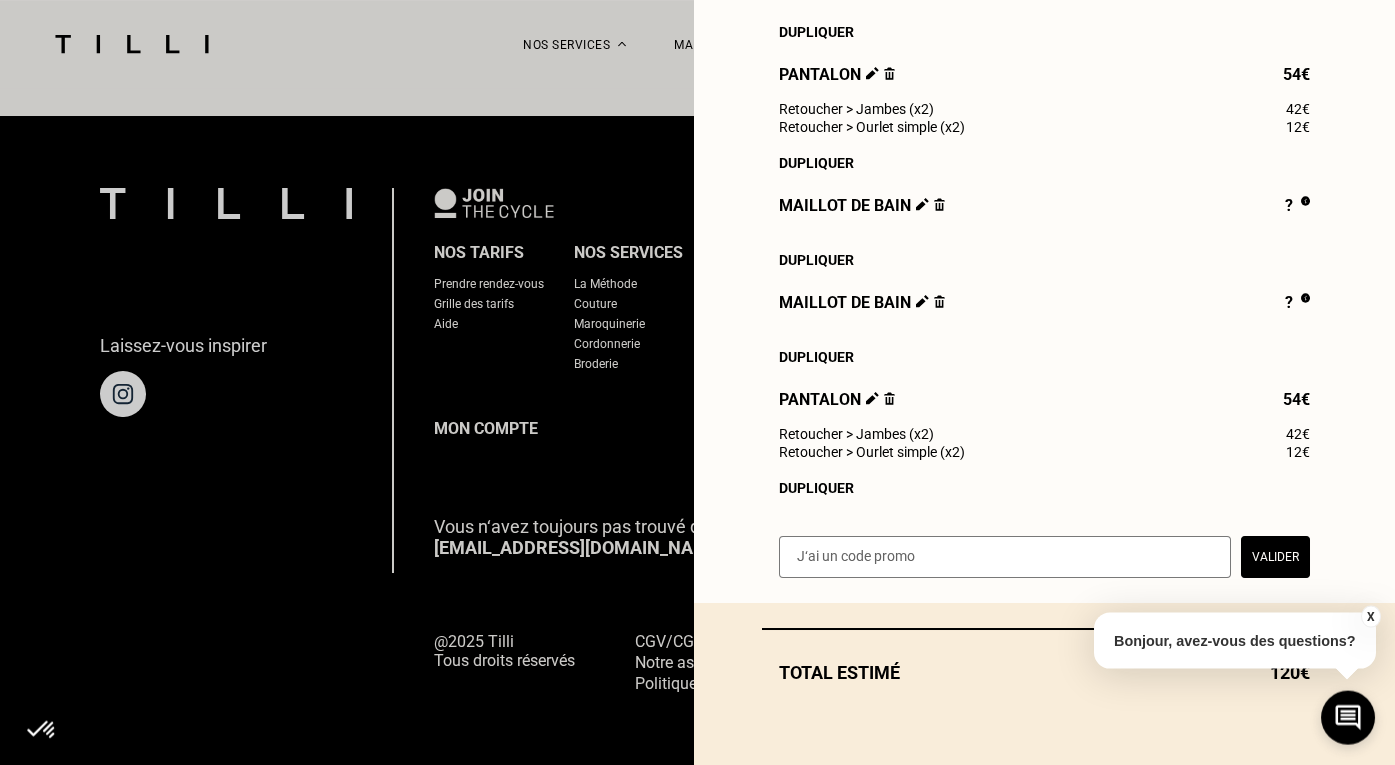 scroll, scrollTop: 0, scrollLeft: 0, axis: both 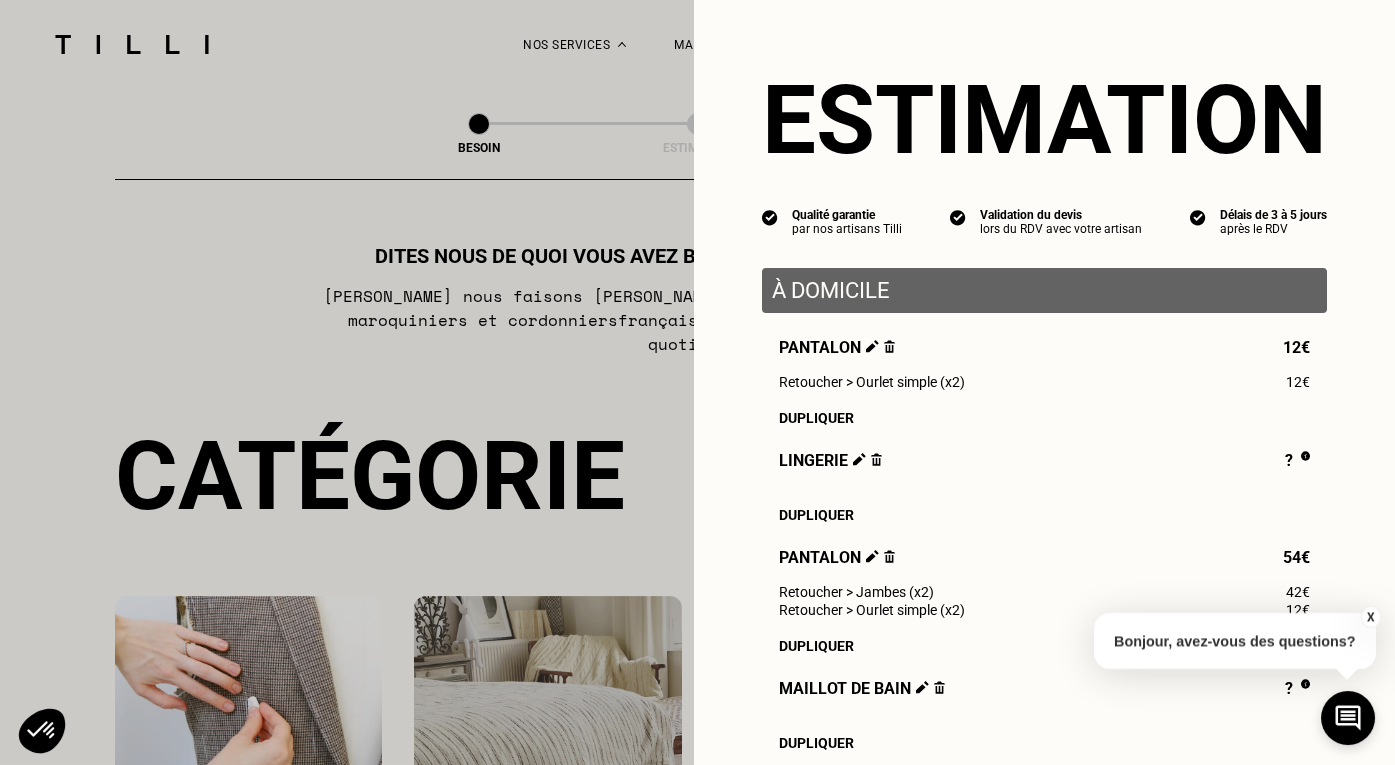 select on "FR" 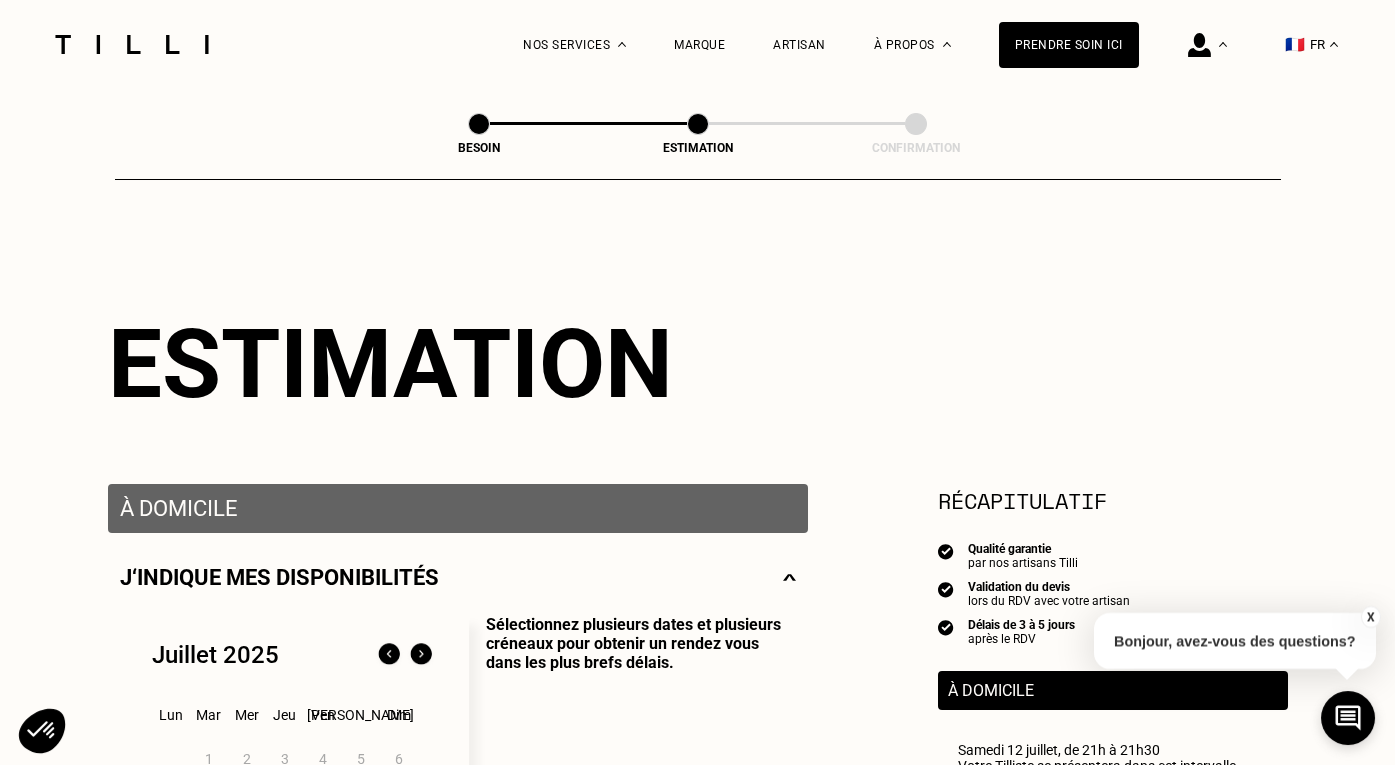 type on "07 87 88 08 03" 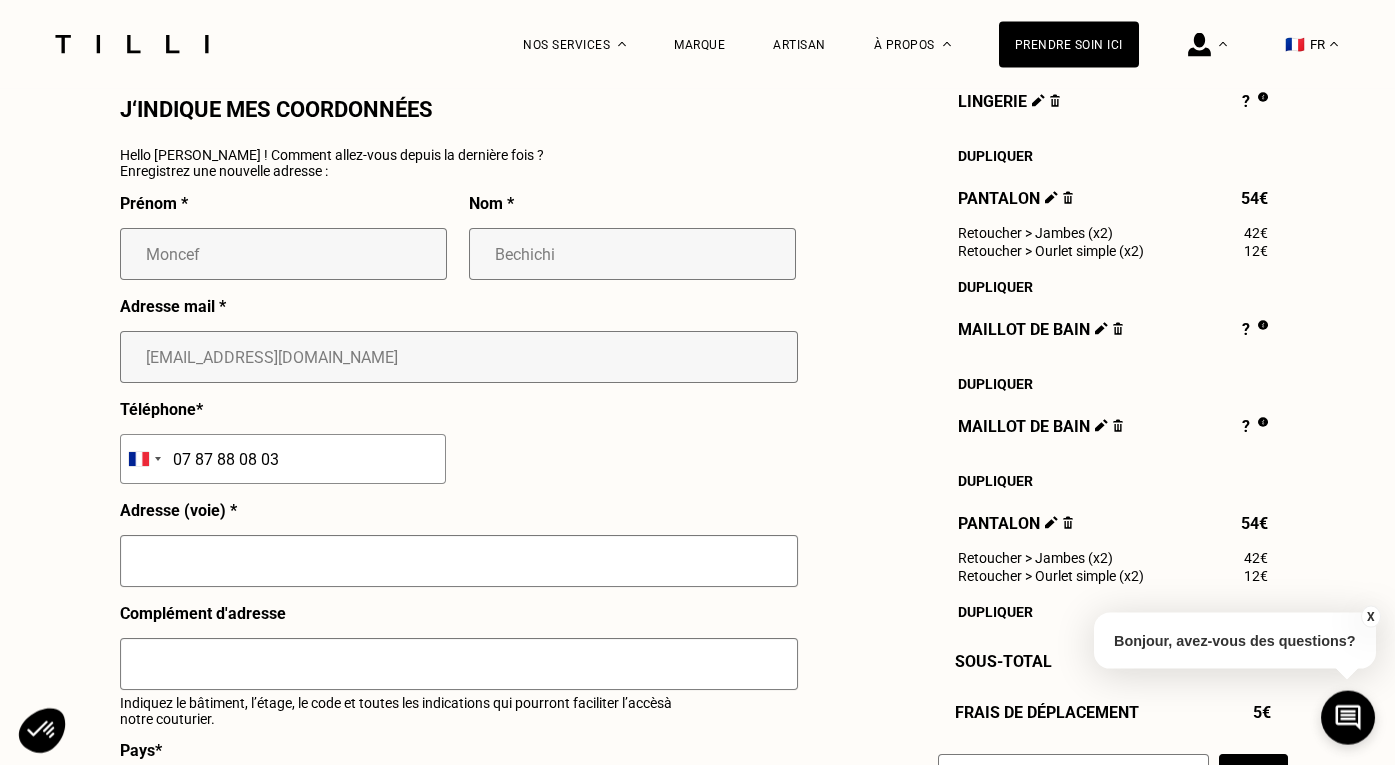 scroll, scrollTop: 1891, scrollLeft: 0, axis: vertical 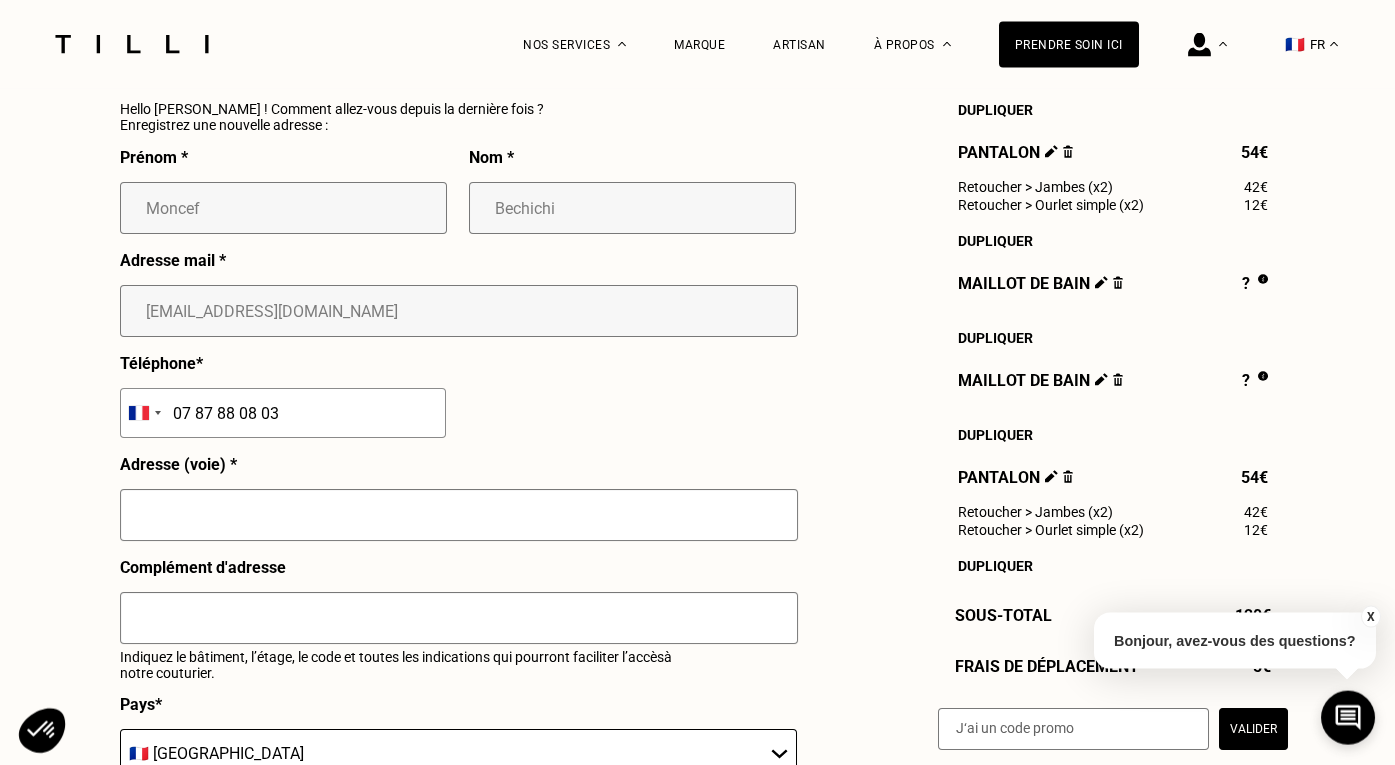 click at bounding box center [1068, 475] 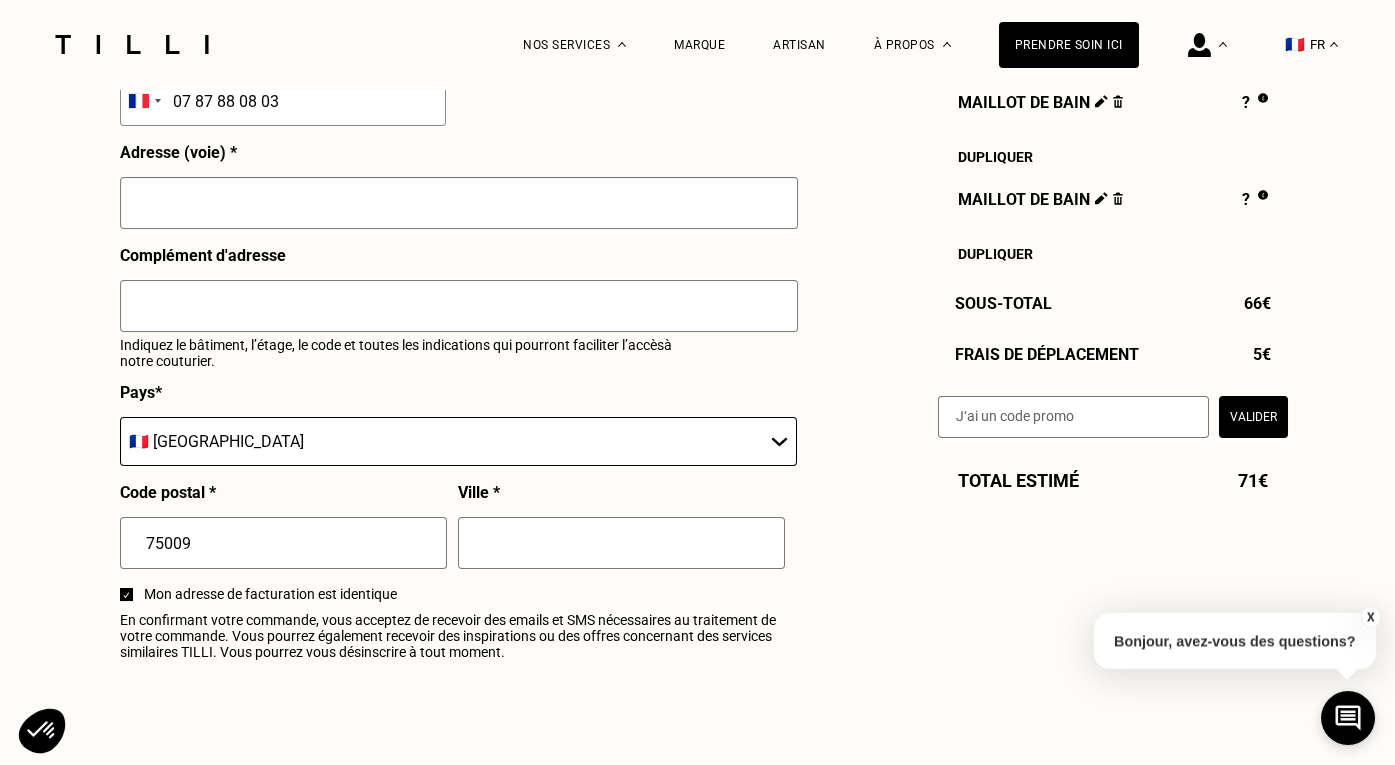scroll, scrollTop: 2066, scrollLeft: 0, axis: vertical 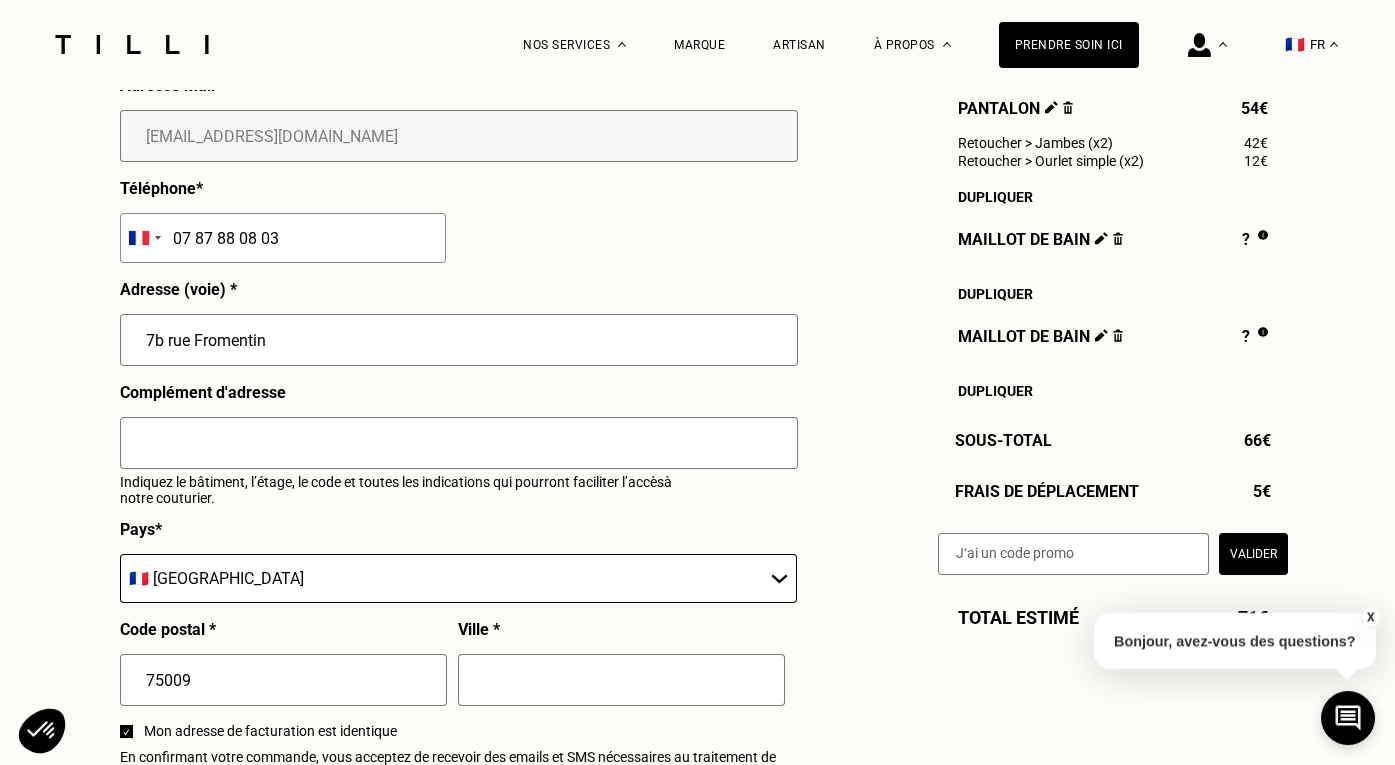 type on "7b rue Fromentin" 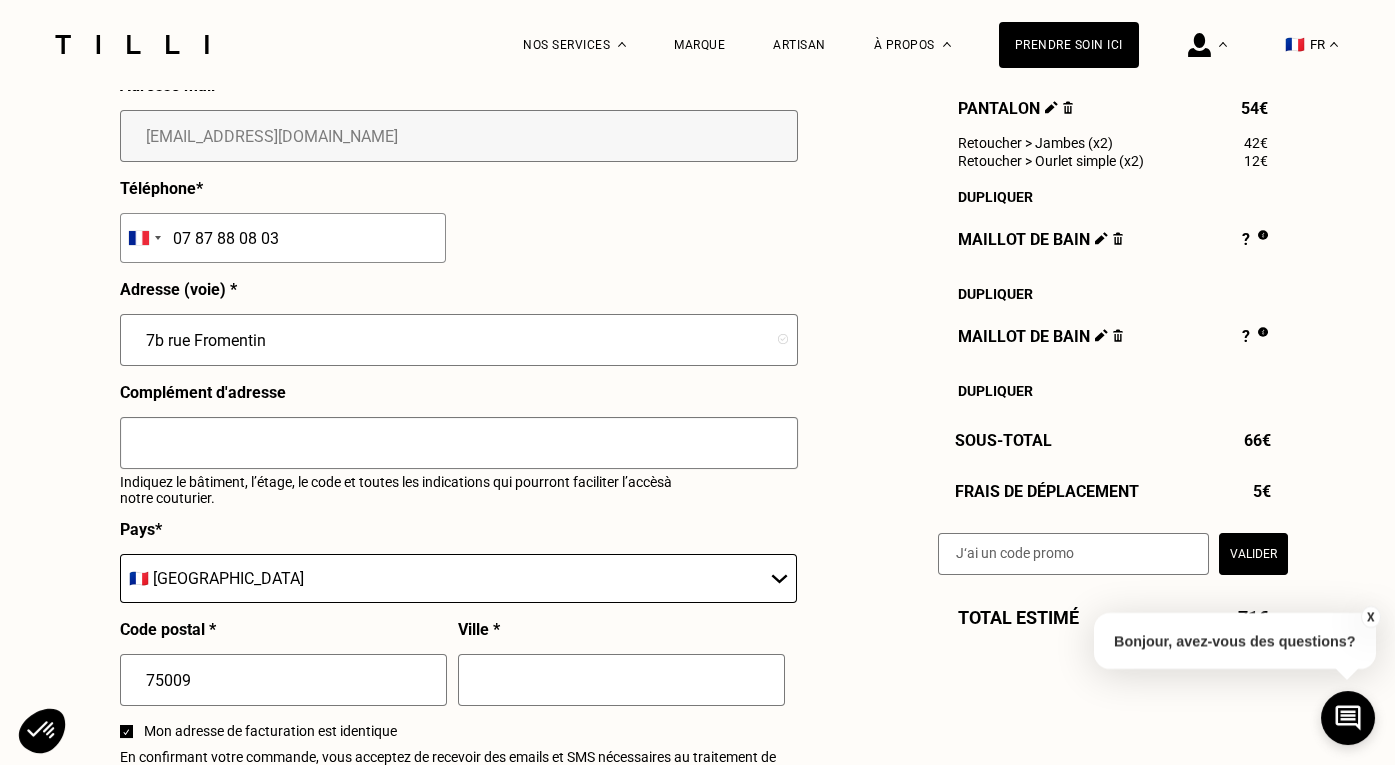 click on "Prénom * Moncef Nom * Bechichi Adresse mail * [EMAIL_ADDRESS][DOMAIN_NAME] Téléphone * [GEOGRAPHIC_DATA] +93 [GEOGRAPHIC_DATA] +355 [GEOGRAPHIC_DATA] +213 [US_STATE] +1 [GEOGRAPHIC_DATA] +376 [GEOGRAPHIC_DATA] +244 [GEOGRAPHIC_DATA] +1 [GEOGRAPHIC_DATA] +1 [GEOGRAPHIC_DATA] +54 [GEOGRAPHIC_DATA] +374 [GEOGRAPHIC_DATA] +297 [DATE][GEOGRAPHIC_DATA] +247 [GEOGRAPHIC_DATA] +61 [GEOGRAPHIC_DATA] +43 [GEOGRAPHIC_DATA] +994 [GEOGRAPHIC_DATA] +1 [GEOGRAPHIC_DATA] +973 [GEOGRAPHIC_DATA] +880 [GEOGRAPHIC_DATA] +1 [GEOGRAPHIC_DATA] +375 [GEOGRAPHIC_DATA] +32 [GEOGRAPHIC_DATA] +501 [GEOGRAPHIC_DATA] +229 [GEOGRAPHIC_DATA] +1 [GEOGRAPHIC_DATA] +975 [GEOGRAPHIC_DATA] +591 [GEOGRAPHIC_DATA] +387 [GEOGRAPHIC_DATA] +267 [GEOGRAPHIC_DATA] +55 [GEOGRAPHIC_DATA] +246 [GEOGRAPHIC_DATA] +1 [GEOGRAPHIC_DATA] +673 [GEOGRAPHIC_DATA] +359 [GEOGRAPHIC_DATA] +226 [GEOGRAPHIC_DATA] +257 [GEOGRAPHIC_DATA] +855 [GEOGRAPHIC_DATA] +237 [GEOGRAPHIC_DATA] +1 [GEOGRAPHIC_DATA] +238 [GEOGRAPHIC_DATA] [GEOGRAPHIC_DATA] +599 [GEOGRAPHIC_DATA] +1 [GEOGRAPHIC_DATA] +236 [GEOGRAPHIC_DATA] +235 [GEOGRAPHIC_DATA] +56 [GEOGRAPHIC_DATA] +86 [GEOGRAPHIC_DATA] +[GEOGRAPHIC_DATA] +61 [GEOGRAPHIC_DATA] +57 [GEOGRAPHIC_DATA] +269 [GEOGRAPHIC_DATA] - [GEOGRAPHIC_DATA] +242 [GEOGRAPHIC_DATA] - [GEOGRAPHIC_DATA] +243 [GEOGRAPHIC_DATA] +682 [GEOGRAPHIC_DATA] +506 [GEOGRAPHIC_DATA] +385 [GEOGRAPHIC_DATA] +53 [GEOGRAPHIC_DATA] +599 [GEOGRAPHIC_DATA] +357 [GEOGRAPHIC_DATA] +420 [GEOGRAPHIC_DATA] +225 +45 +1" at bounding box center (458, 390) 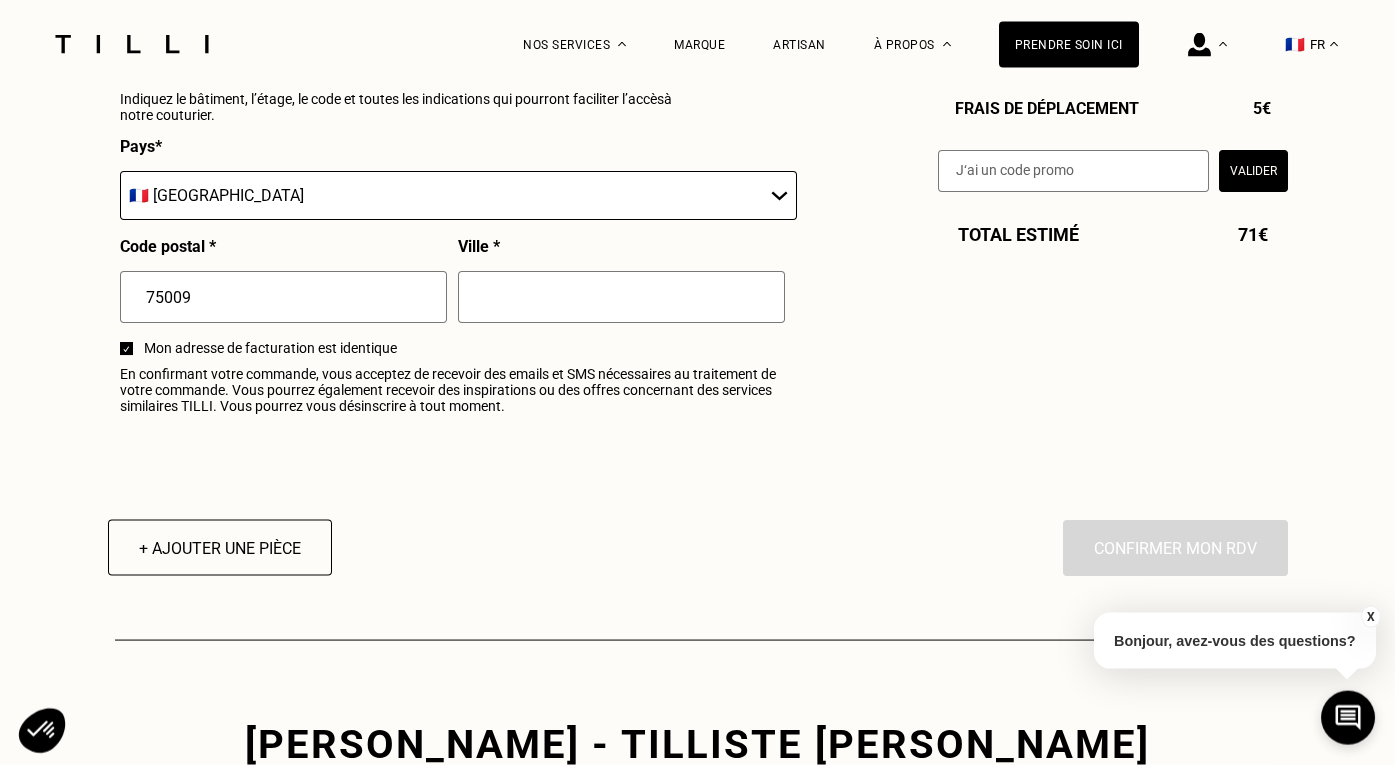 scroll, scrollTop: 2472, scrollLeft: 0, axis: vertical 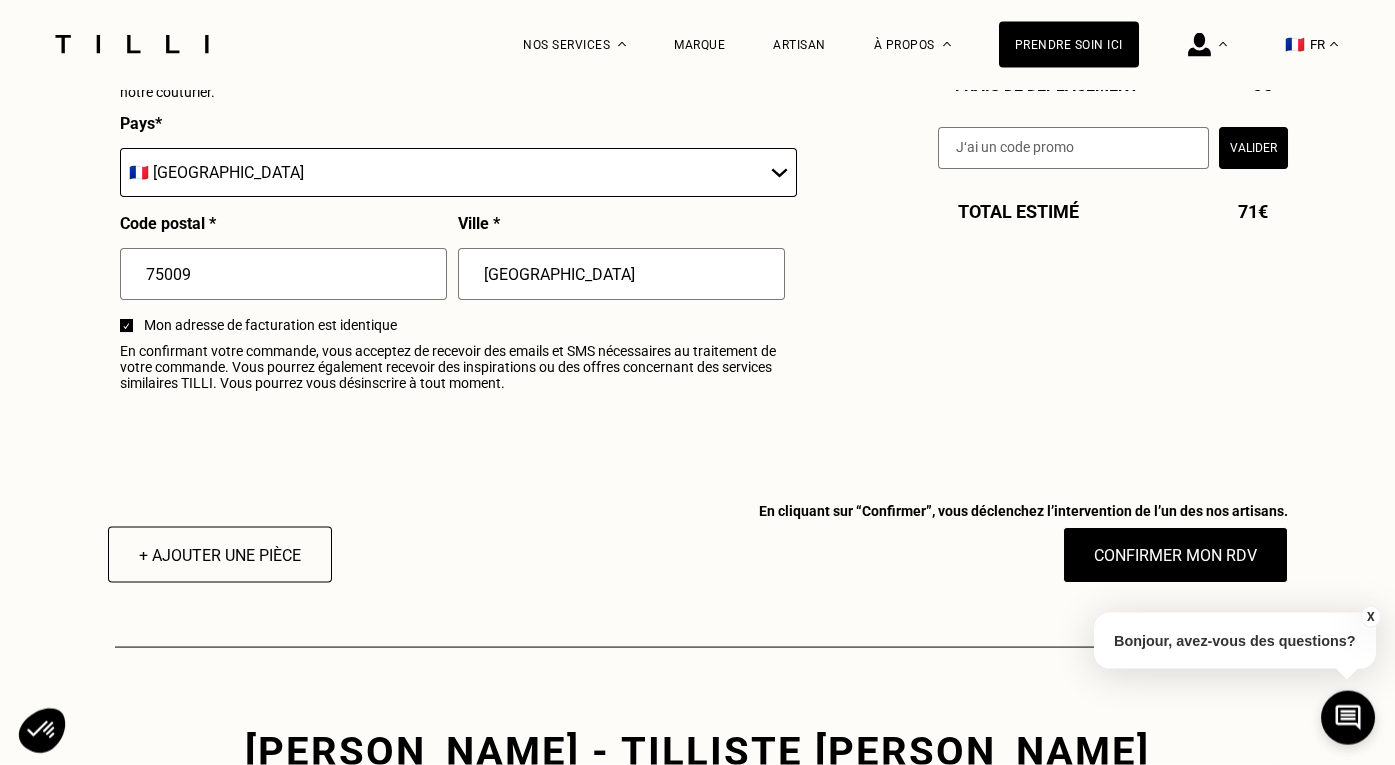 type on "[GEOGRAPHIC_DATA]" 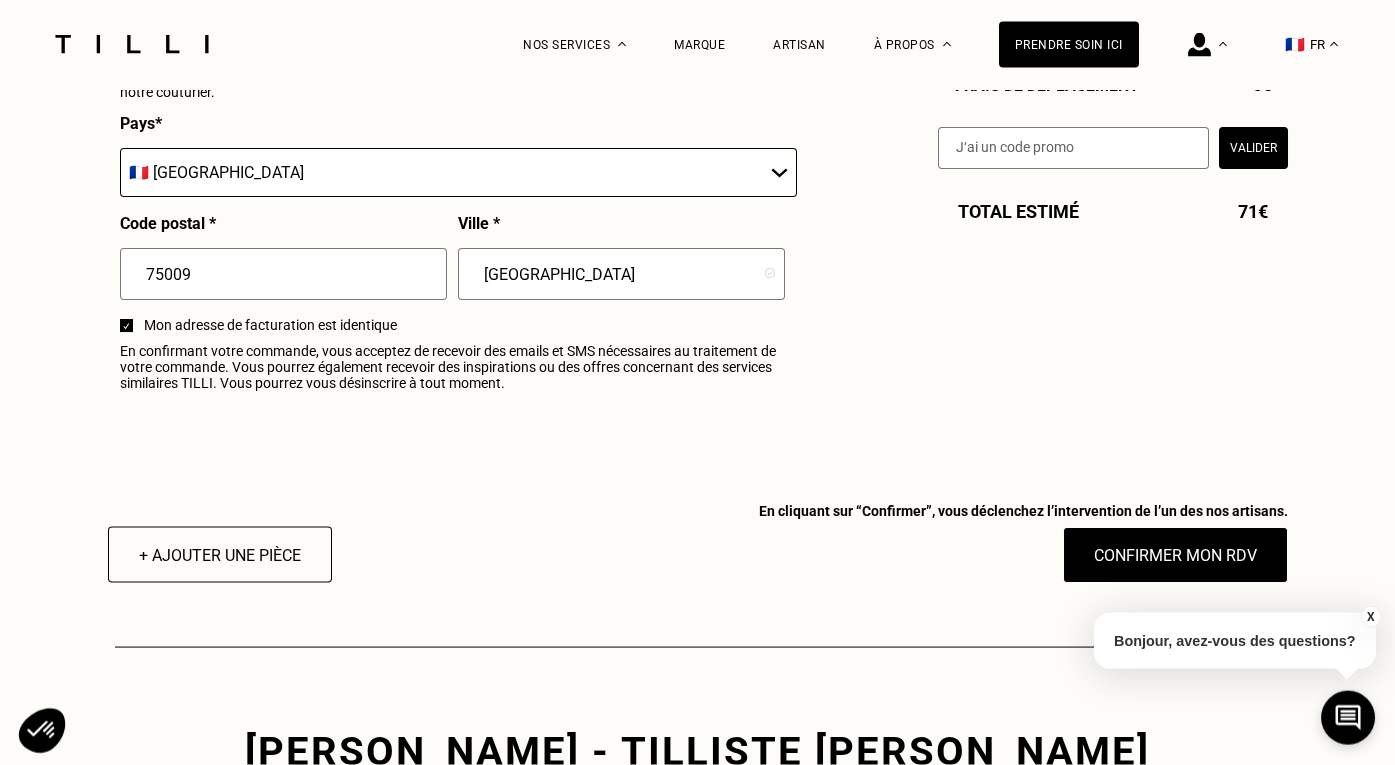 click on "Estimation Récapitulatif Qualité garantie par nos artisans Tilli Validation du devis lors du RDV avec votre artisan Délais de 3 à 5 jours après le RDV À domicile  Samedi 12 juillet, de 21h à 21h30 Votre Tilliste se présentera dans cet intervalle. Pantalon 12€ Retoucher > Ourlet simple (x2) 12€ Dupliquer Lingerie ? Dupliquer Pantalon 54€ Retoucher > Jambes (x2) 42€ Retoucher > Ourlet simple (x2) 12€ Dupliquer Maillot de bain ? Dupliquer Maillot de bain ? Dupliquer Sous-Total   66€ Frais de déplacement   5€ Valider Total estimé 71€ À domicile J‘indique mes disponibilités Juillet 2025 Lun Mar Mer Jeu Ven Sam Dim 1 2 3 4 5 6 7 8 9 10 11 12 13 14 15 16 17 18 19 20 21 22 23 24 25 26 27 28 29 30 31 Sélectionnez plusieurs dates et plusieurs créneaux pour obtenir un rendez vous dans les plus brefs délais. Toute la journée Toute la matinée 7h  -  7h30 7h30  -  8h 8h  -  8h30 8h30  -  9h 9h  -  9h30 9h30  -  10h 10h  -  10h30 10h30  -  11h 11h  -  11h30 11h30  -  12h 12h  -  12h30  -" at bounding box center [698, -866] 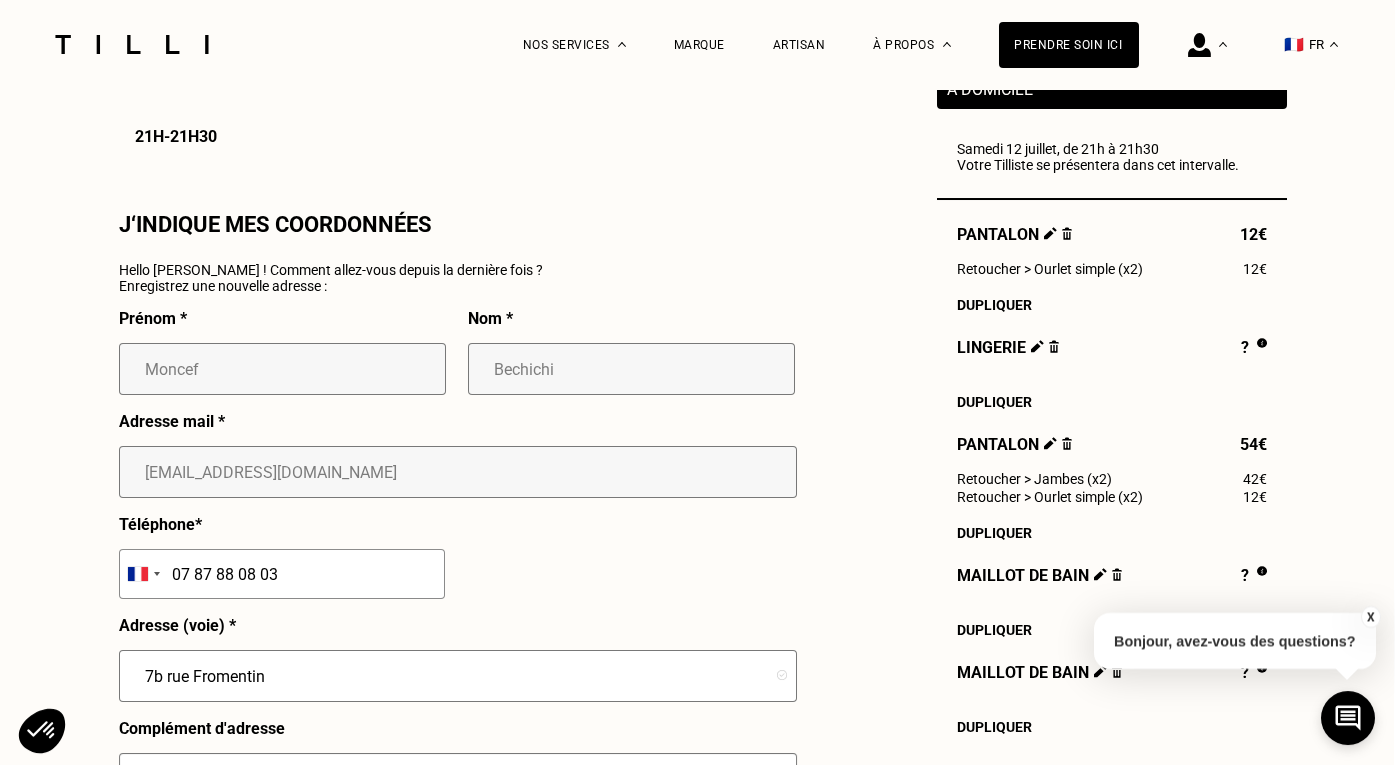 scroll, scrollTop: 1704, scrollLeft: 1, axis: both 